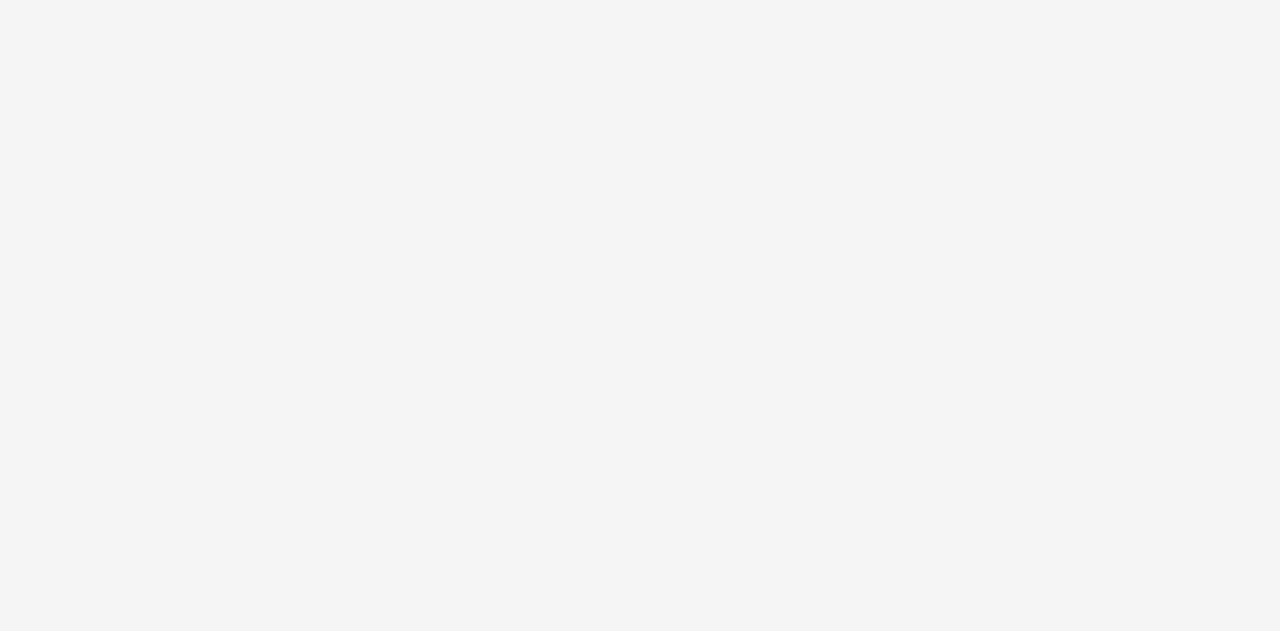 scroll, scrollTop: 0, scrollLeft: 0, axis: both 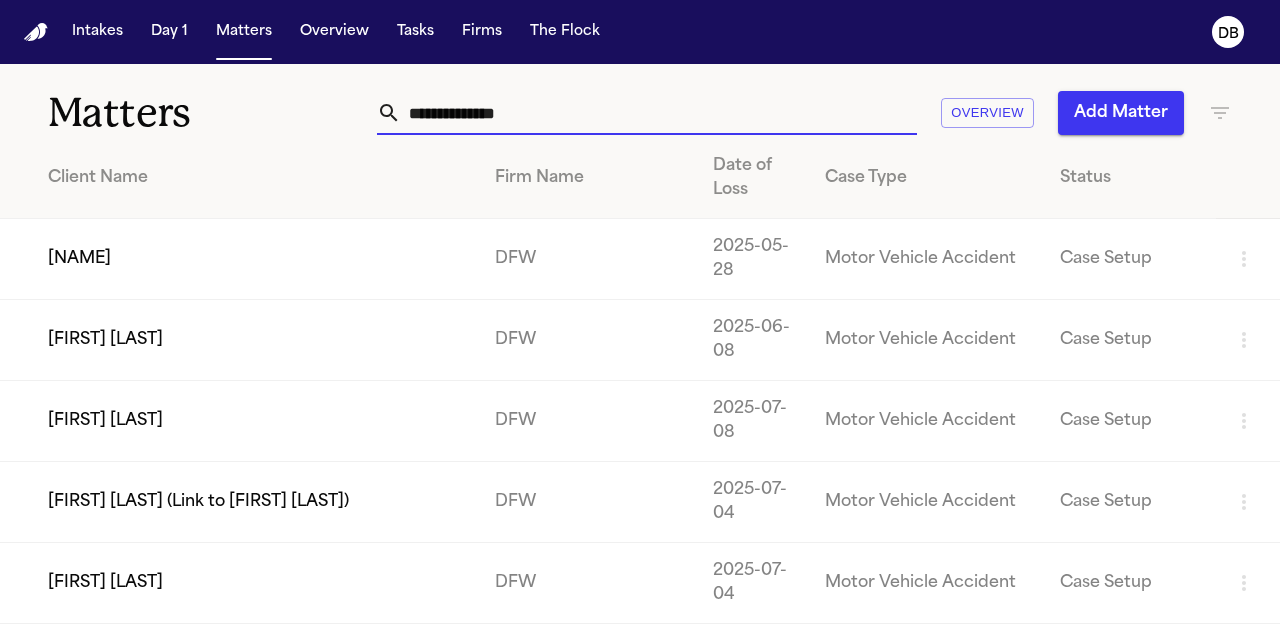 click at bounding box center [659, 113] 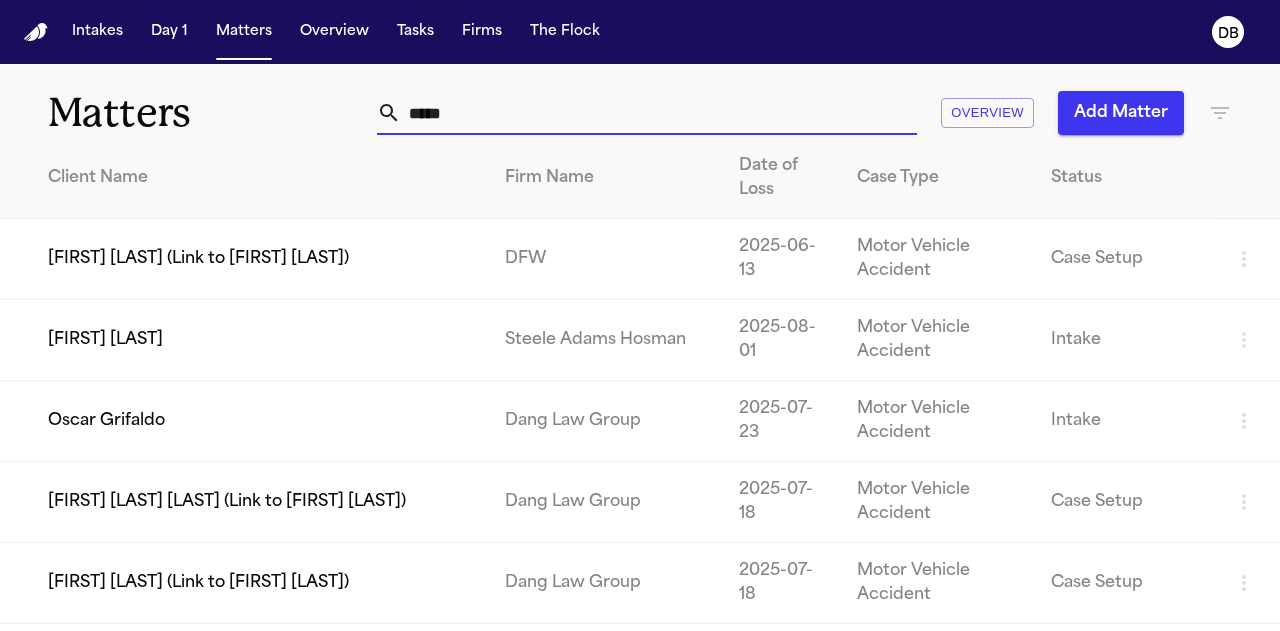 type on "******" 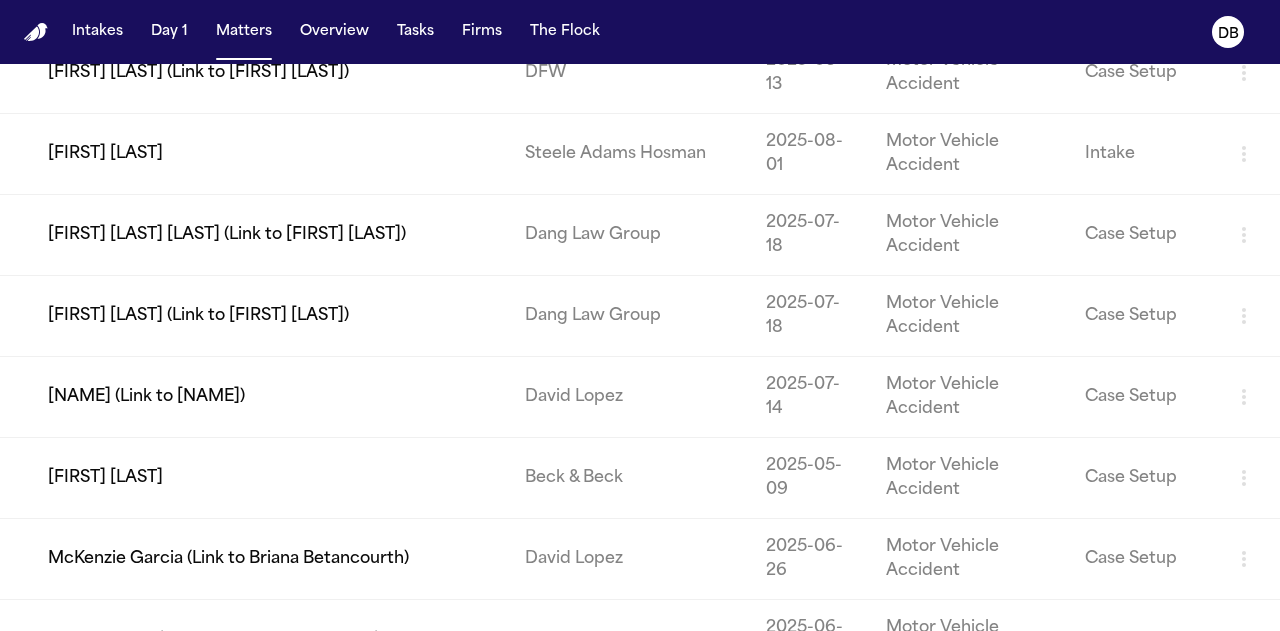 scroll, scrollTop: 100, scrollLeft: 0, axis: vertical 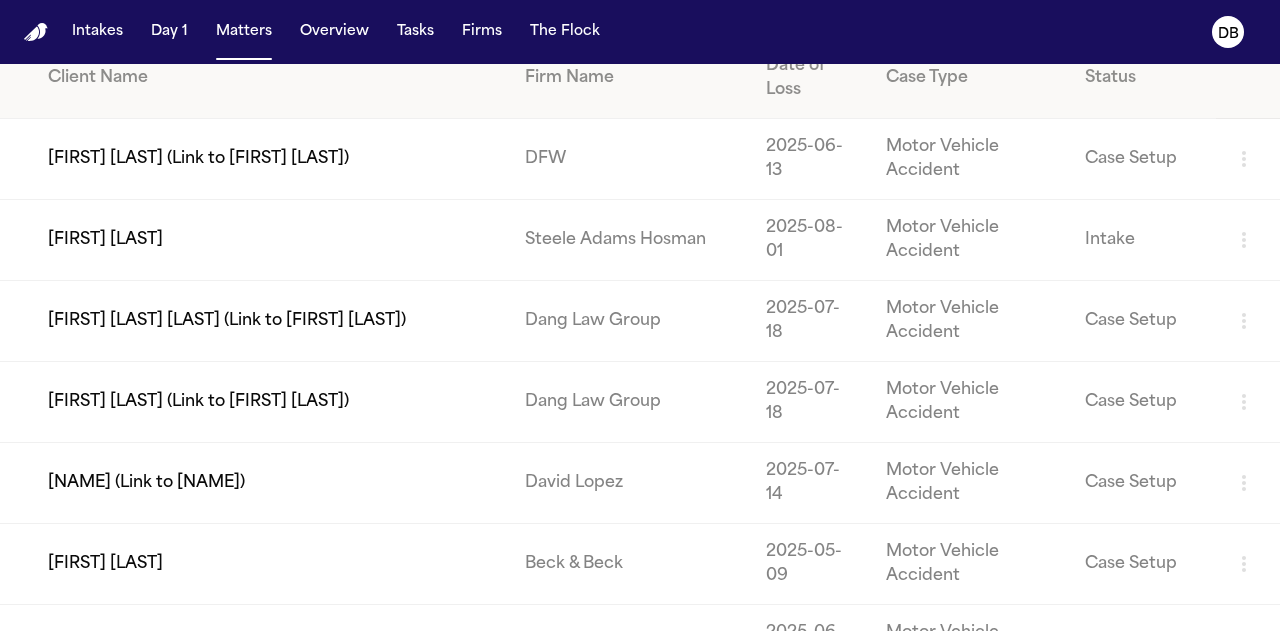 click on "[FIRST] [LAST]" at bounding box center [254, 240] 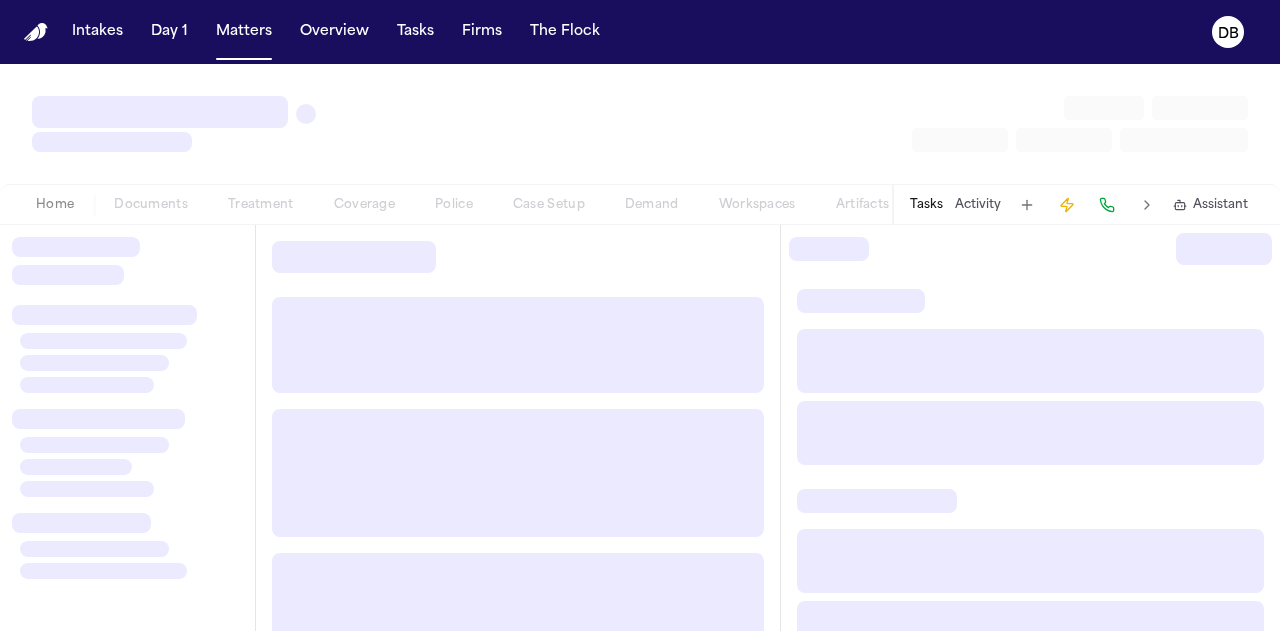 scroll, scrollTop: 0, scrollLeft: 0, axis: both 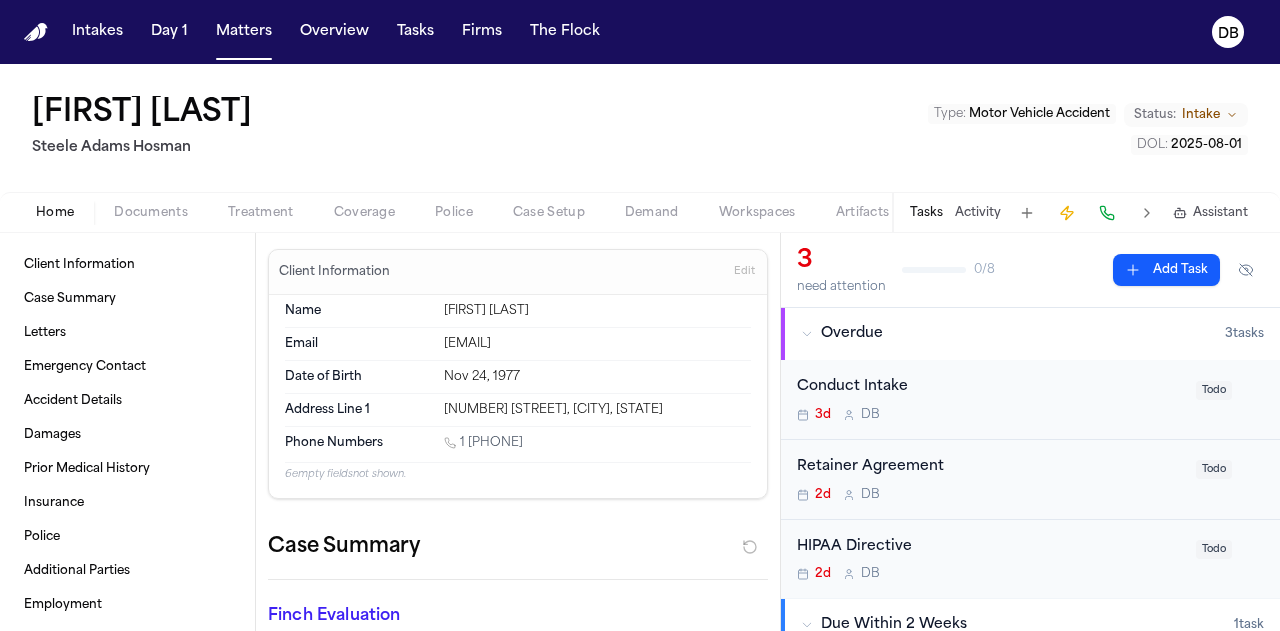 click on "Conduct Intake 3d D B" at bounding box center [990, 399] 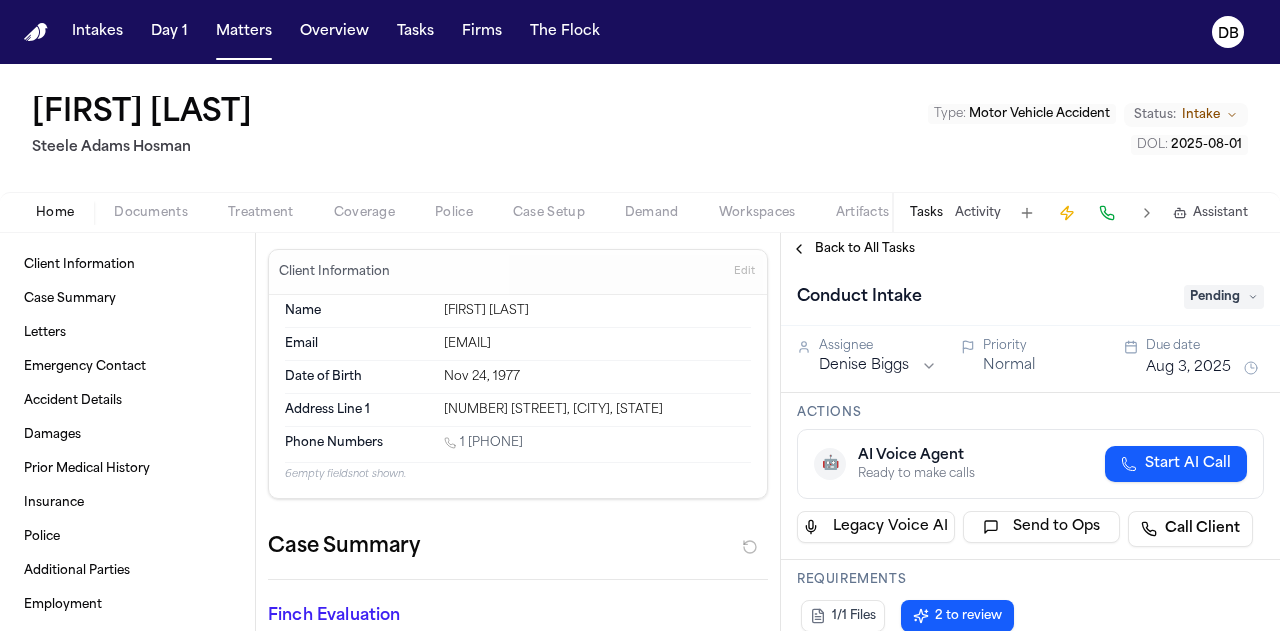 type 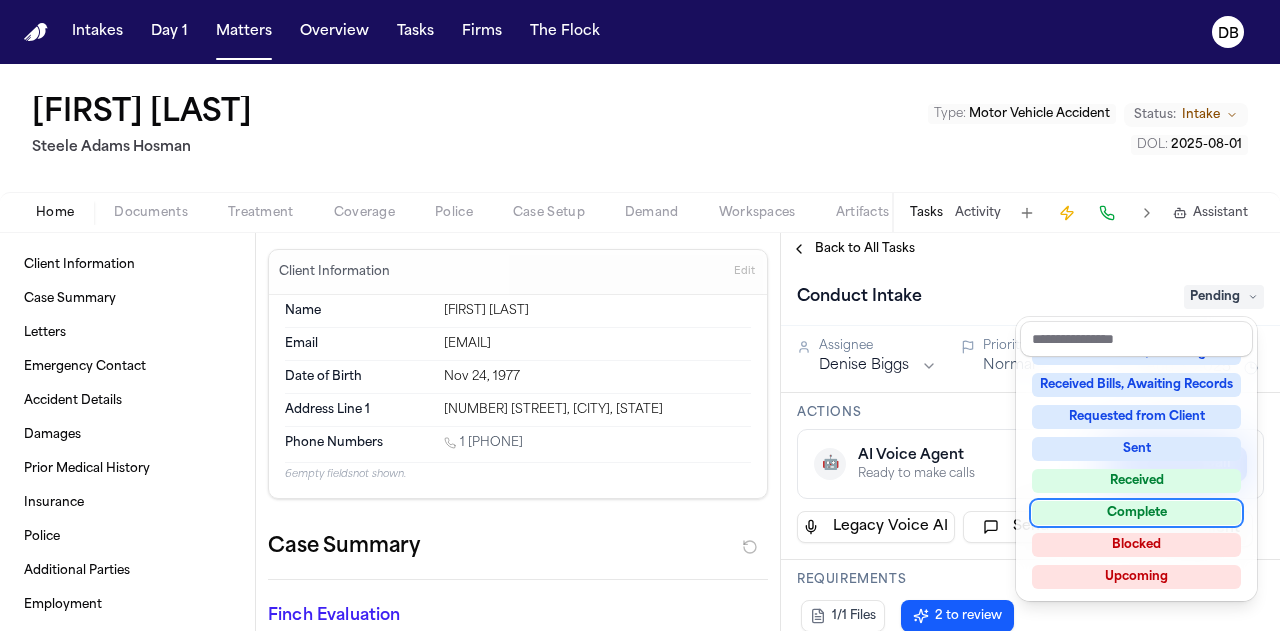 click on "Complete" at bounding box center [1136, 513] 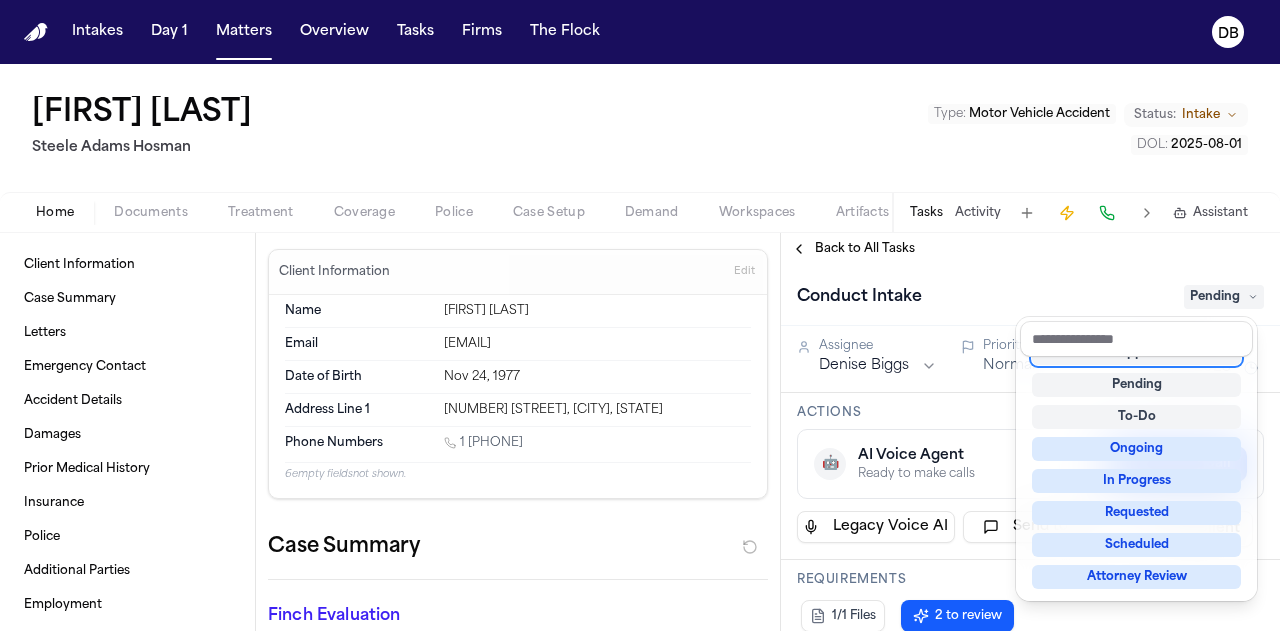 scroll, scrollTop: 8, scrollLeft: 0, axis: vertical 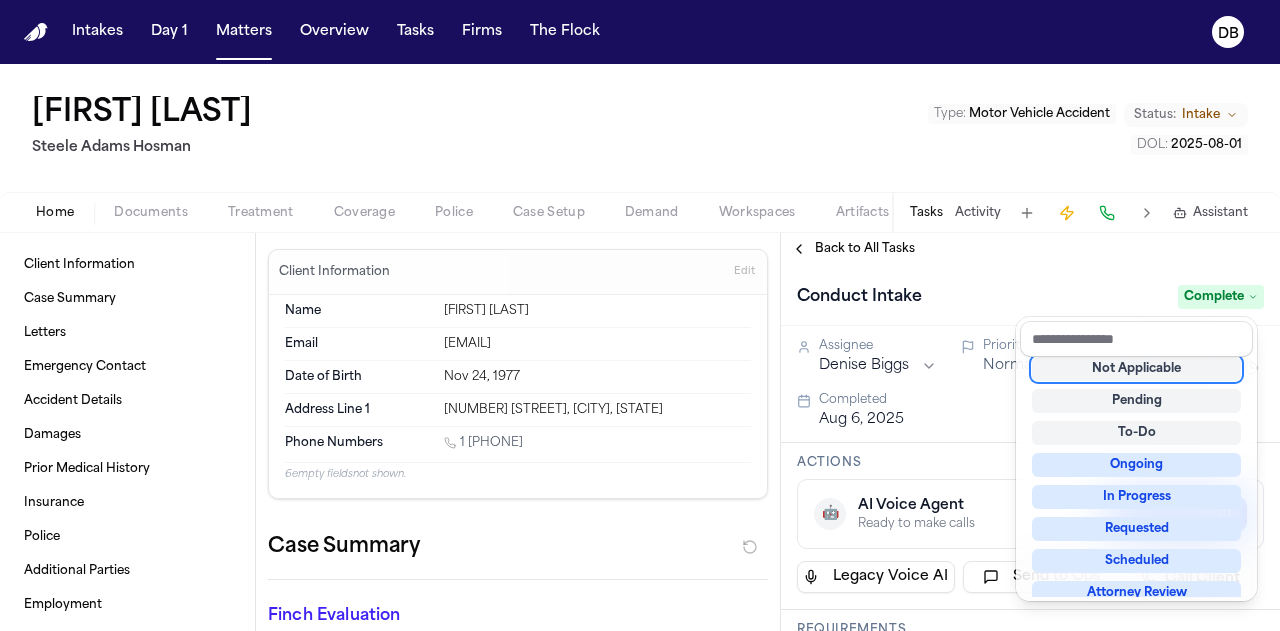 click on "Back to All Tasks Conduct Intake Complete Assignee [NAME] Priority Normal Due date Aug 3, 2025 Completed Aug 6, 2025 Actions 🤖 AI Voice Agent Ready to make calls Start AI Call Legacy Voice AI Send to Ops Call Client Requirements 1/1 Files 2 to review Updates No updates Add update Attachments No attachments yet Add Attachment Notes These notes are only visible to your team and will not be shared with attorneys. Schedules Schedule Voice AI Call No Scheduled Calls You haven't set up any scheduled calls for this task yet. Create a schedule to automatically run this task at specific times. Delete Task" at bounding box center (1030, 432) 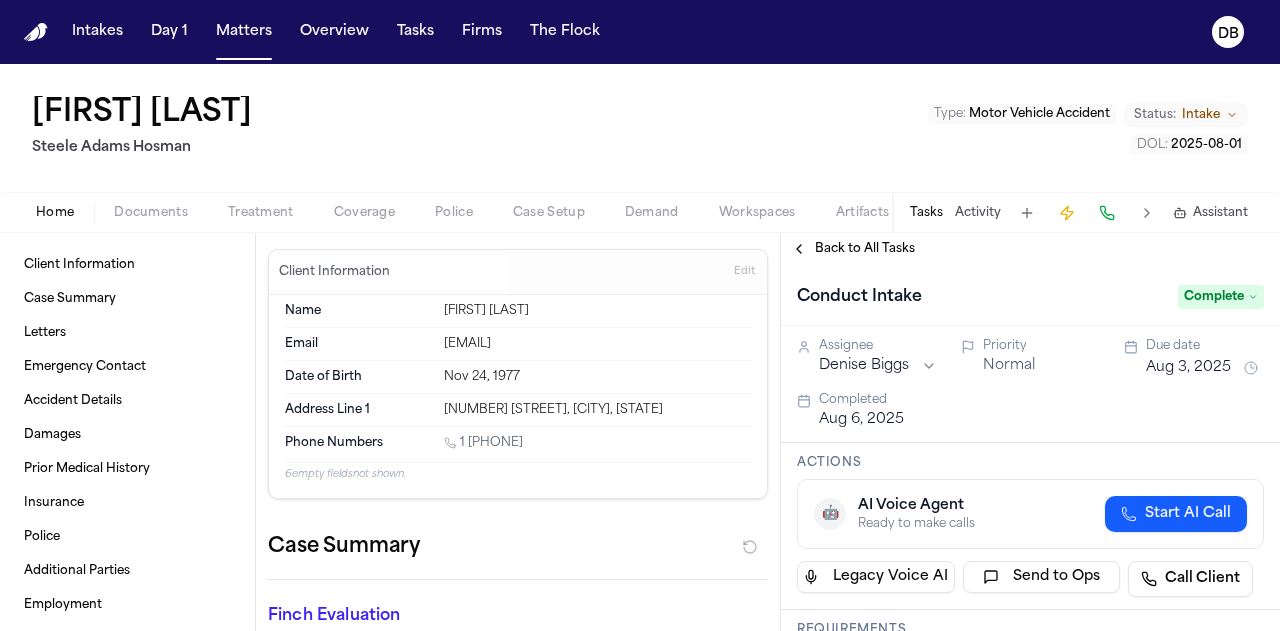 click on "Back to All Tasks" at bounding box center (865, 249) 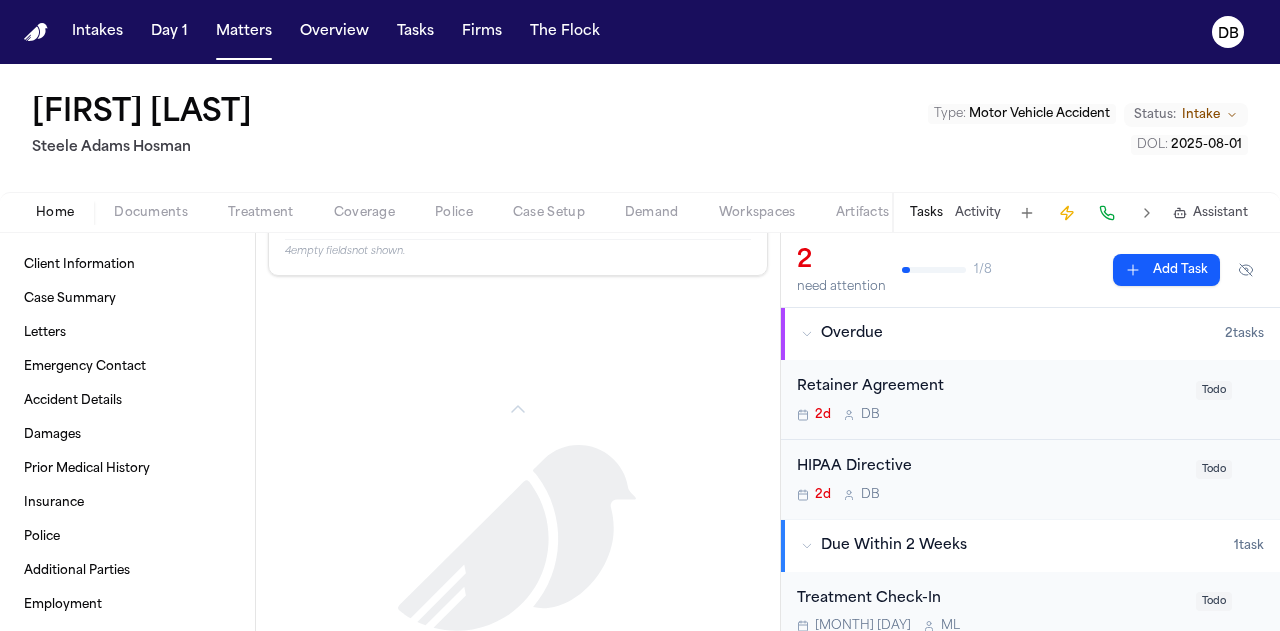 click at bounding box center (518, 545) 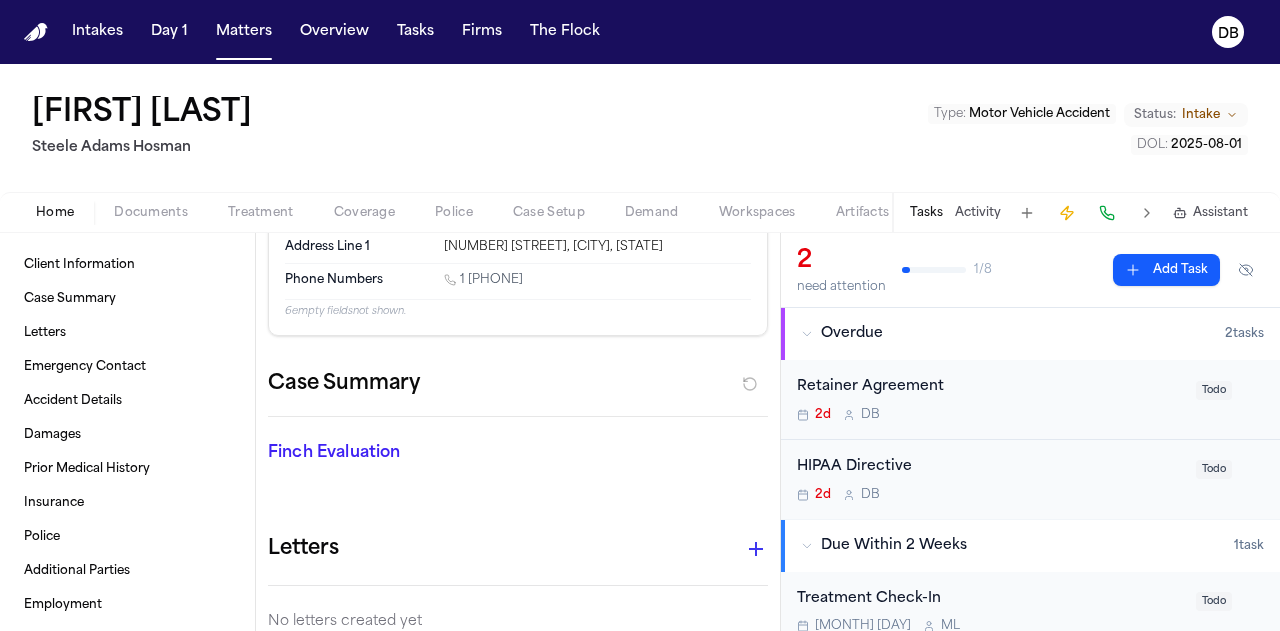 scroll, scrollTop: 100, scrollLeft: 0, axis: vertical 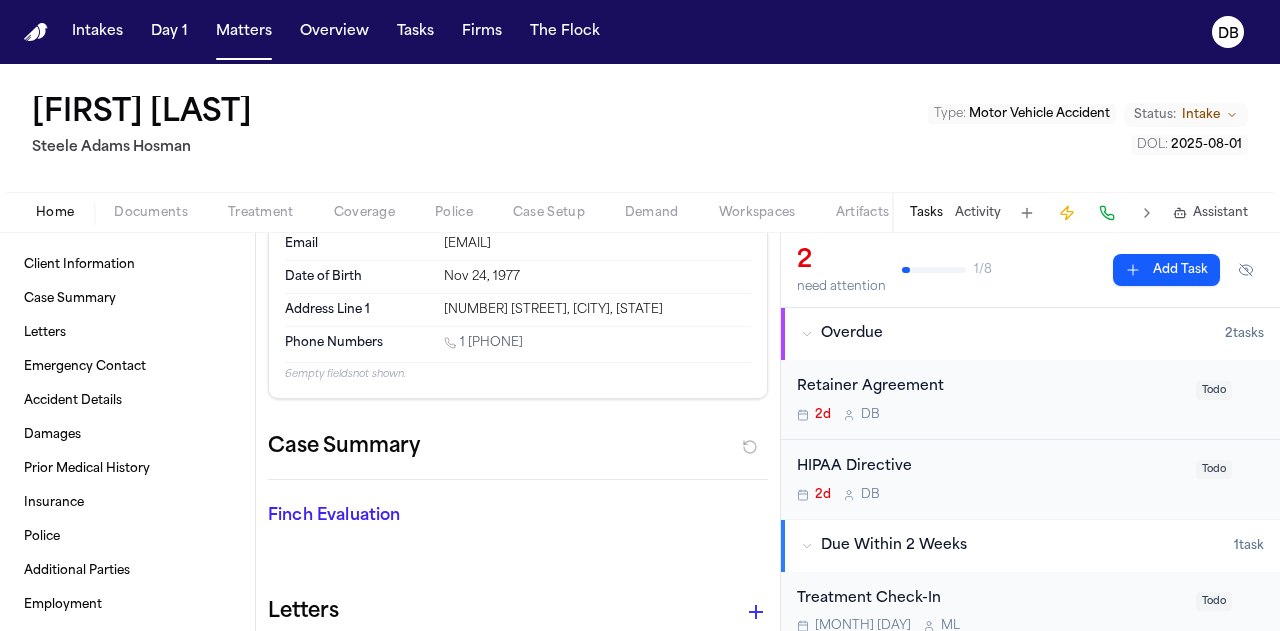 drag, startPoint x: 576, startPoint y: 337, endPoint x: 460, endPoint y: 333, distance: 116.06895 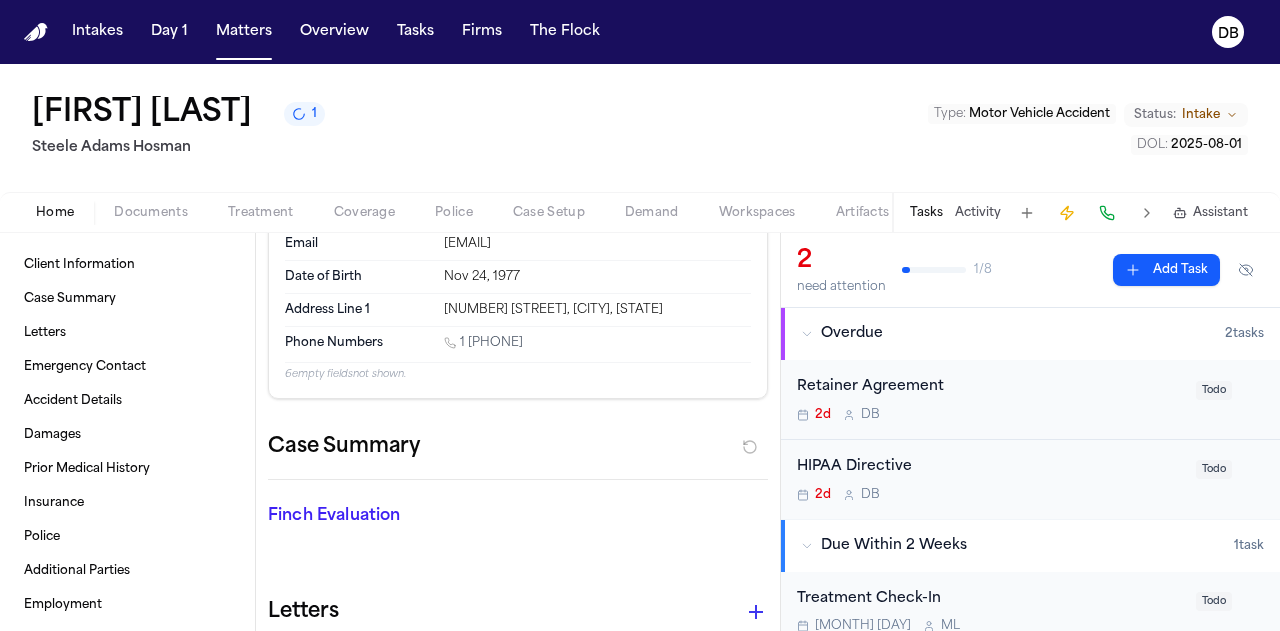 click on "[FIRST] [LAST] [TYPE] : Motor Vehicle Accident Status: Intake DOL : 2025-08-01" at bounding box center [640, 128] 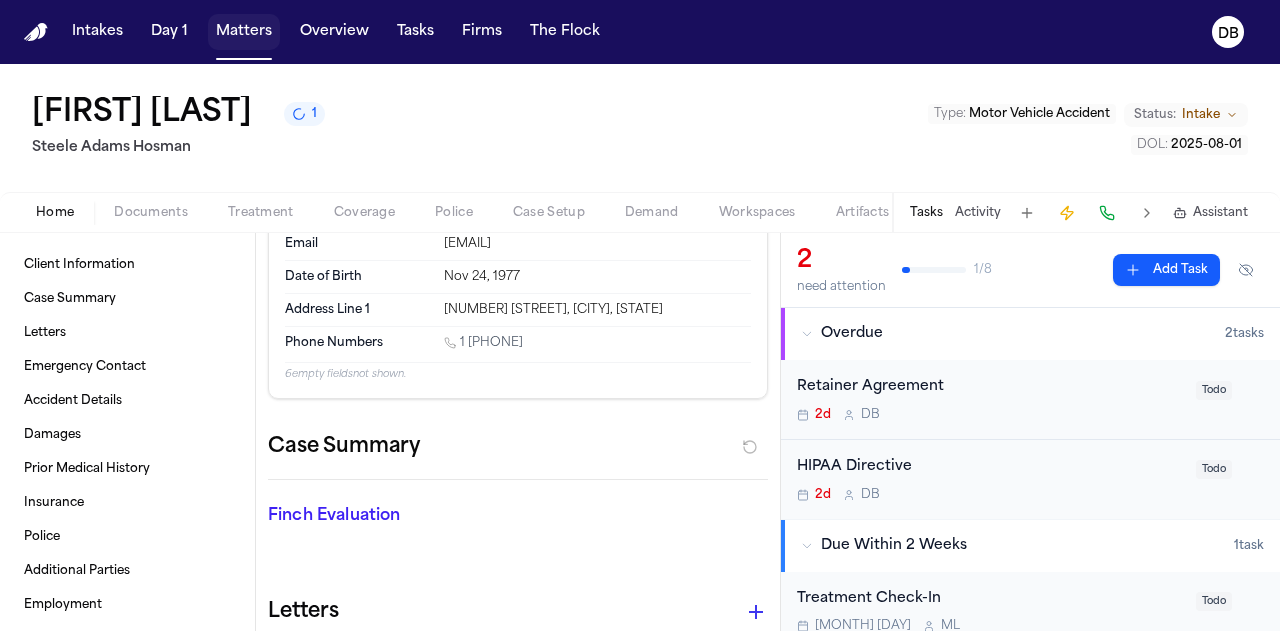 click on "Matters" at bounding box center (244, 32) 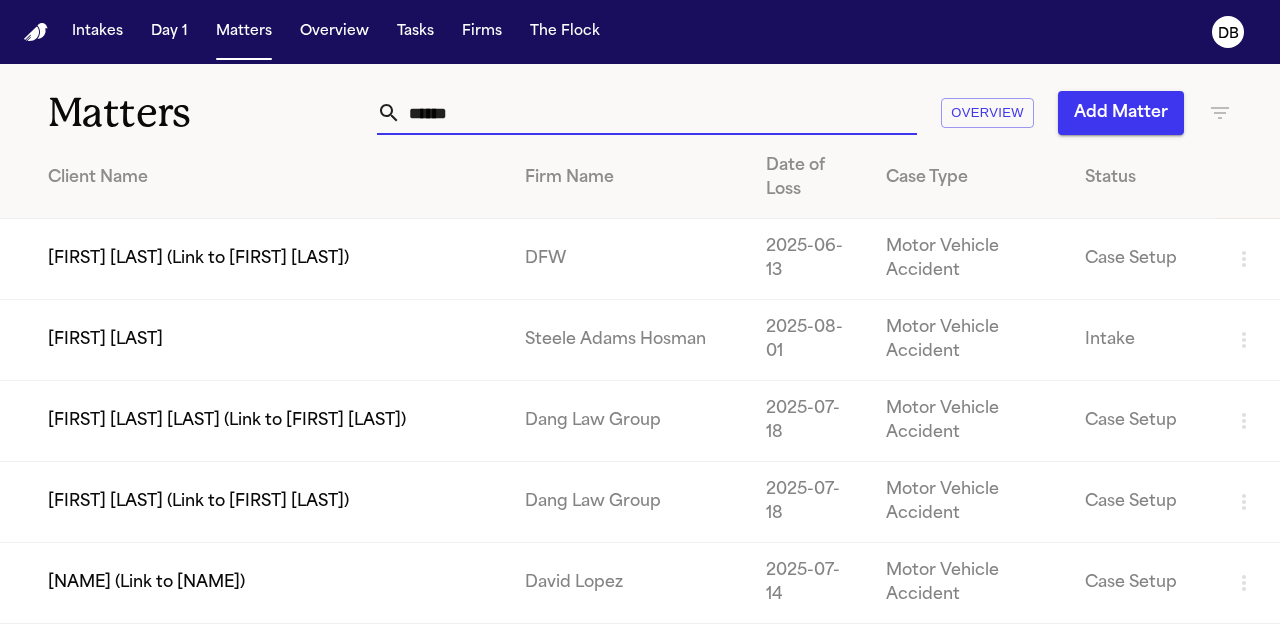 drag, startPoint x: 516, startPoint y: 130, endPoint x: 343, endPoint y: 99, distance: 175.75551 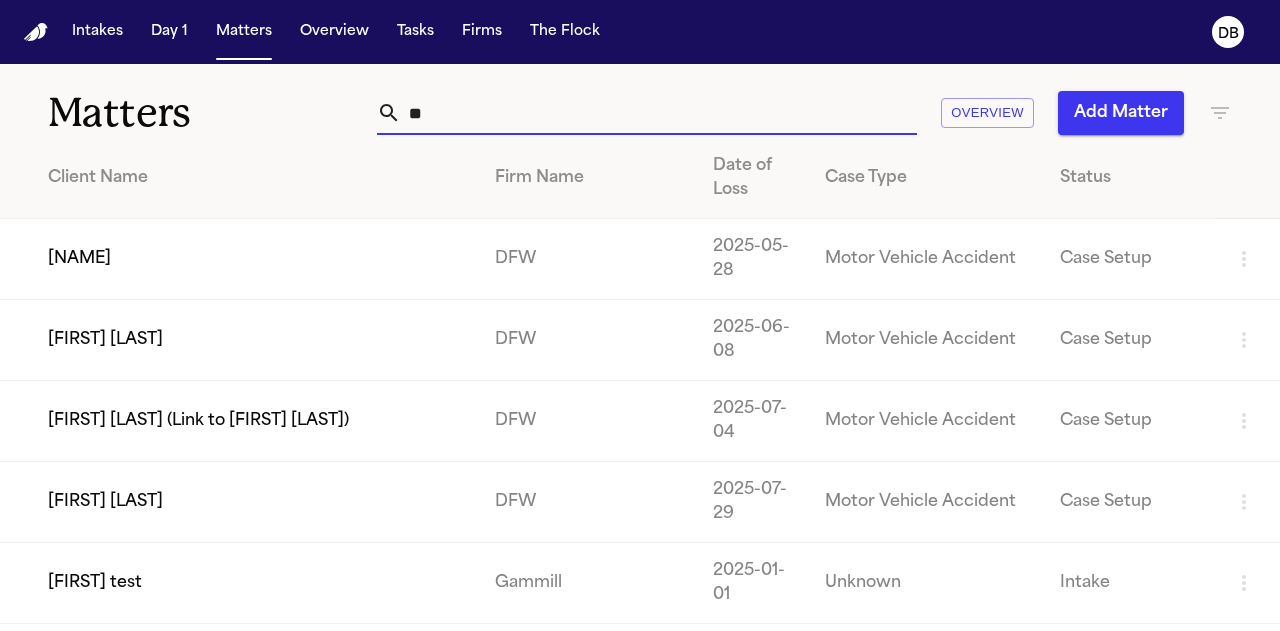 drag, startPoint x: 563, startPoint y: 124, endPoint x: 326, endPoint y: 90, distance: 239.42639 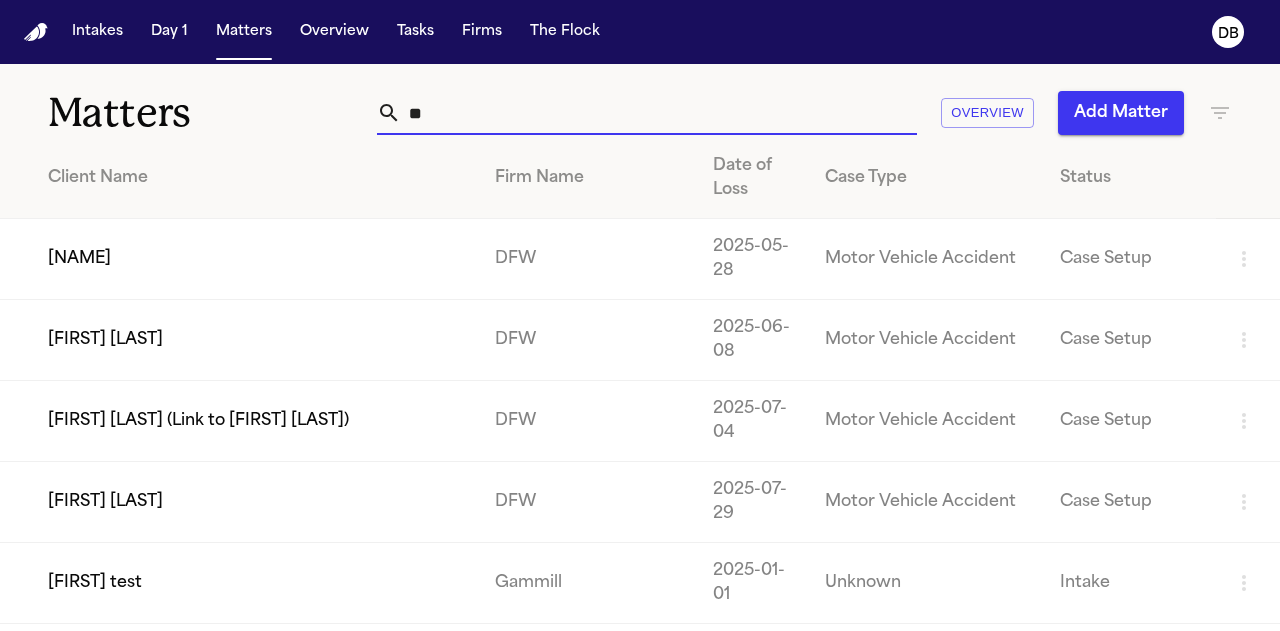 paste on "**********" 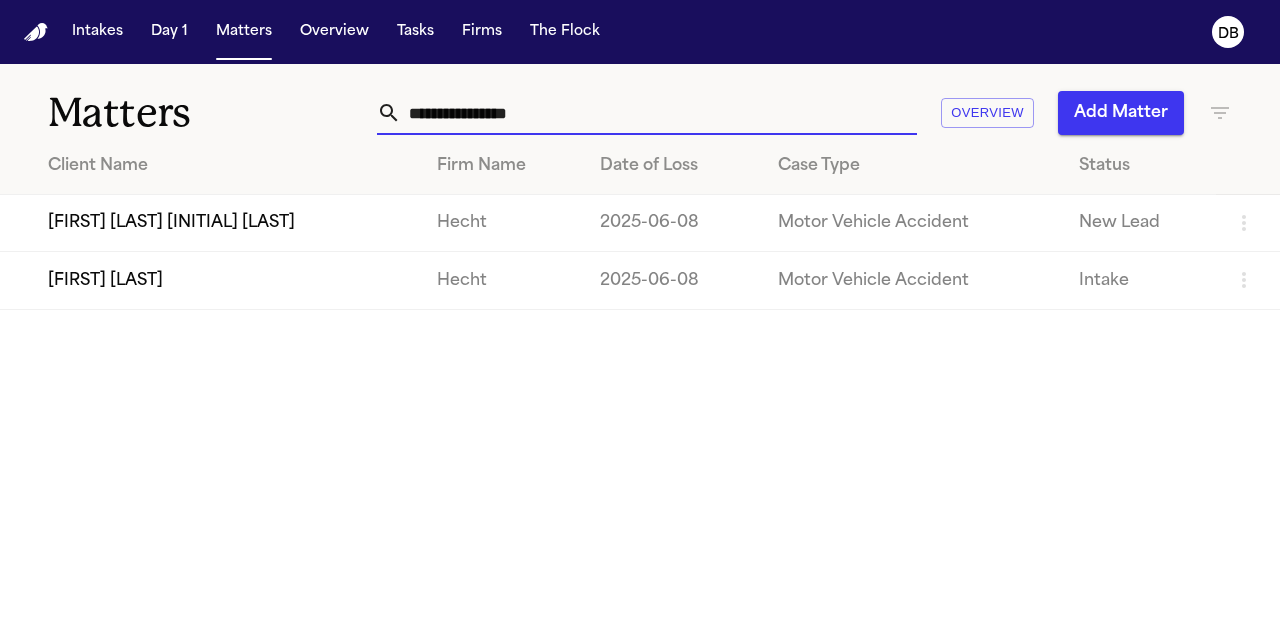 type on "**********" 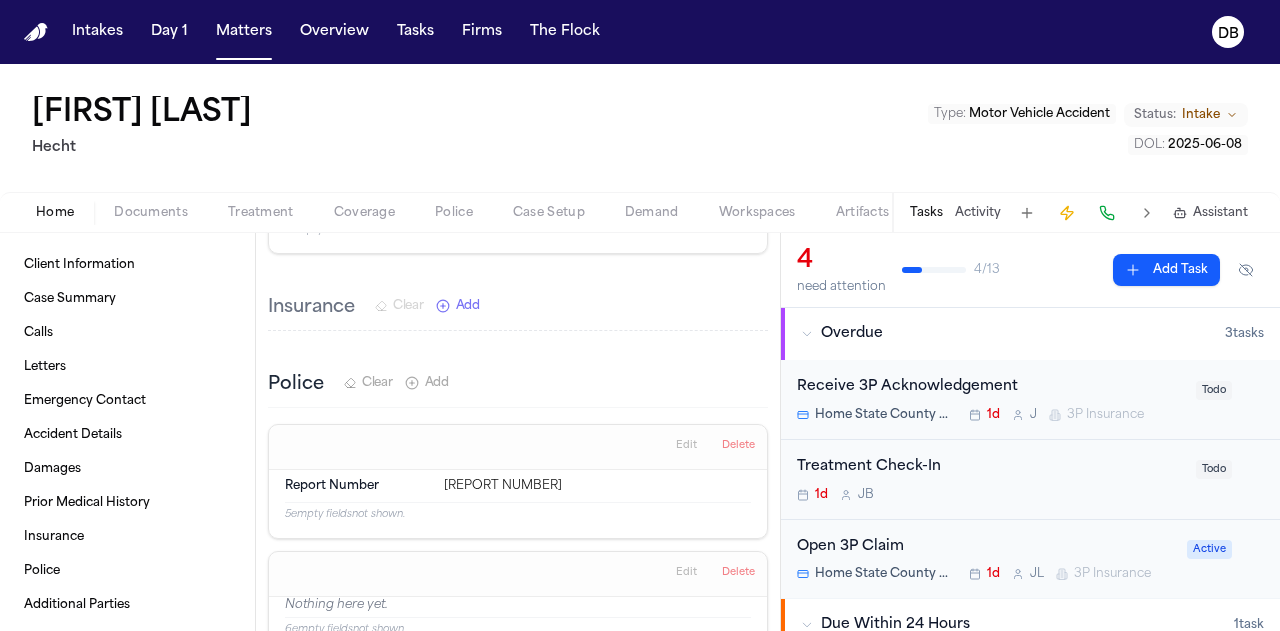 scroll, scrollTop: 2900, scrollLeft: 0, axis: vertical 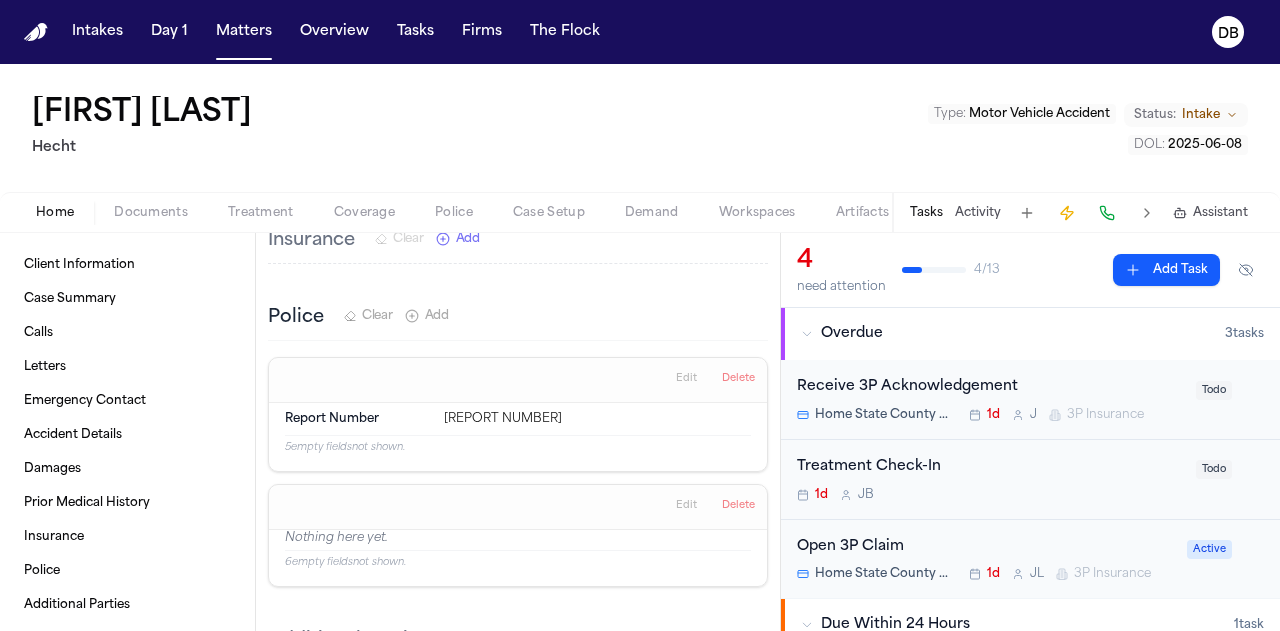 click on "Documents" at bounding box center [151, 213] 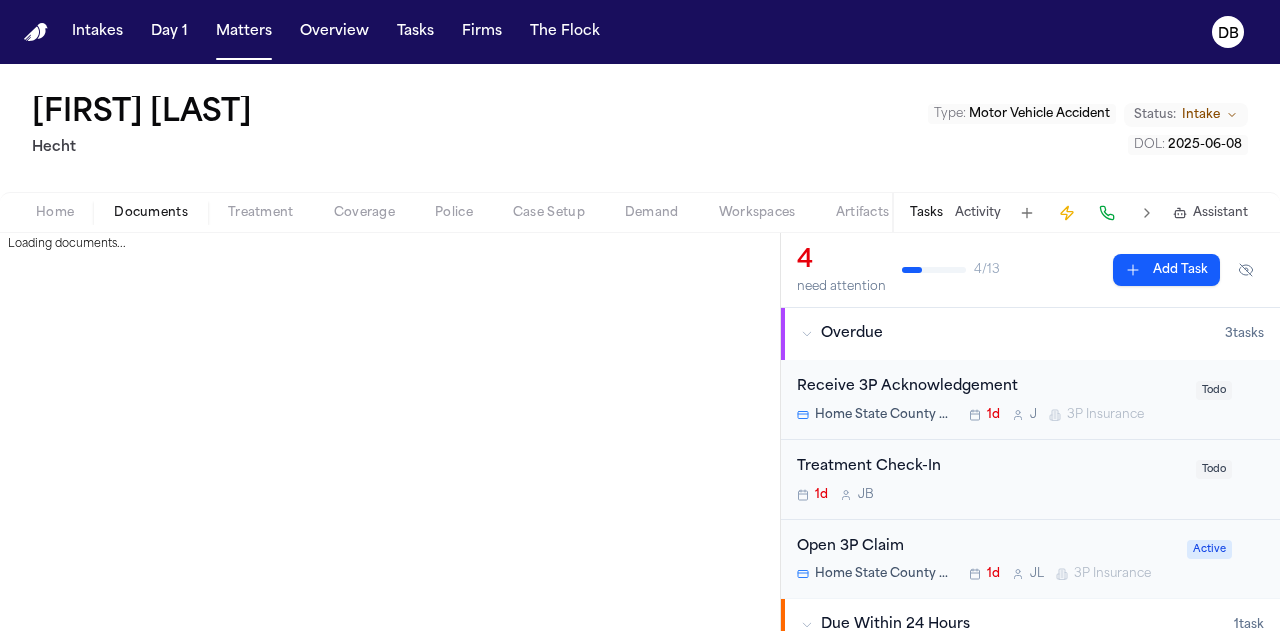 scroll, scrollTop: 0, scrollLeft: 0, axis: both 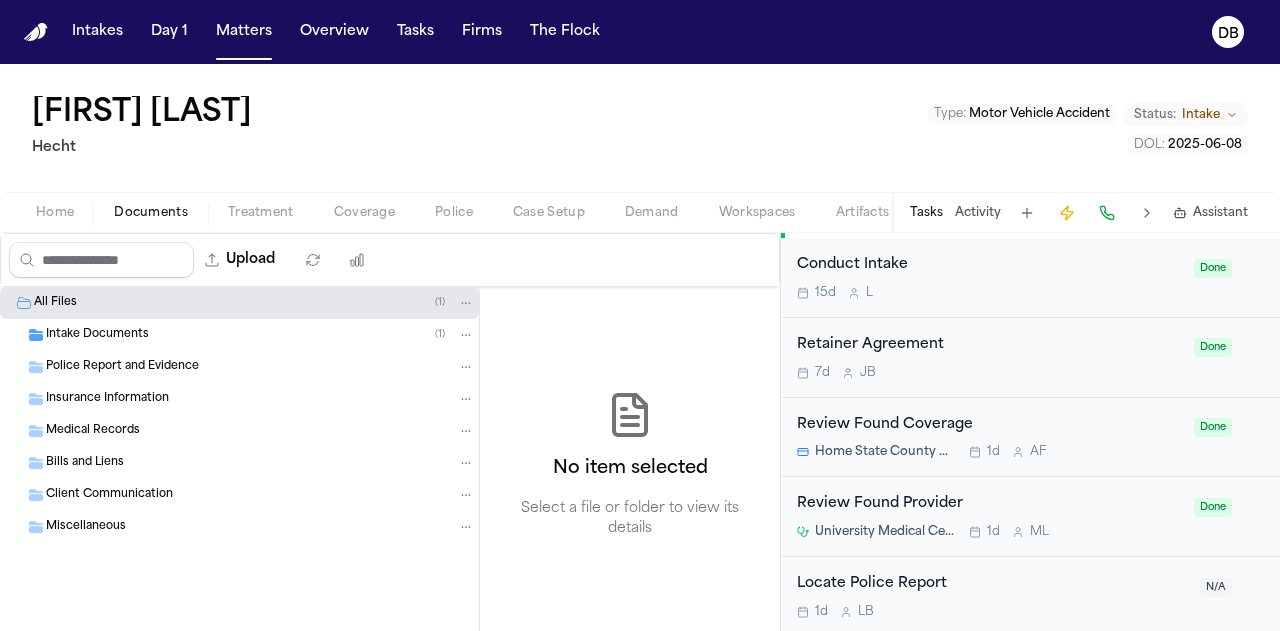 click on "7d J B" at bounding box center [989, 373] 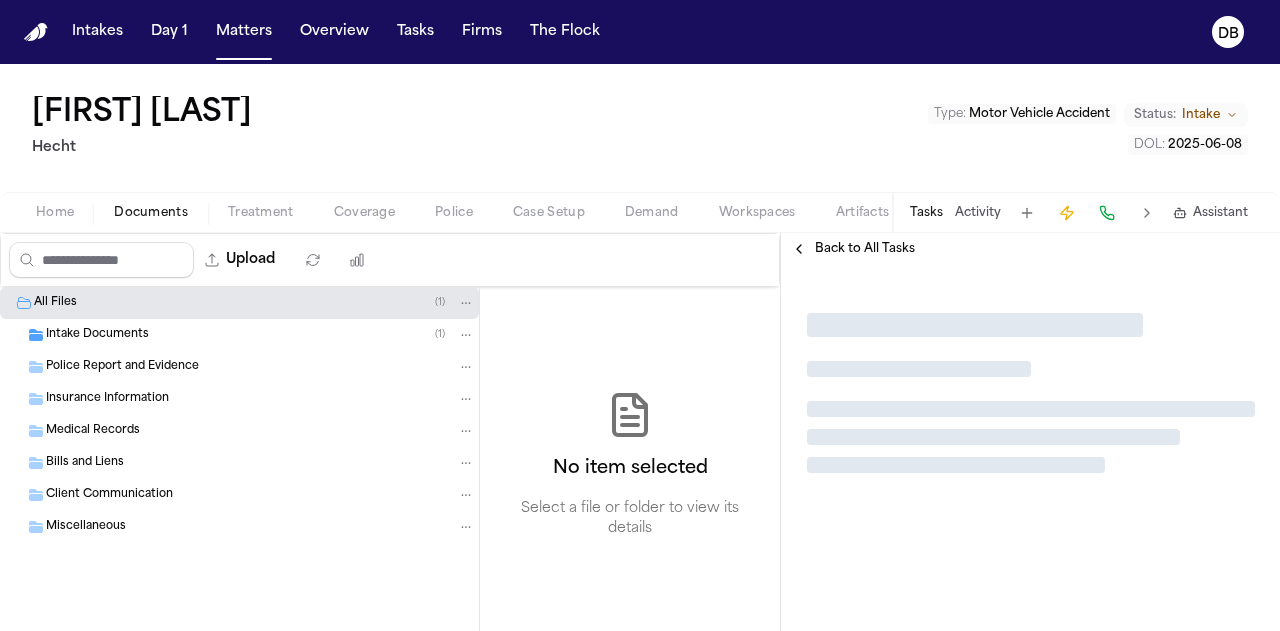 scroll, scrollTop: 0, scrollLeft: 0, axis: both 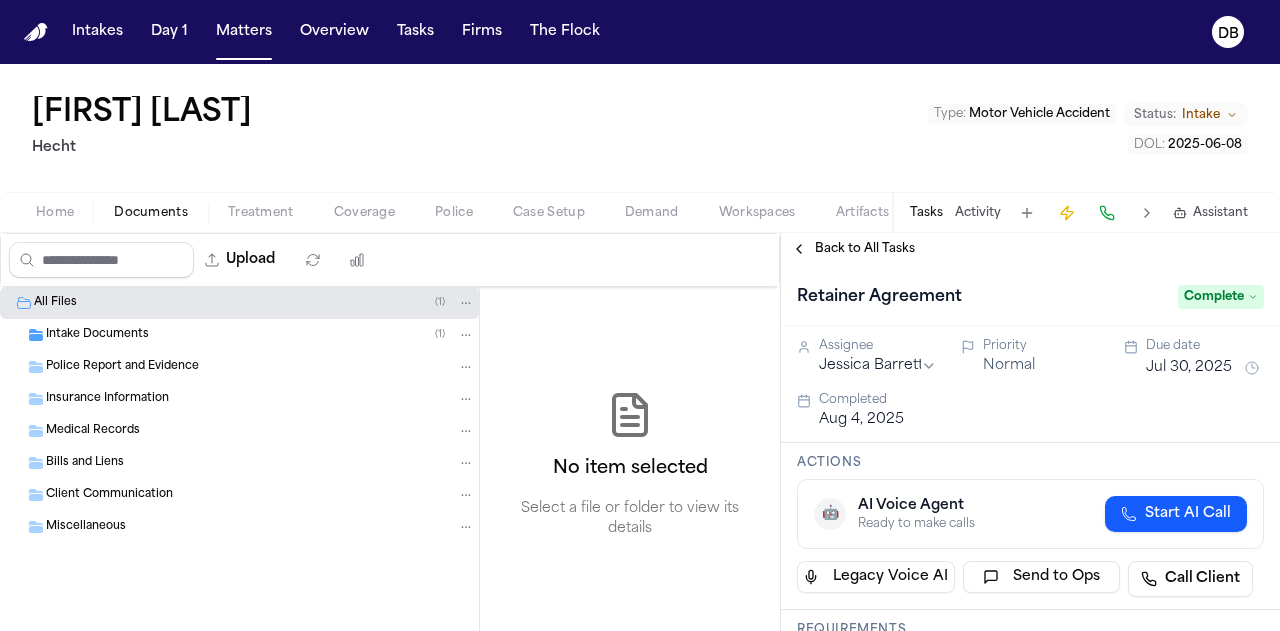 click on "Back to All Tasks" at bounding box center (865, 249) 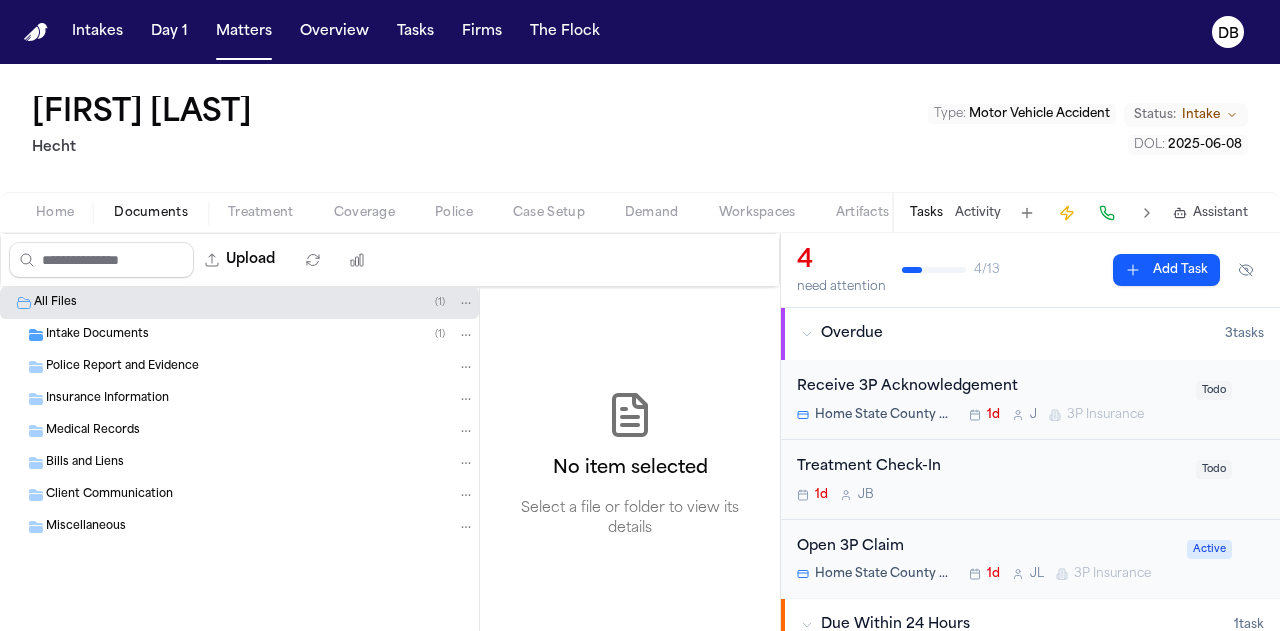 click on "[FIRST] [LAST] [LAST] Type : Motor Vehicle Accident Status: Intake DOL : [DATE]" at bounding box center [640, 128] 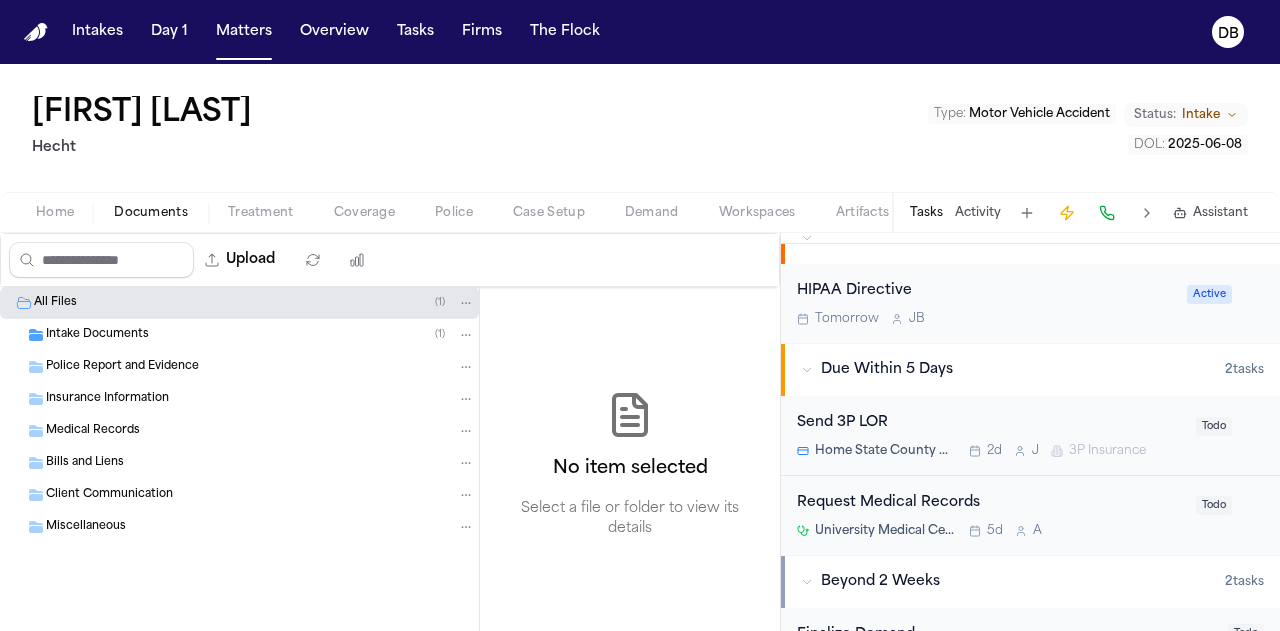 scroll, scrollTop: 400, scrollLeft: 0, axis: vertical 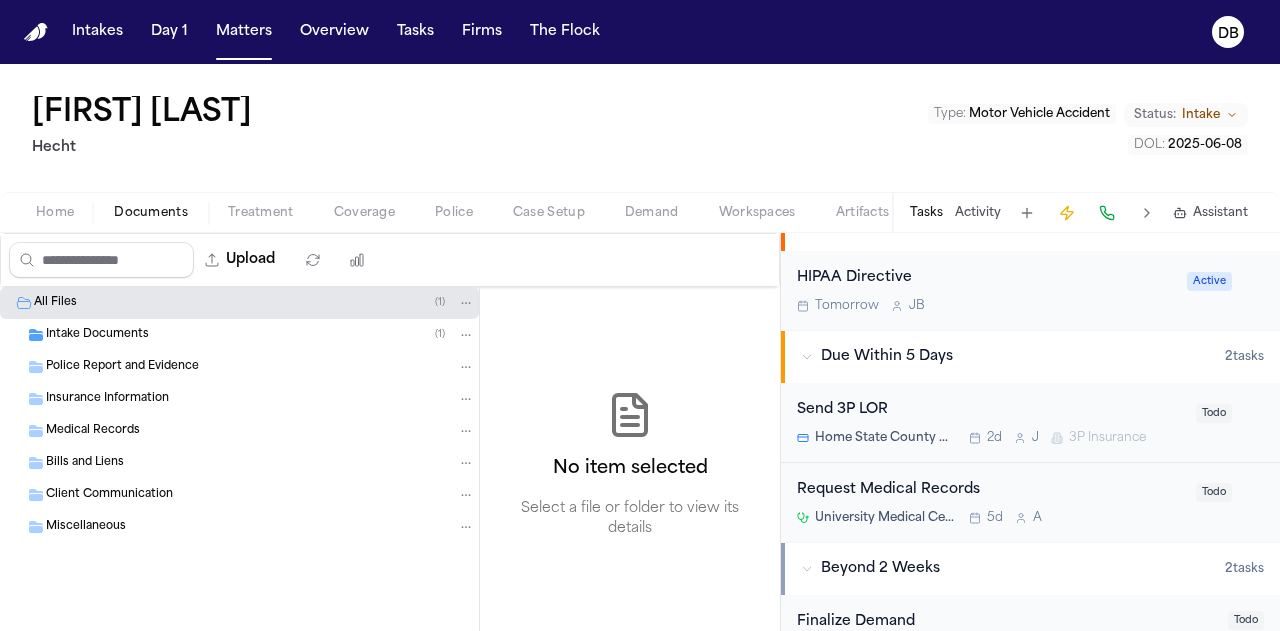 click on "Home" at bounding box center (55, 213) 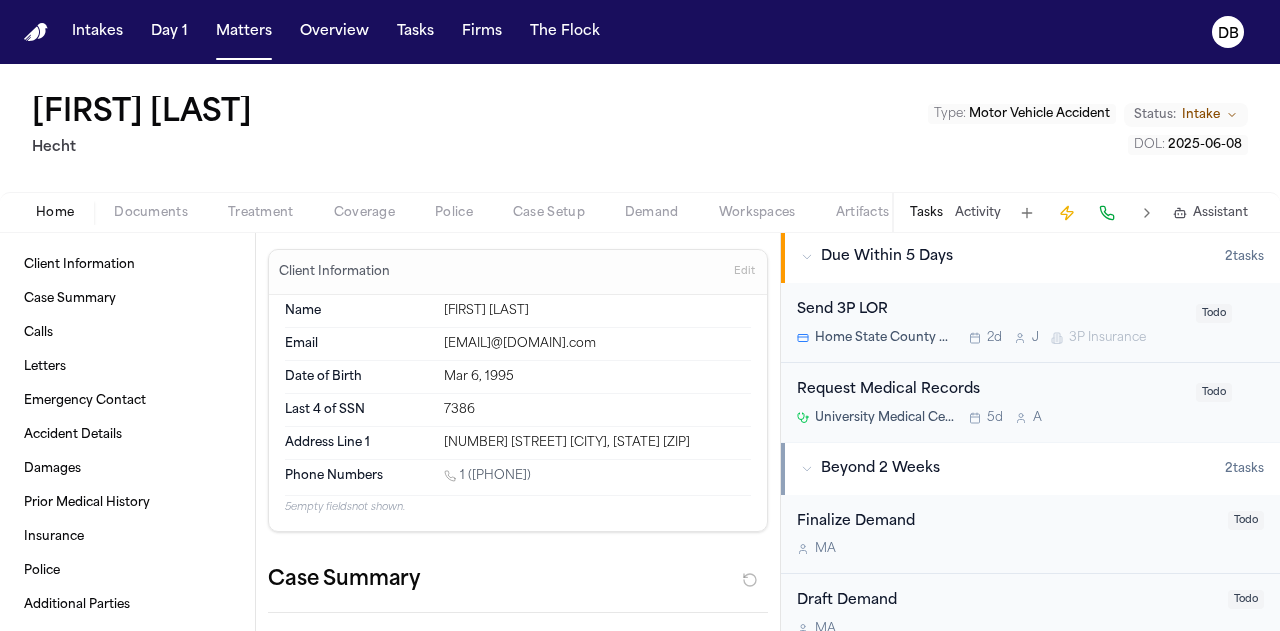 scroll, scrollTop: 800, scrollLeft: 0, axis: vertical 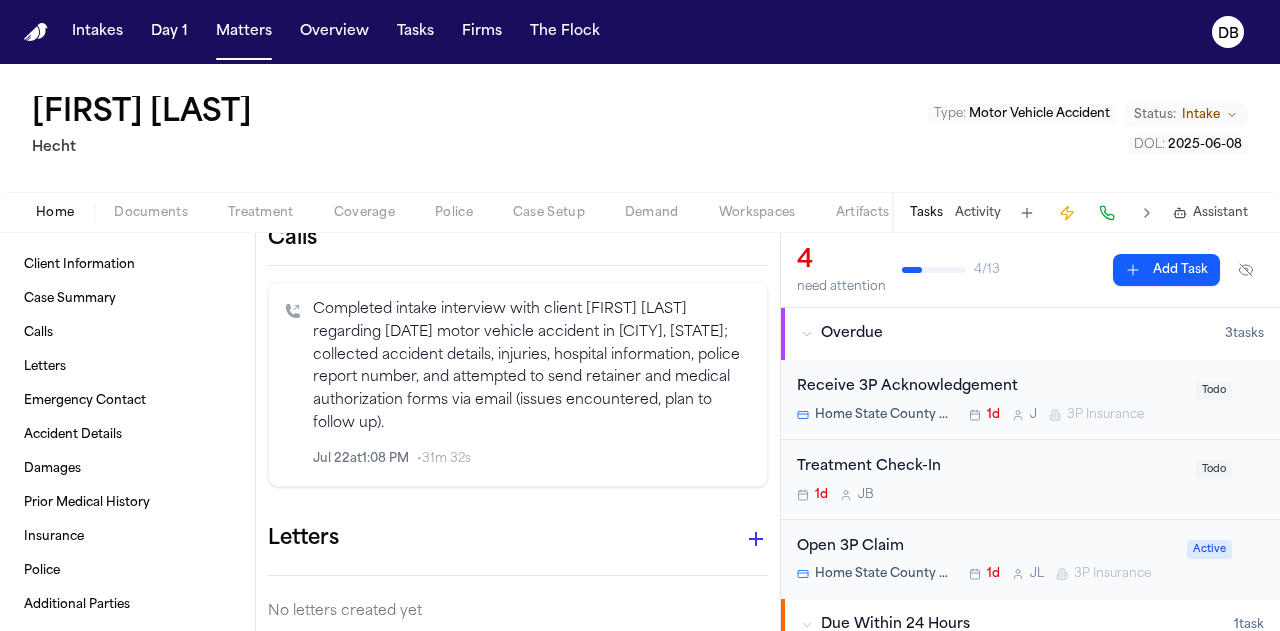 drag, startPoint x: 530, startPoint y: 413, endPoint x: 309, endPoint y: 306, distance: 245.54022 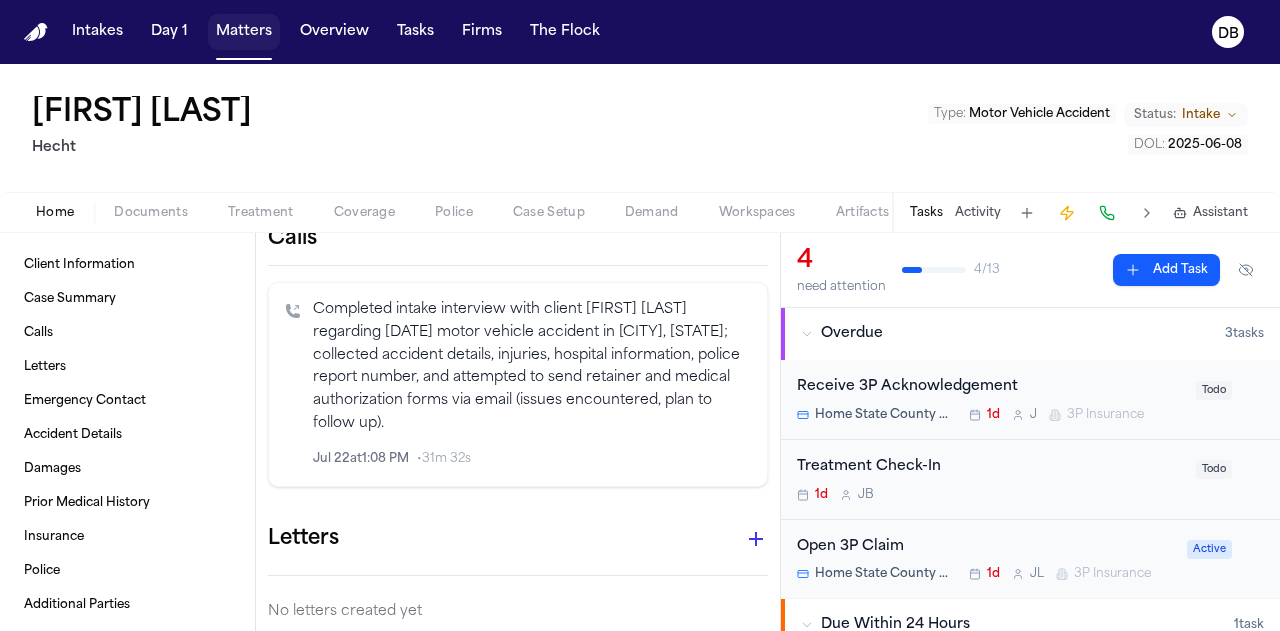 click on "Matters" at bounding box center [244, 32] 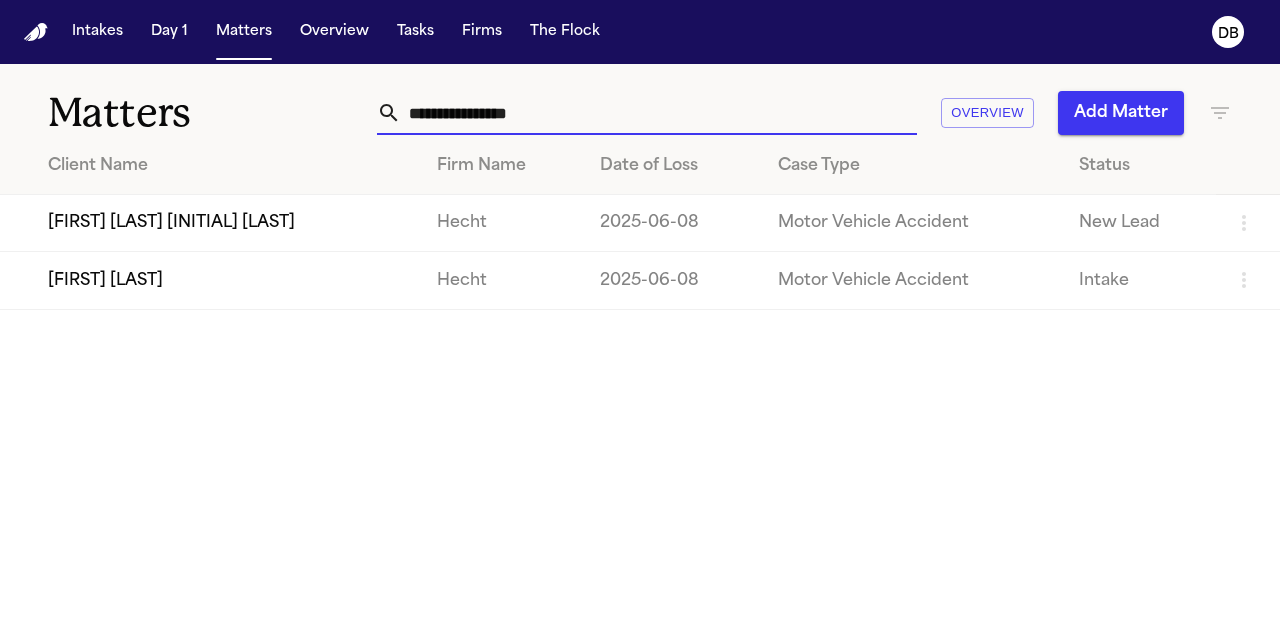 drag, startPoint x: 627, startPoint y: 125, endPoint x: 423, endPoint y: 85, distance: 207.88458 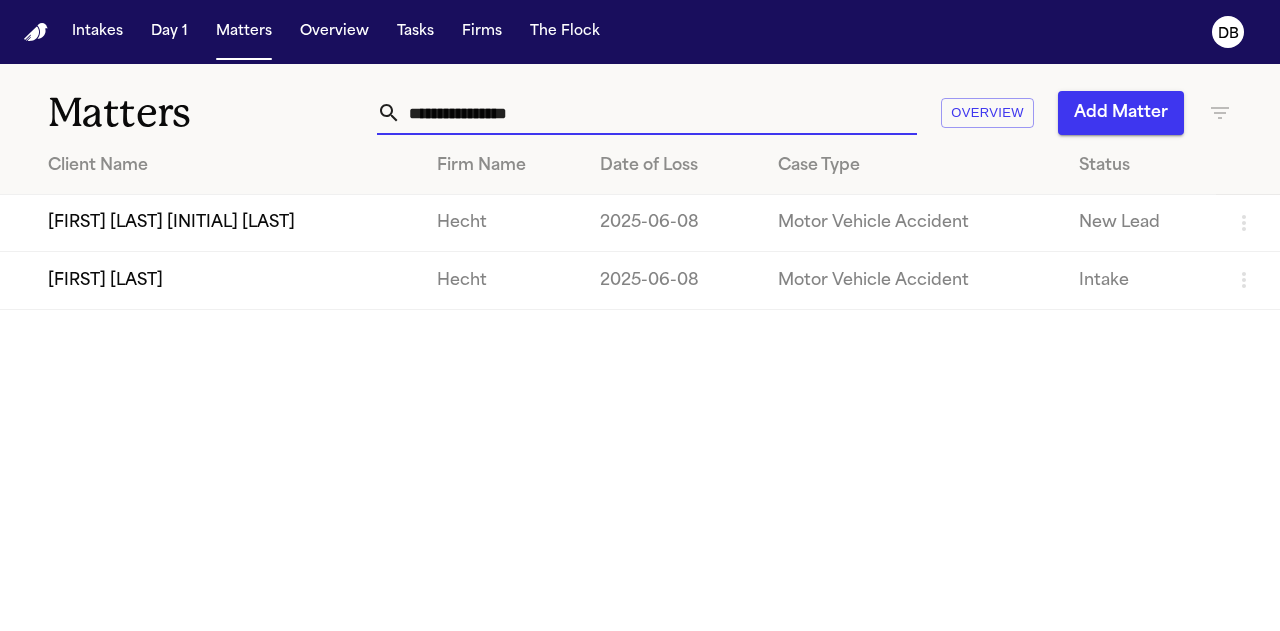 type on "*" 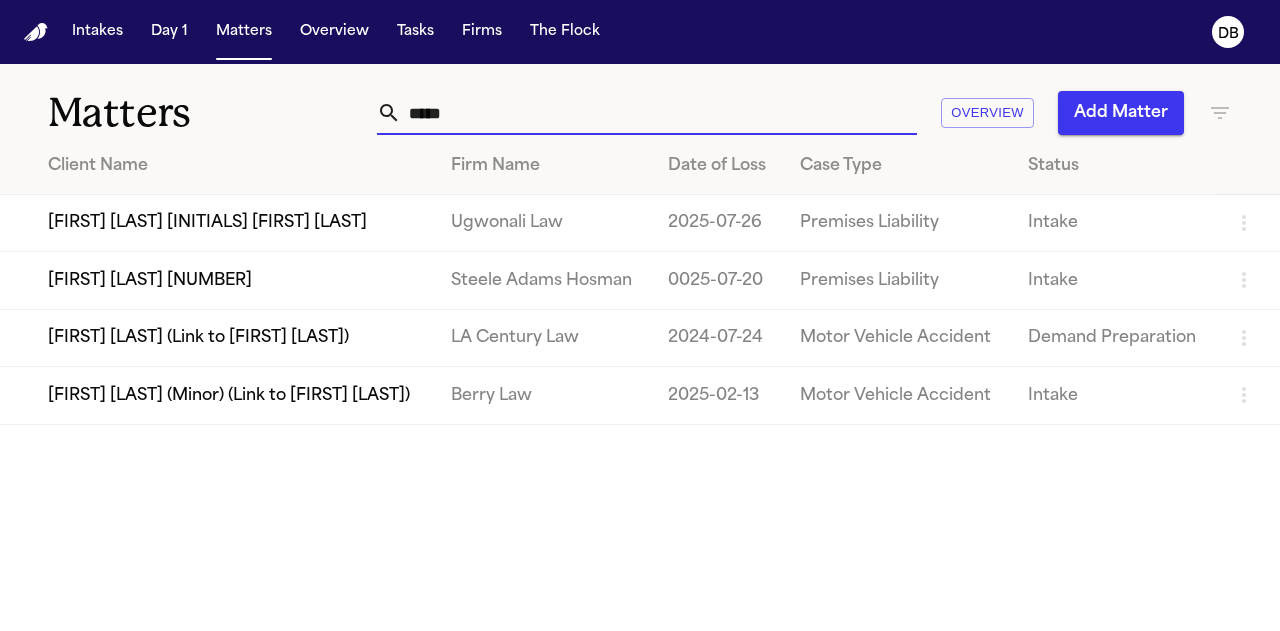 type on "*****" 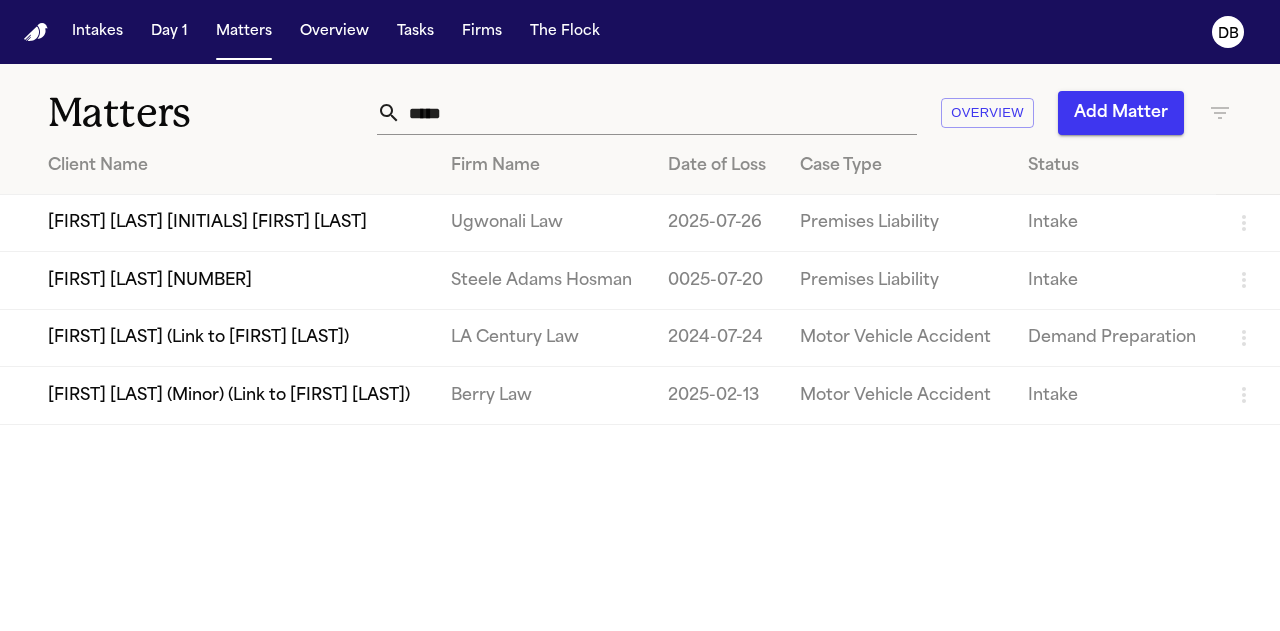 click on "[FIRST] [LAST] [NUMBER]" at bounding box center (217, 280) 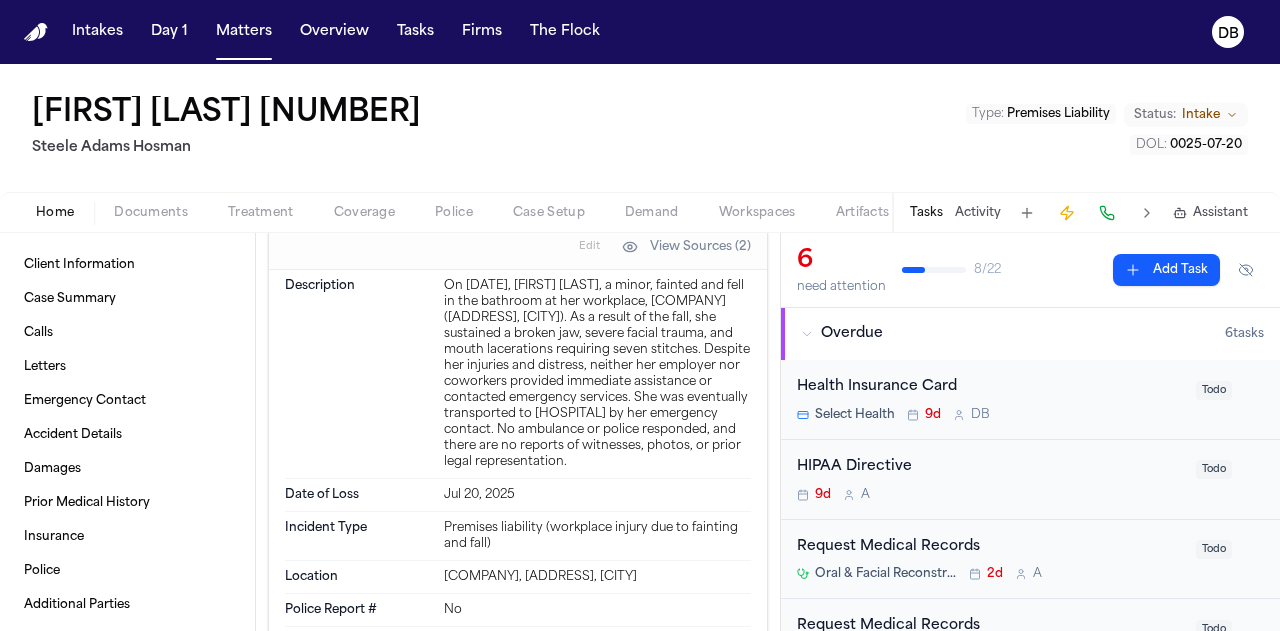 scroll, scrollTop: 1300, scrollLeft: 0, axis: vertical 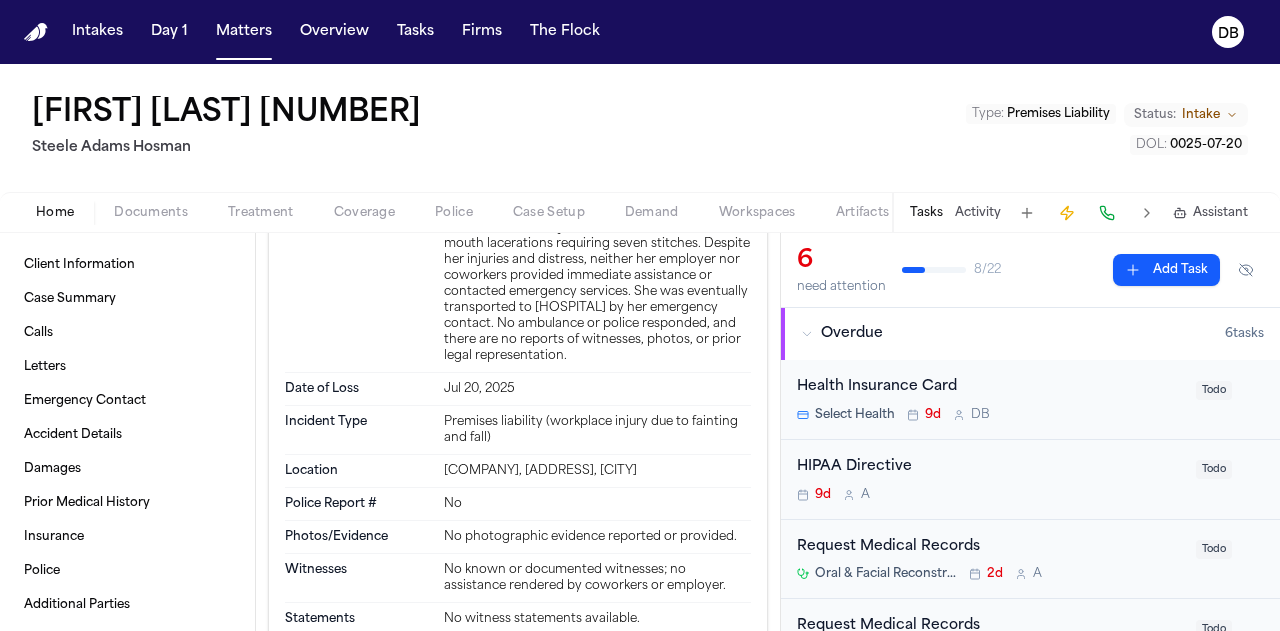 drag, startPoint x: 630, startPoint y: 476, endPoint x: 394, endPoint y: 493, distance: 236.6115 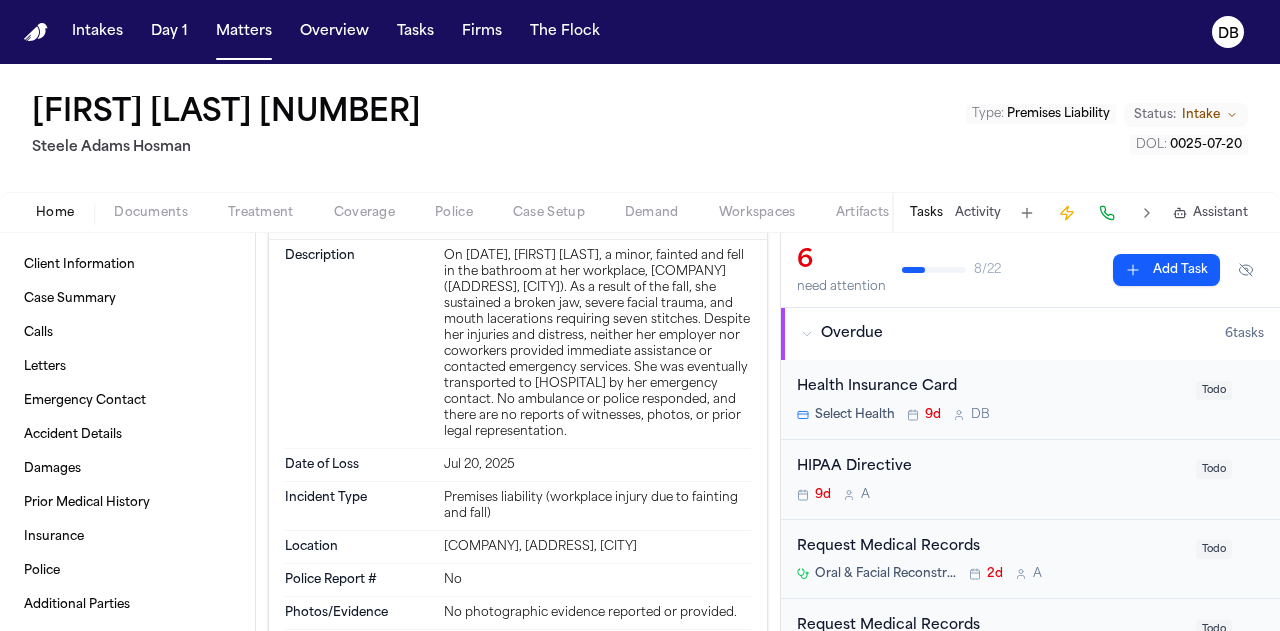 scroll, scrollTop: 1100, scrollLeft: 0, axis: vertical 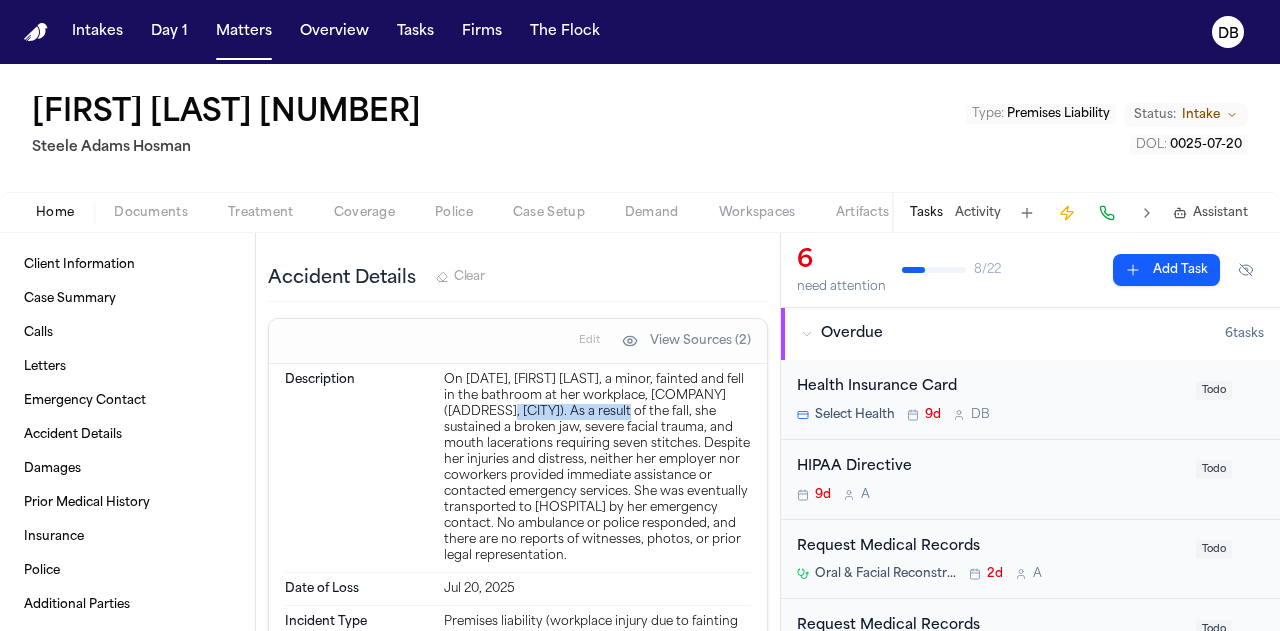 drag, startPoint x: 629, startPoint y: 401, endPoint x: 488, endPoint y: 403, distance: 141.01419 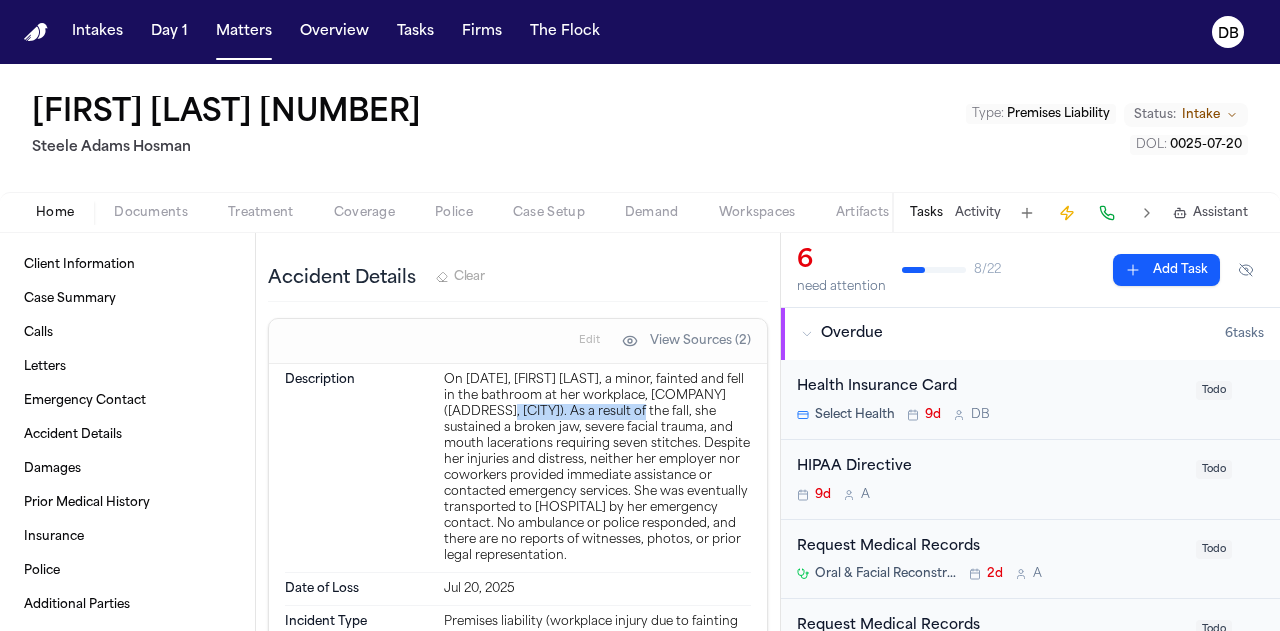 drag, startPoint x: 488, startPoint y: 403, endPoint x: 638, endPoint y: 403, distance: 150 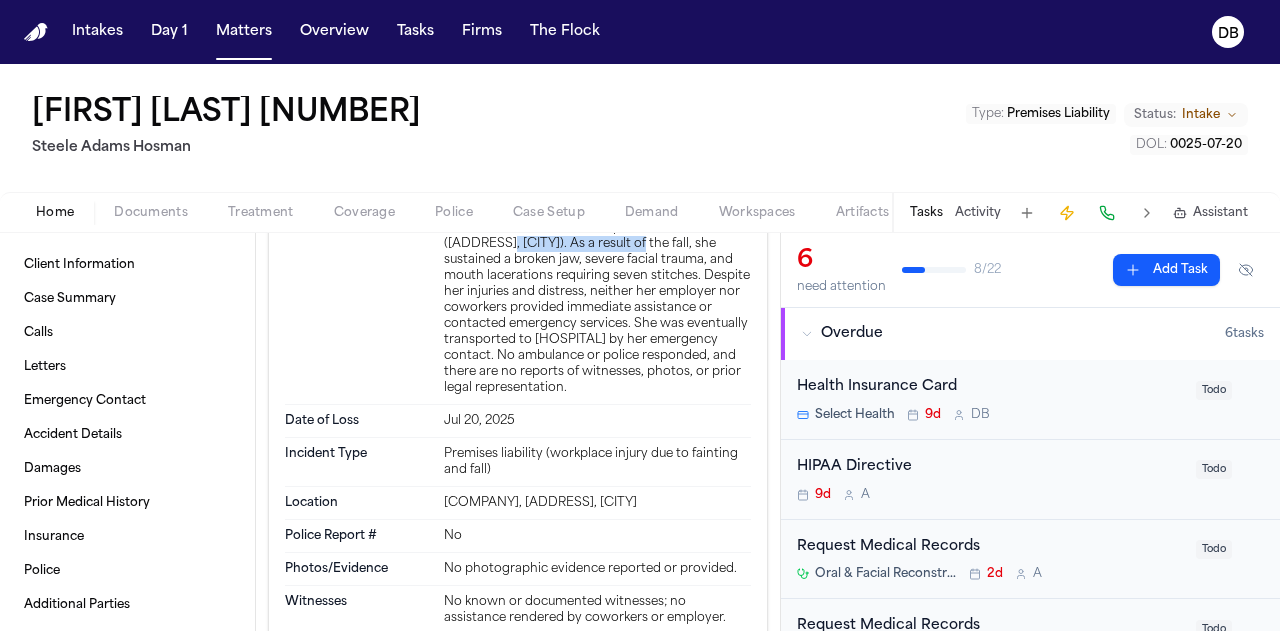 scroll, scrollTop: 1300, scrollLeft: 0, axis: vertical 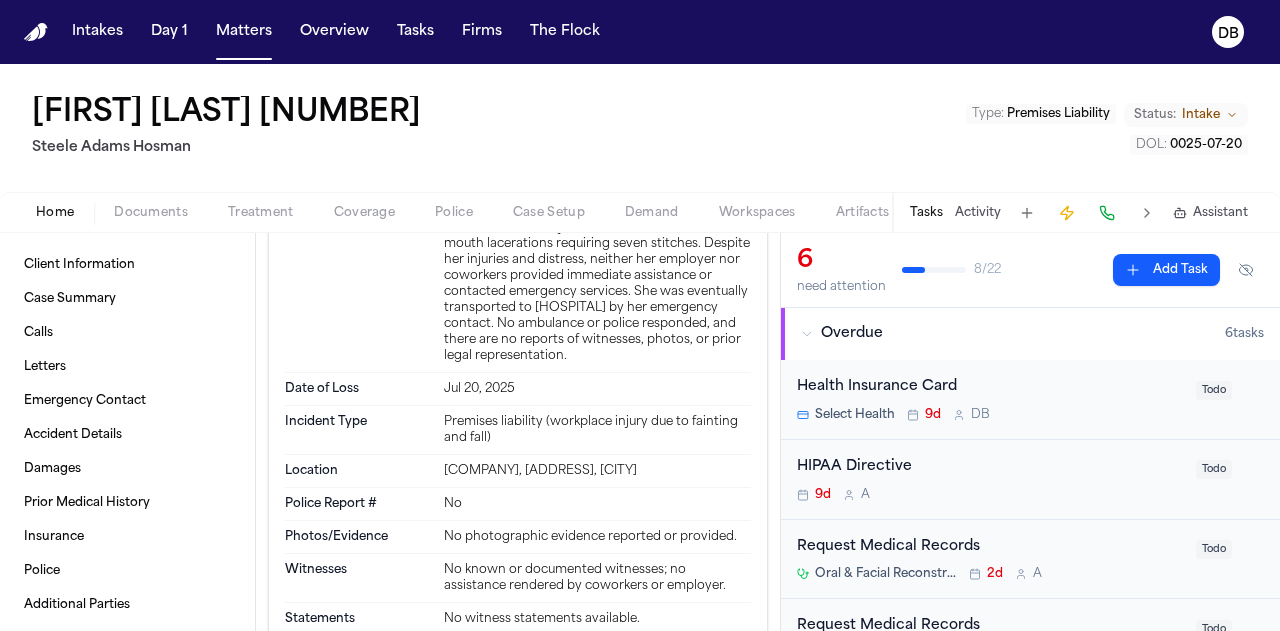 click on "On [DATE], [FIRST] [LAST], a minor, fainted and fell in the bathroom at her workplace, [COMPANY] ([ADDRESS], [CITY]). As a result of the fall, she sustained a broken jaw, severe facial trauma, and mouth lacerations requiring seven stitches. Despite her injuries and distress, neither her employer nor coworkers provided immediate assistance or contacted emergency services. She was eventually transported to [HOSPITAL] by her emergency contact. No ambulance or police responded, and there are no reports of witnesses, photos, or prior legal representation." at bounding box center [597, 268] 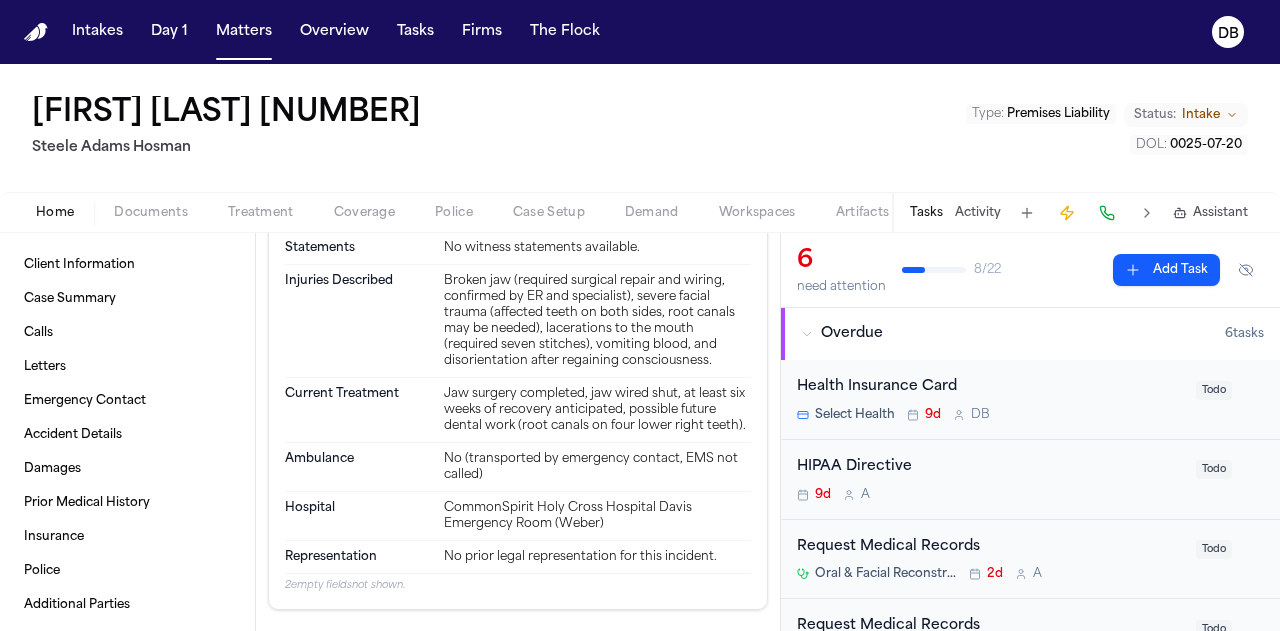 scroll, scrollTop: 1700, scrollLeft: 0, axis: vertical 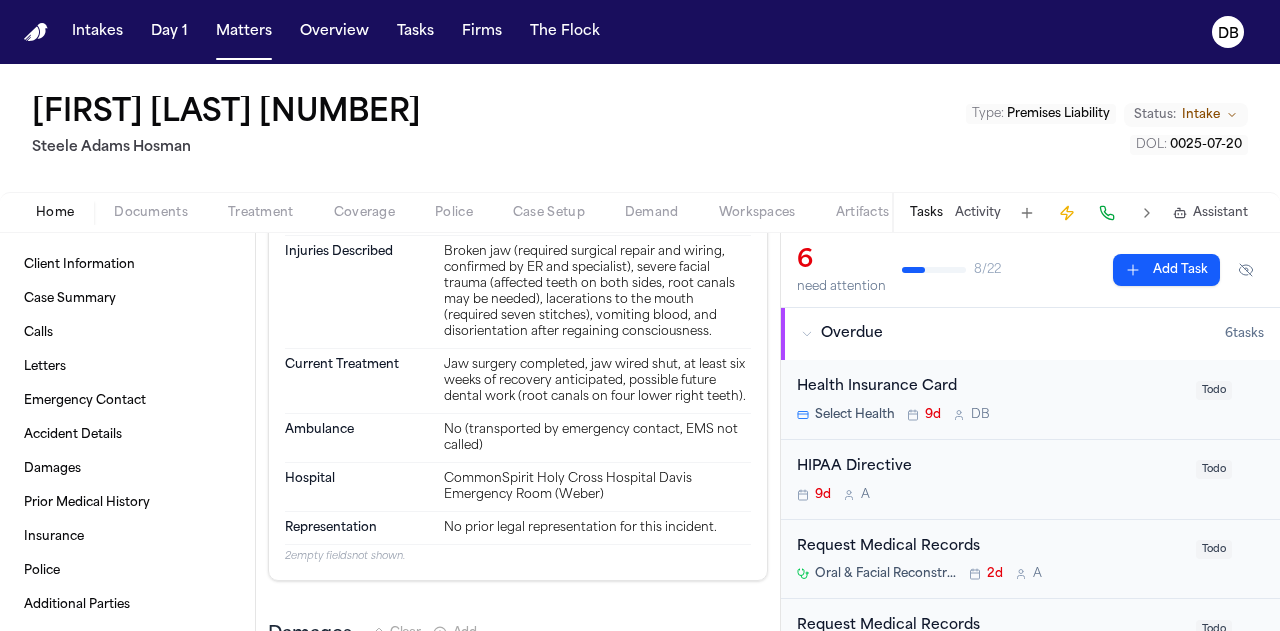 click on "[NAME] Minor Steele Adams Hosman Type :   Premises Liability Status: Intake DOL :   0025-07-20" at bounding box center [640, 128] 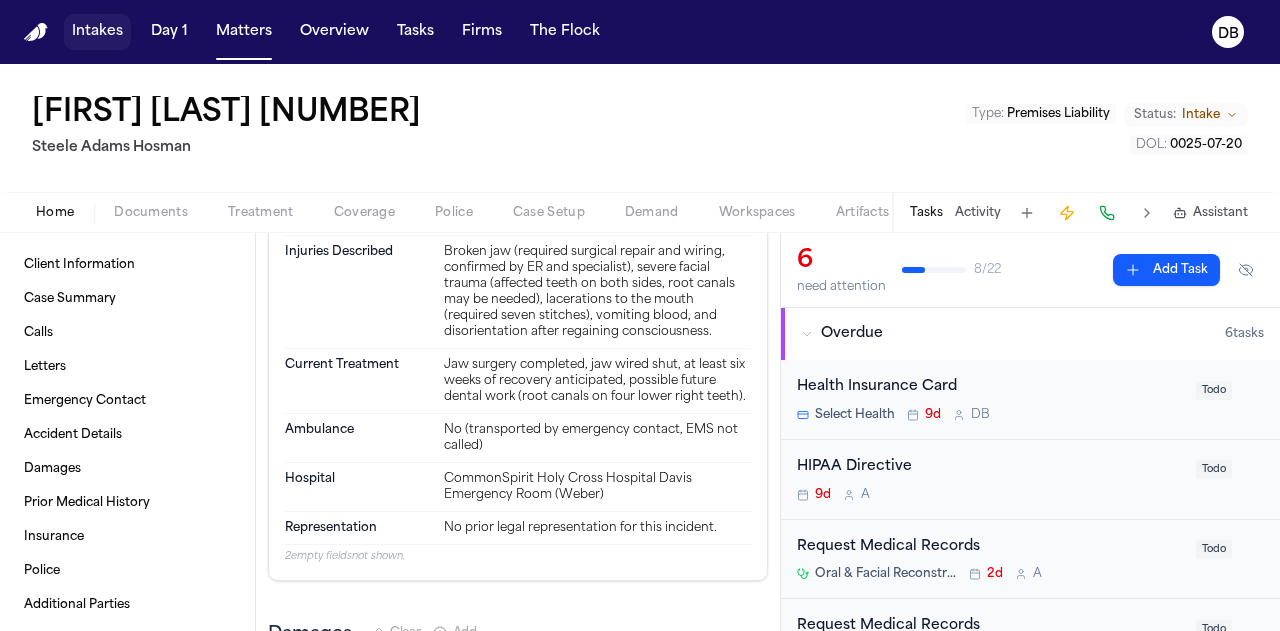click on "Intakes" at bounding box center (97, 32) 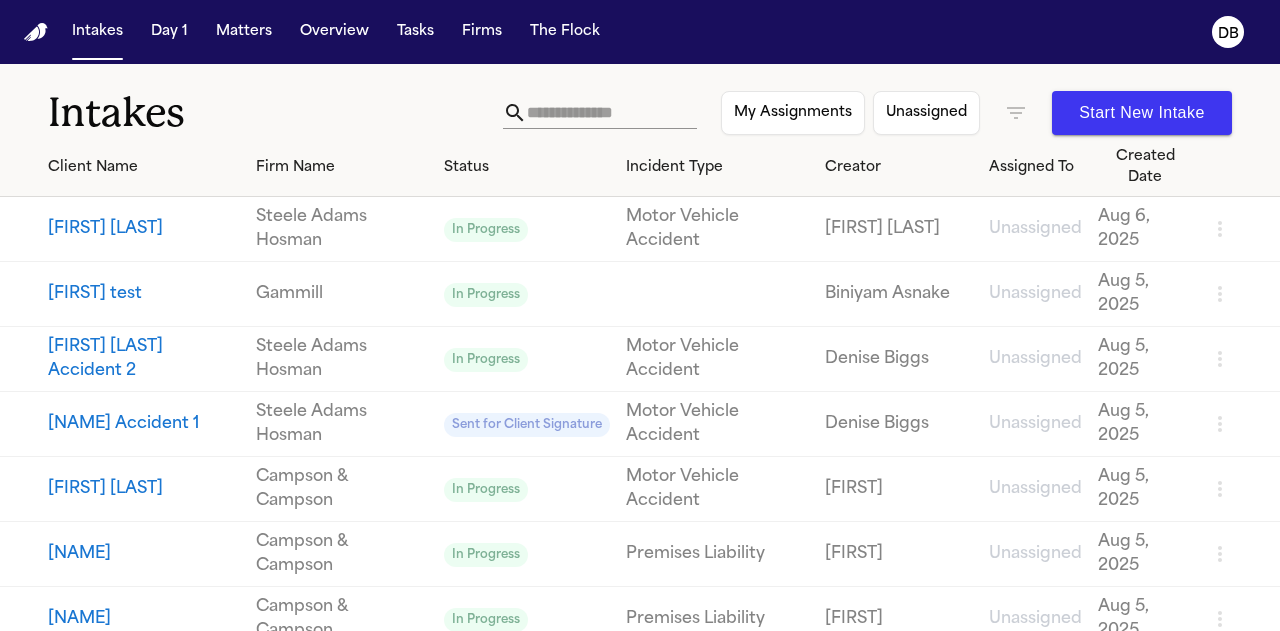 drag, startPoint x: 315, startPoint y: 115, endPoint x: 306, endPoint y: 122, distance: 11.401754 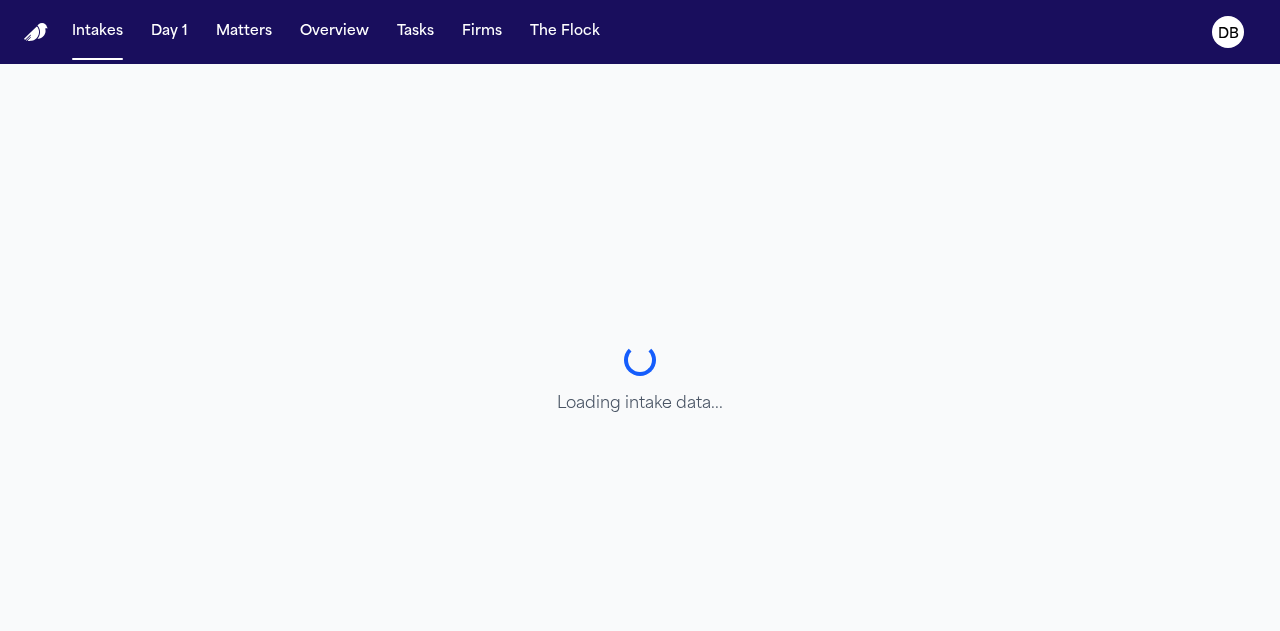 select on "**********" 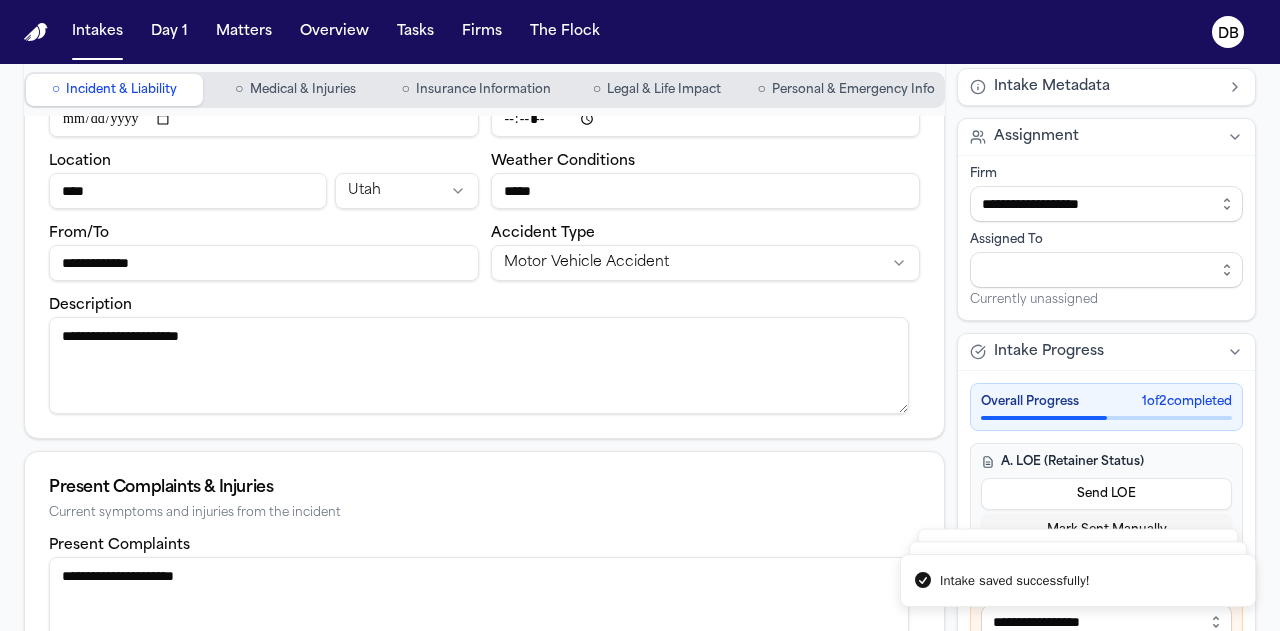scroll, scrollTop: 300, scrollLeft: 0, axis: vertical 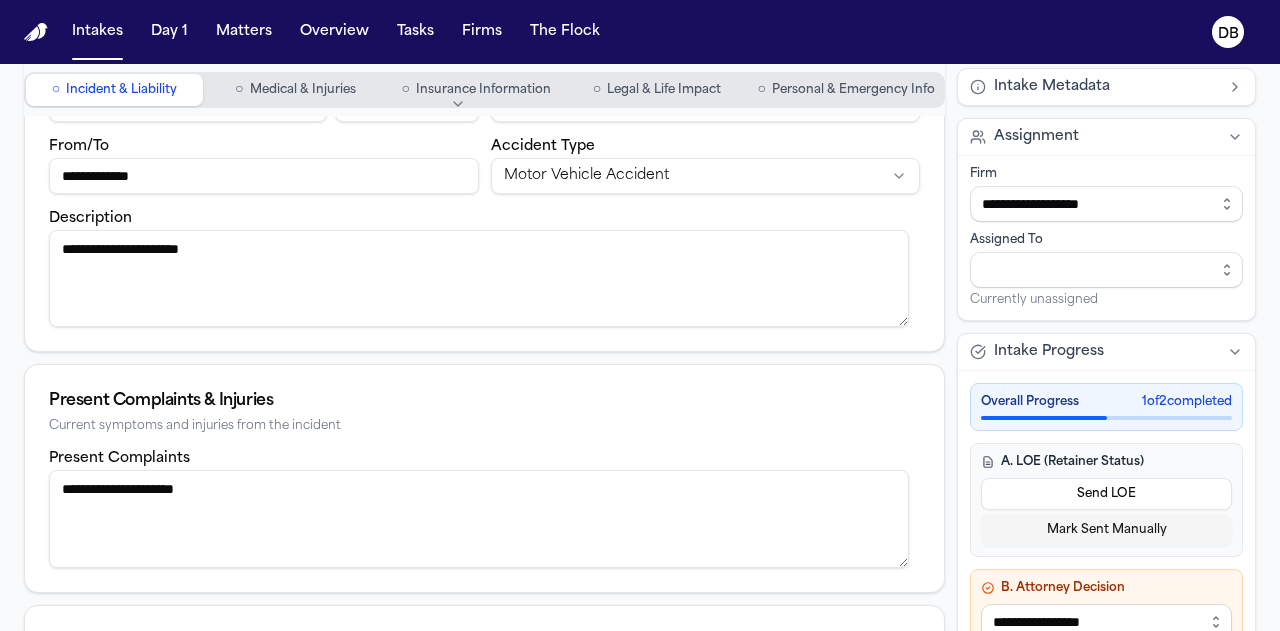 click on "**********" at bounding box center (479, 278) 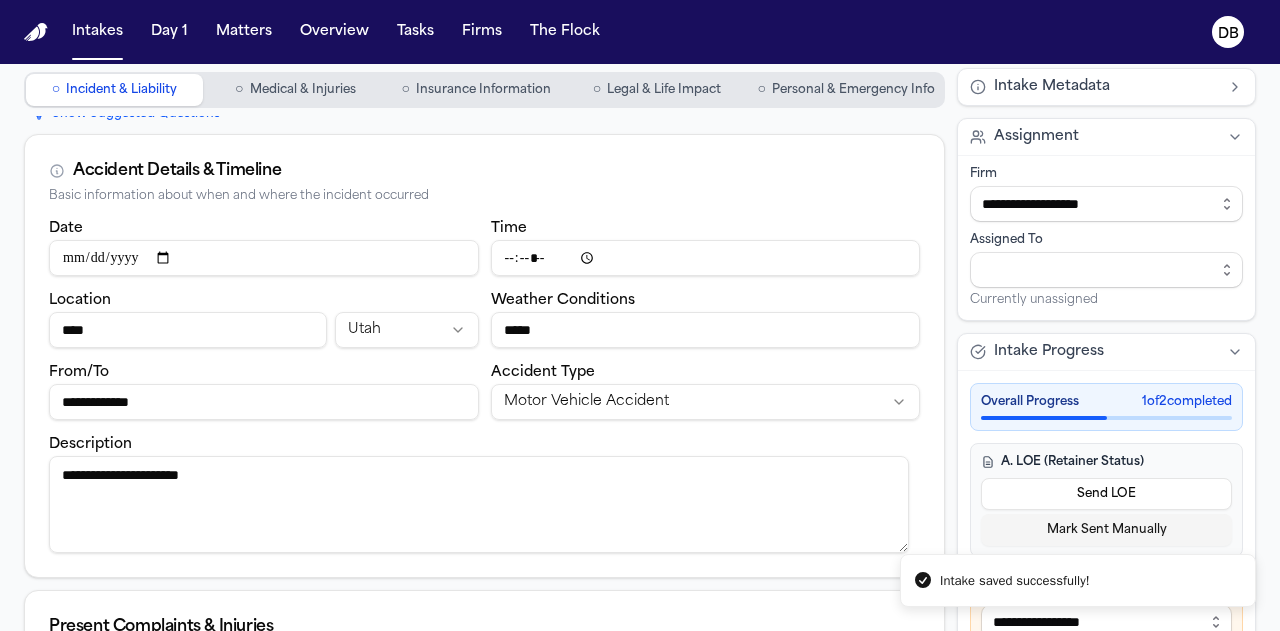 scroll, scrollTop: 100, scrollLeft: 0, axis: vertical 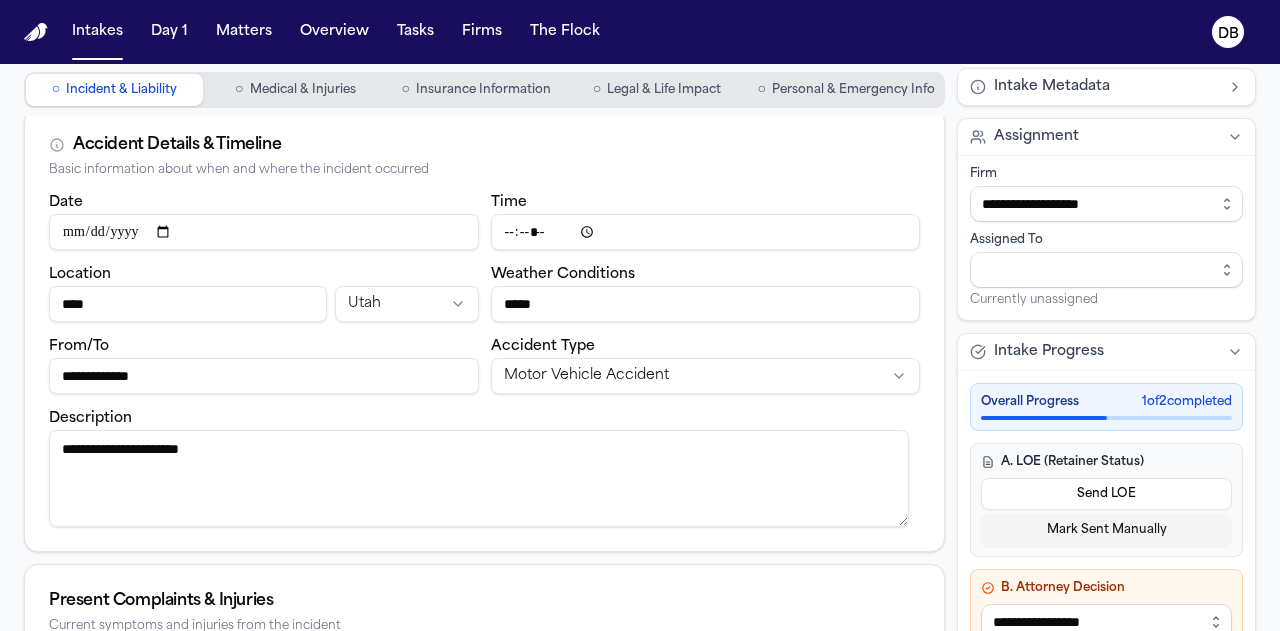 click on "**********" at bounding box center (479, 478) 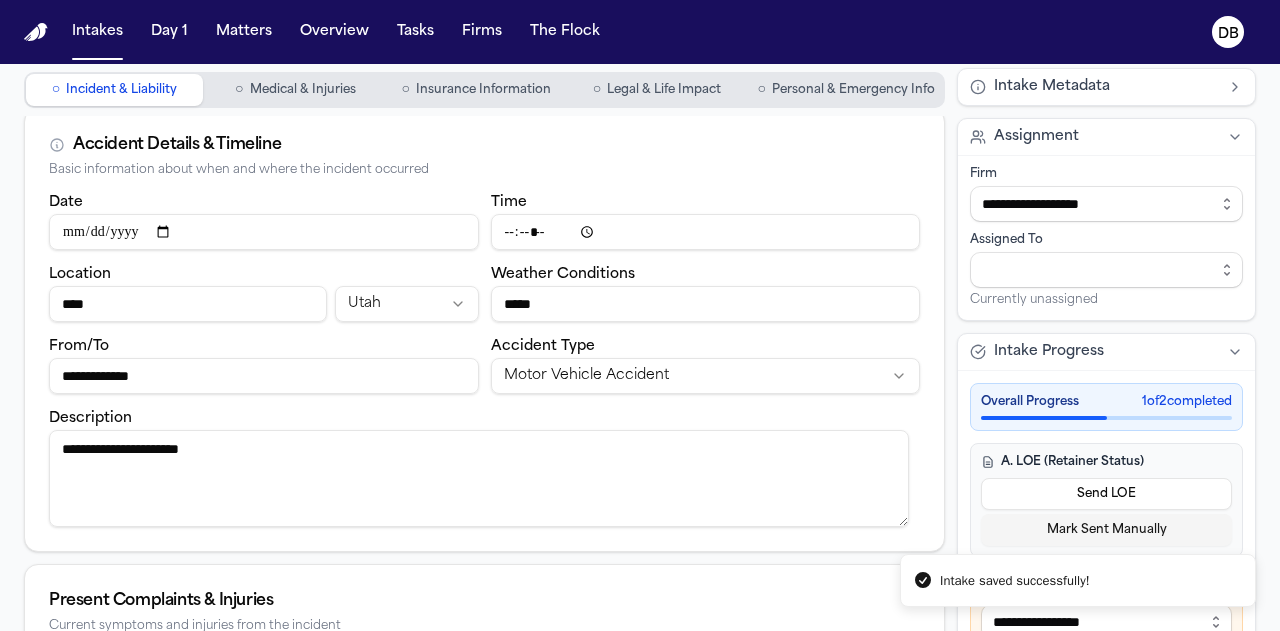 drag, startPoint x: 277, startPoint y: 440, endPoint x: 0, endPoint y: 403, distance: 279.4602 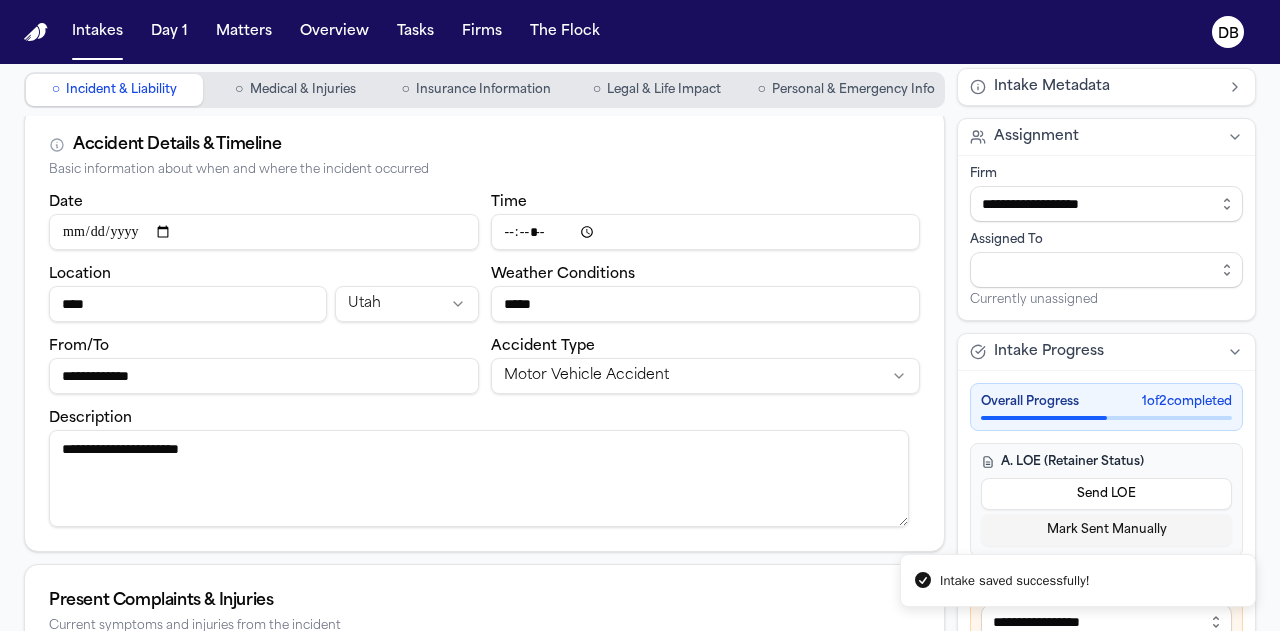 drag, startPoint x: 173, startPoint y: 311, endPoint x: 53, endPoint y: 311, distance: 120 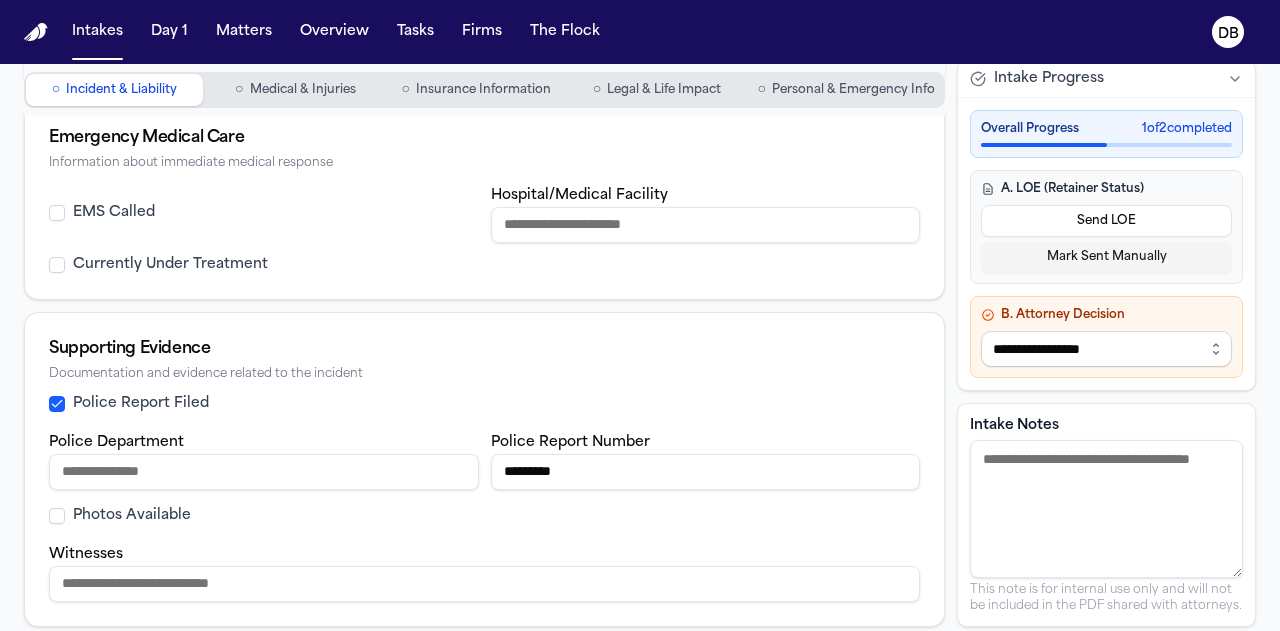 scroll, scrollTop: 804, scrollLeft: 0, axis: vertical 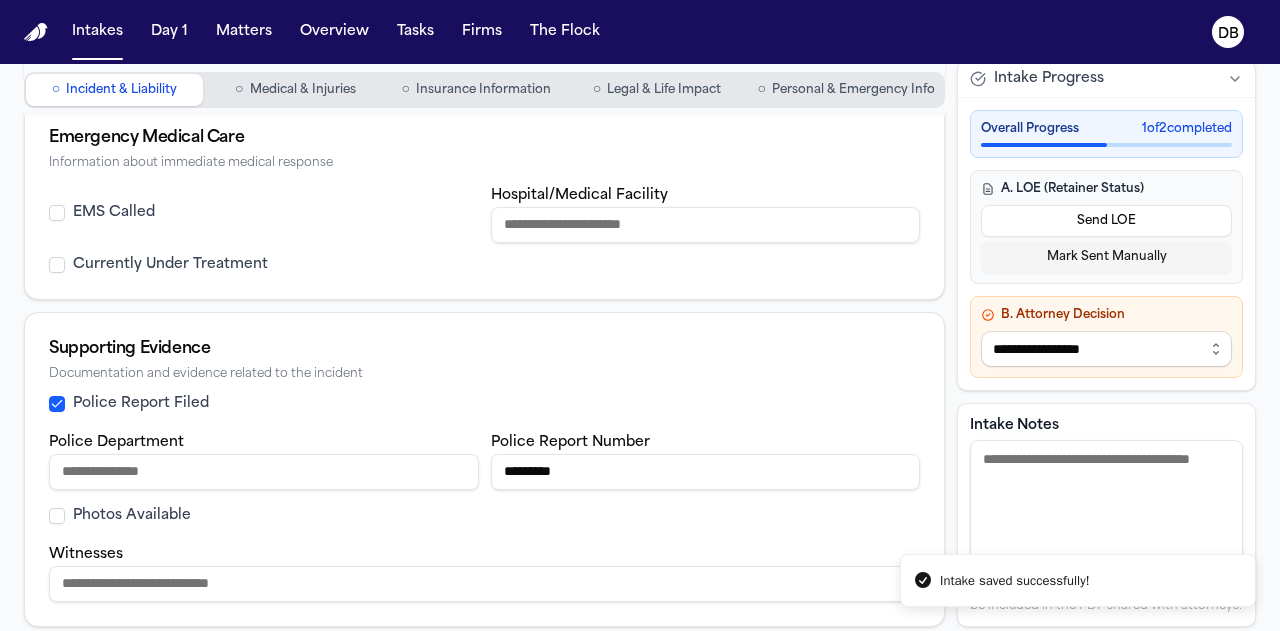 click on "Medical & Injuries" at bounding box center (303, 90) 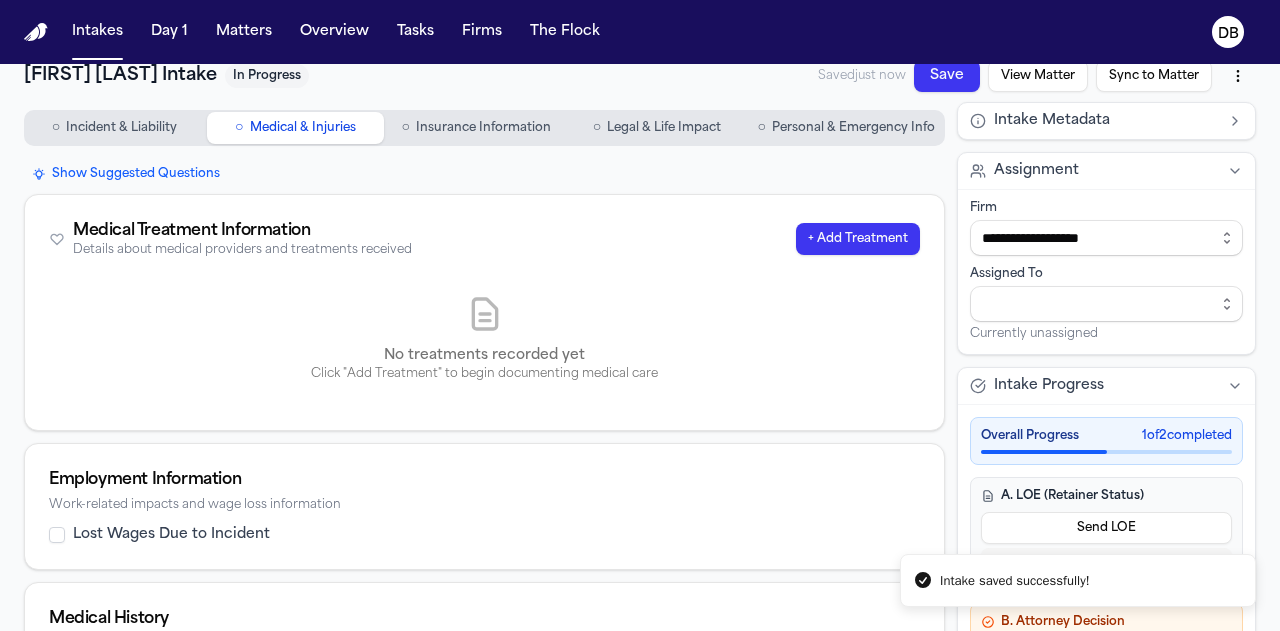 scroll, scrollTop: 0, scrollLeft: 0, axis: both 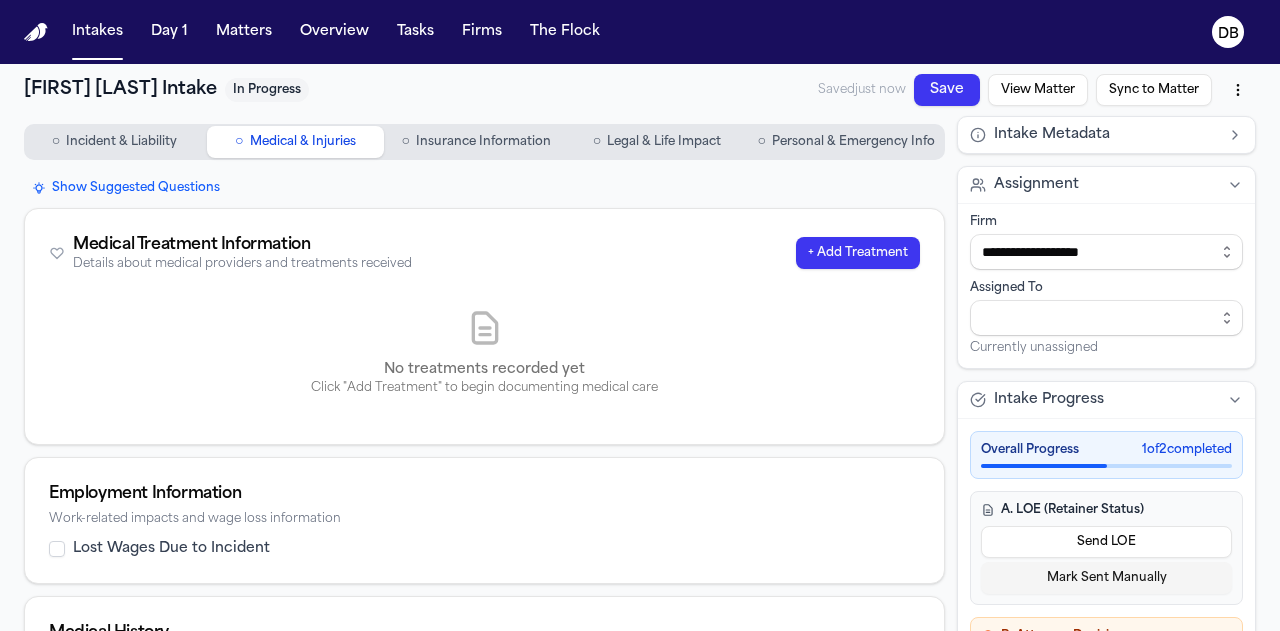 click on "○ Incident & Liability ○ Medical & Injuries ○ Insurance Information ○ Legal & Life Impact ○ Personal & Emergency Info" at bounding box center (484, 142) 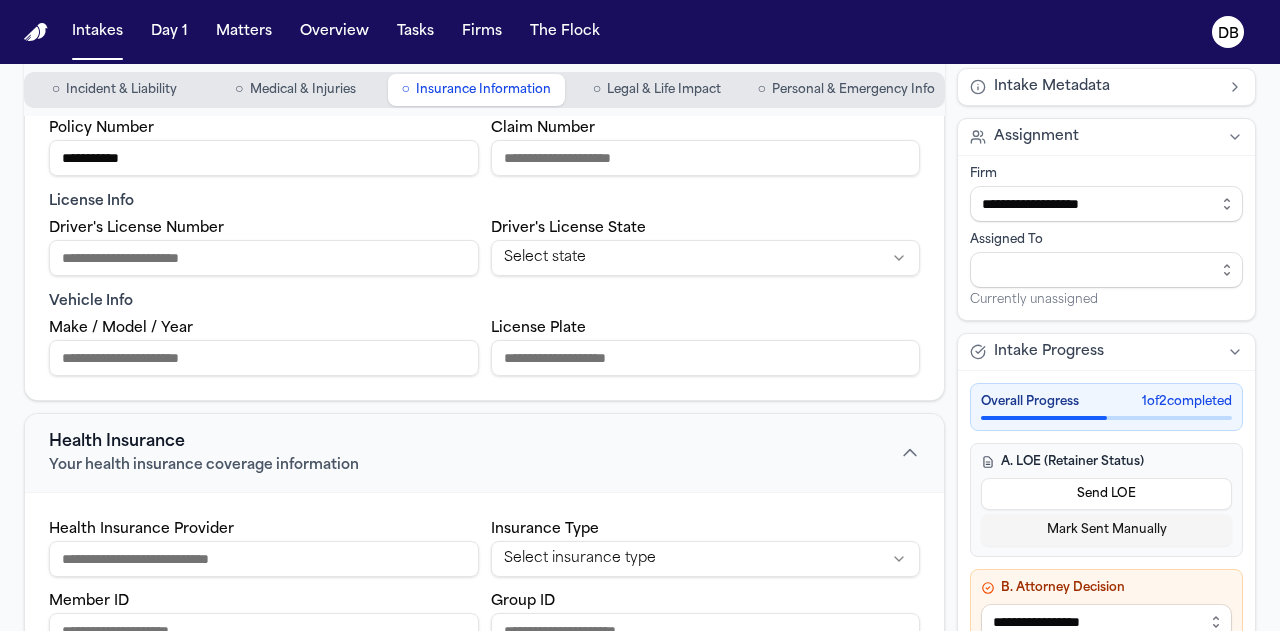 scroll, scrollTop: 400, scrollLeft: 0, axis: vertical 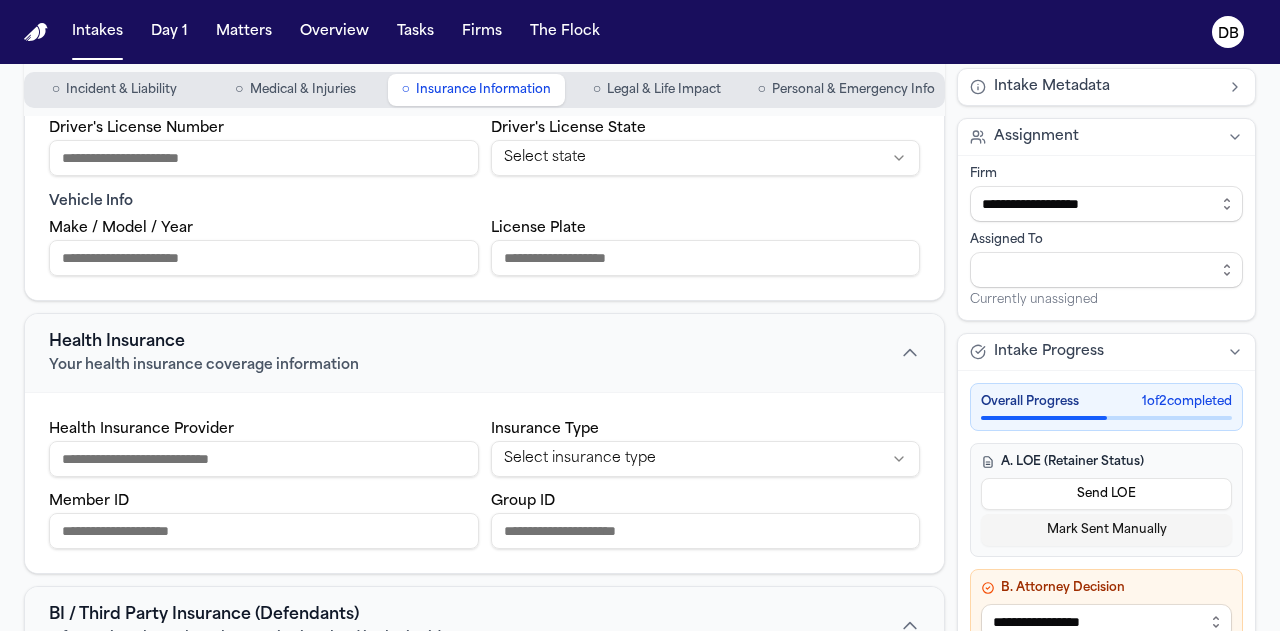 click on "Driver's License Number" at bounding box center [264, 158] 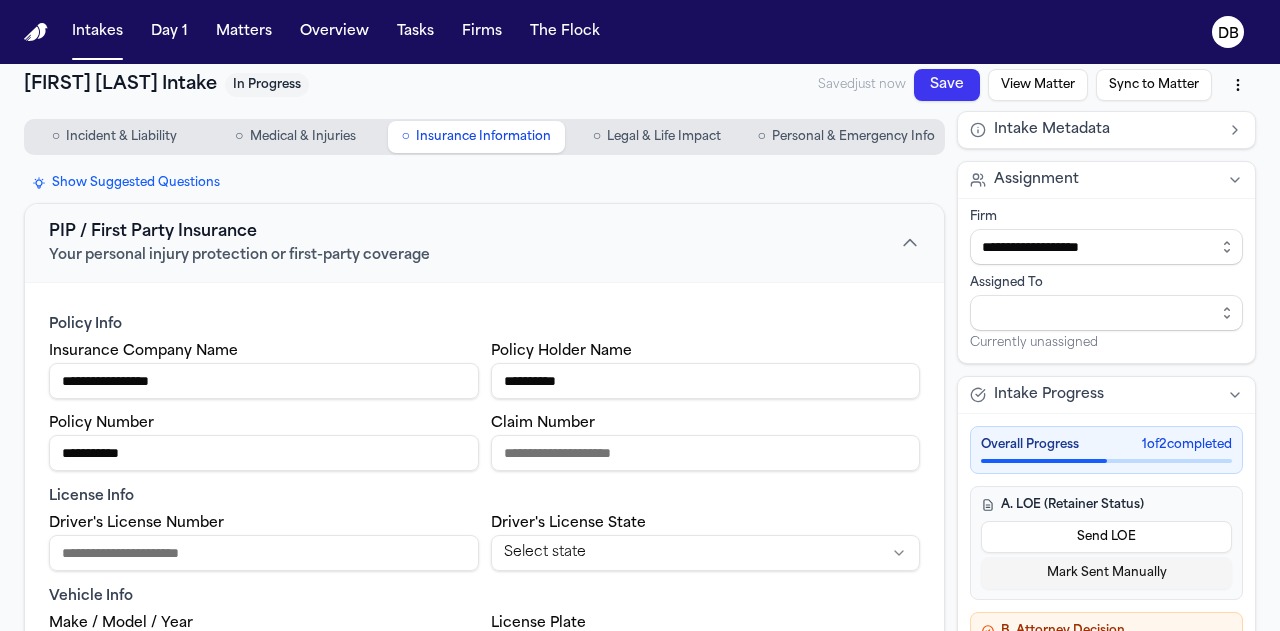 scroll, scrollTop: 0, scrollLeft: 0, axis: both 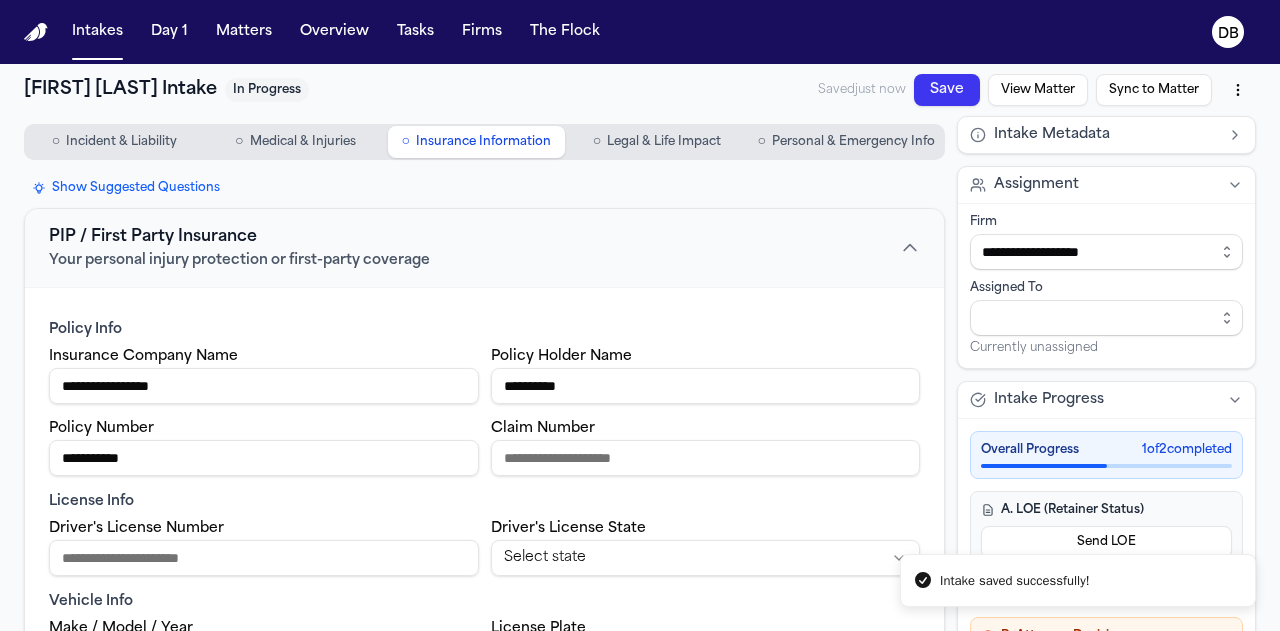 click on "PIP / First Party Insurance Your personal injury protection or first-party coverage" at bounding box center (484, 248) 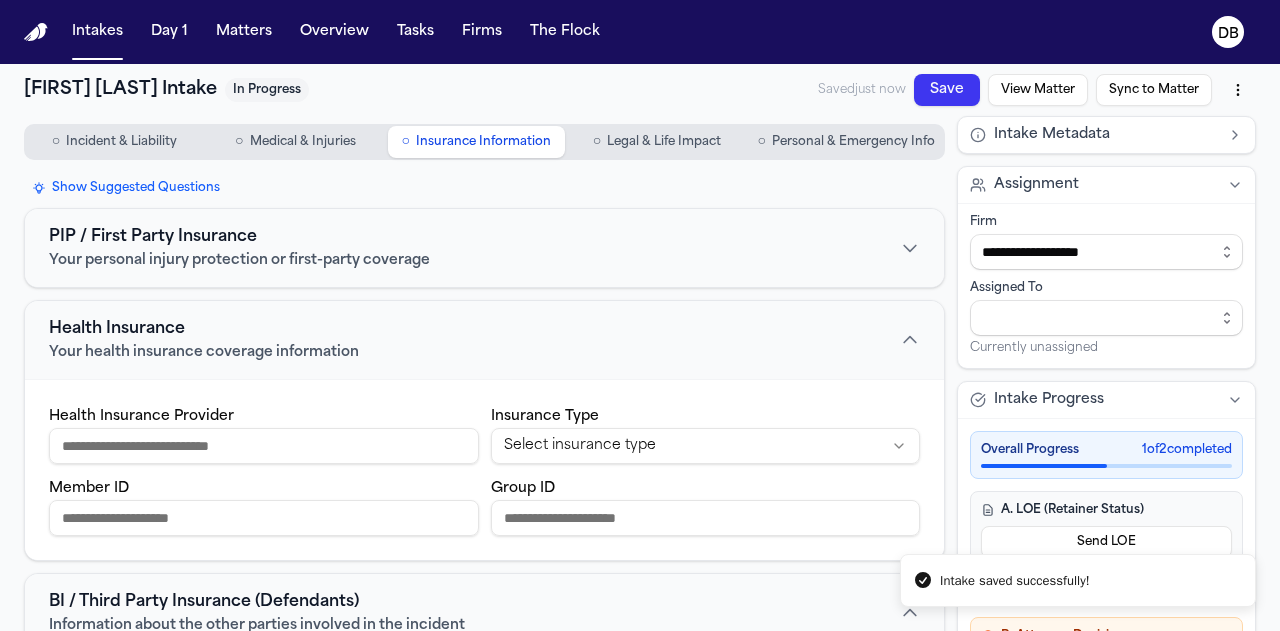 click on "PIP / First Party Insurance Your personal injury protection or first-party coverage" at bounding box center [484, 248] 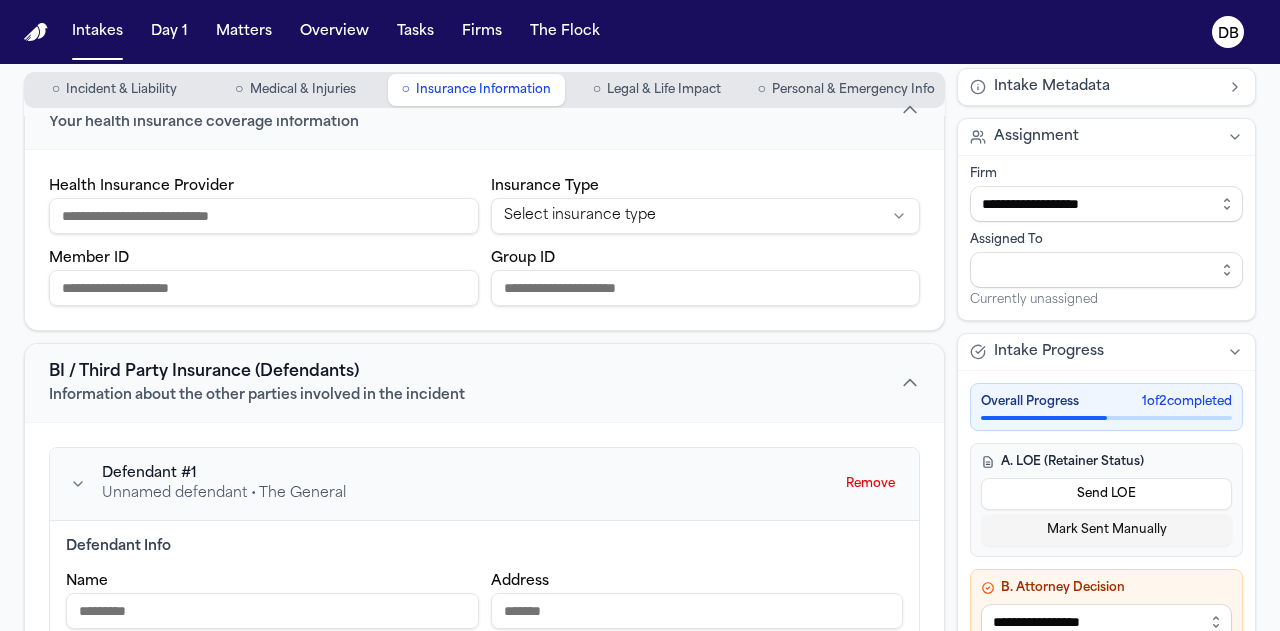 scroll, scrollTop: 600, scrollLeft: 0, axis: vertical 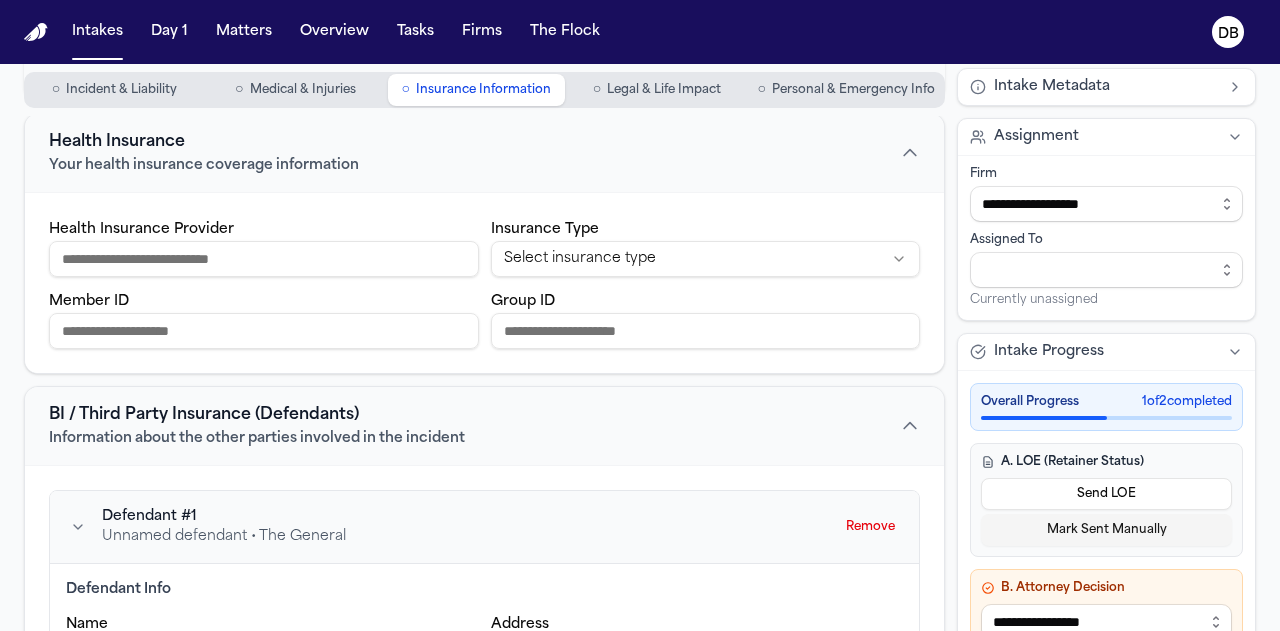 click on "Health Insurance Provider" at bounding box center (264, 259) 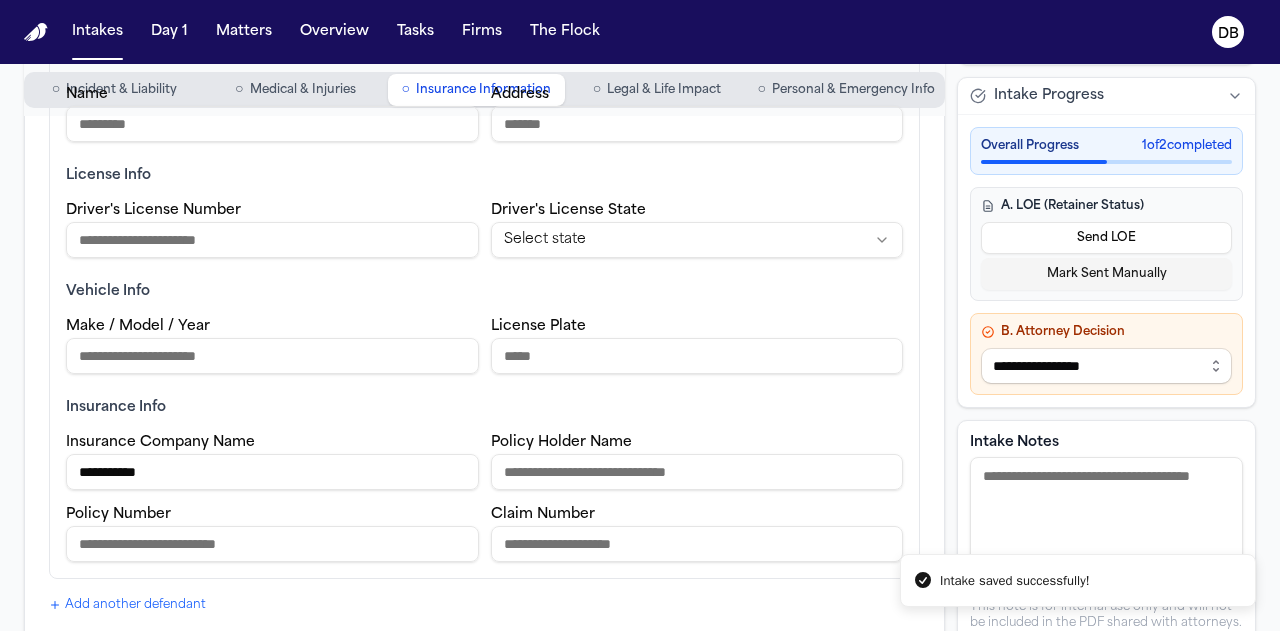 scroll, scrollTop: 1146, scrollLeft: 0, axis: vertical 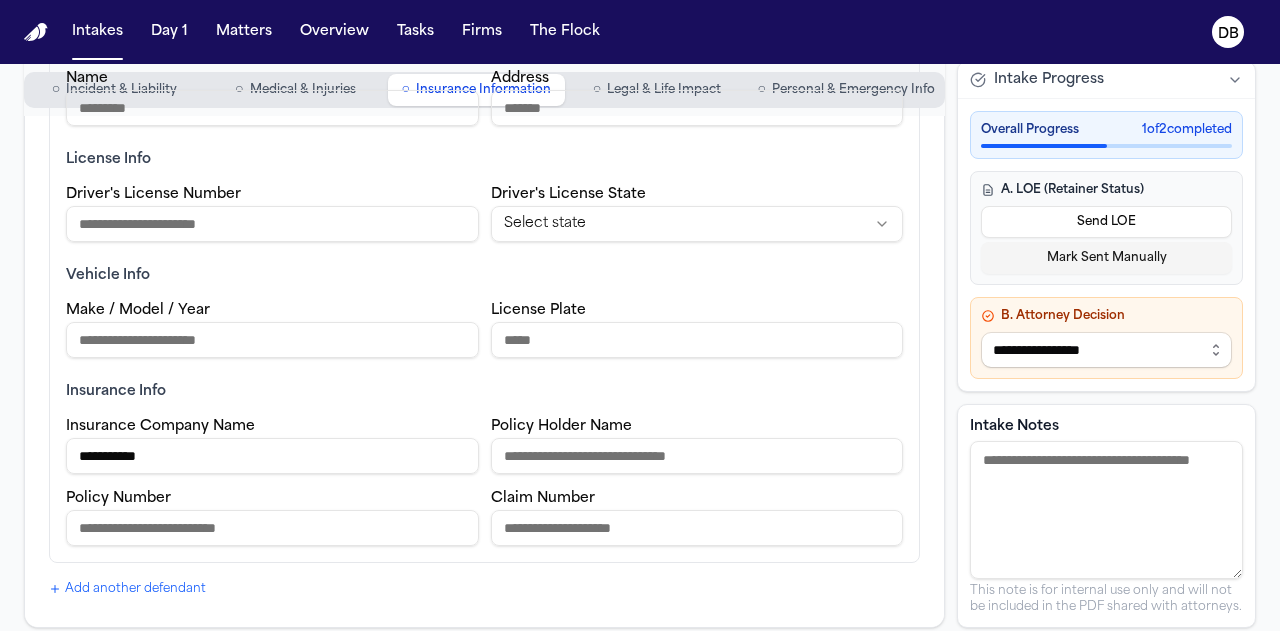 click on "**********" at bounding box center (484, 464) 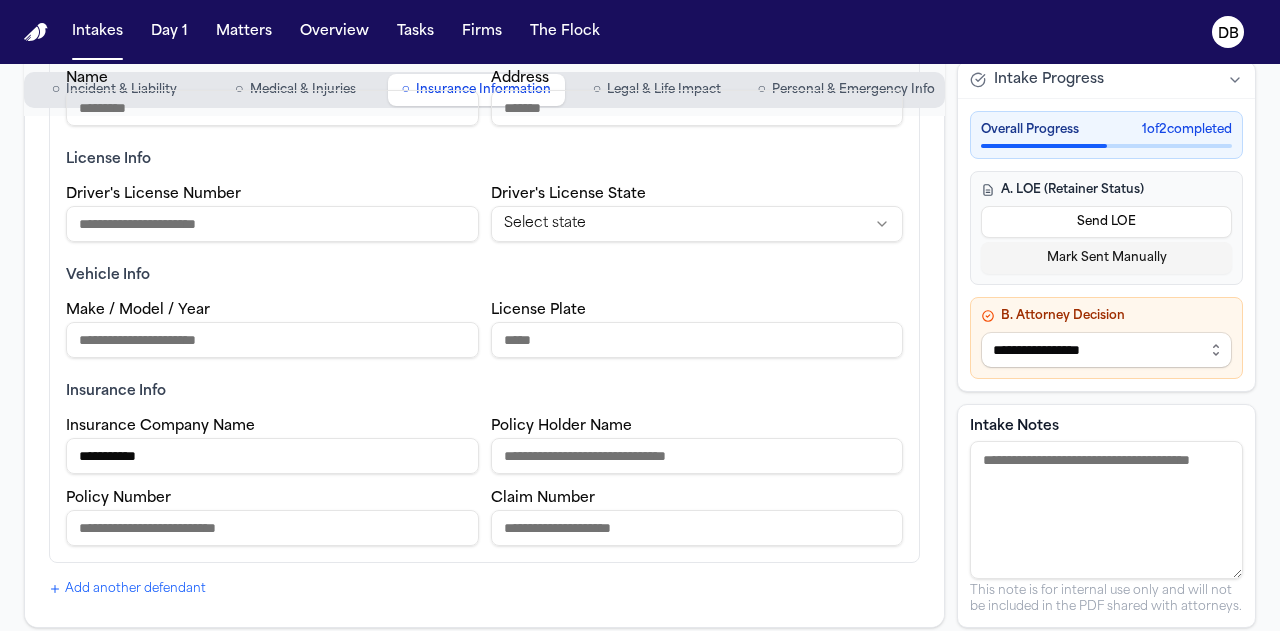 click on "**********" at bounding box center (272, 456) 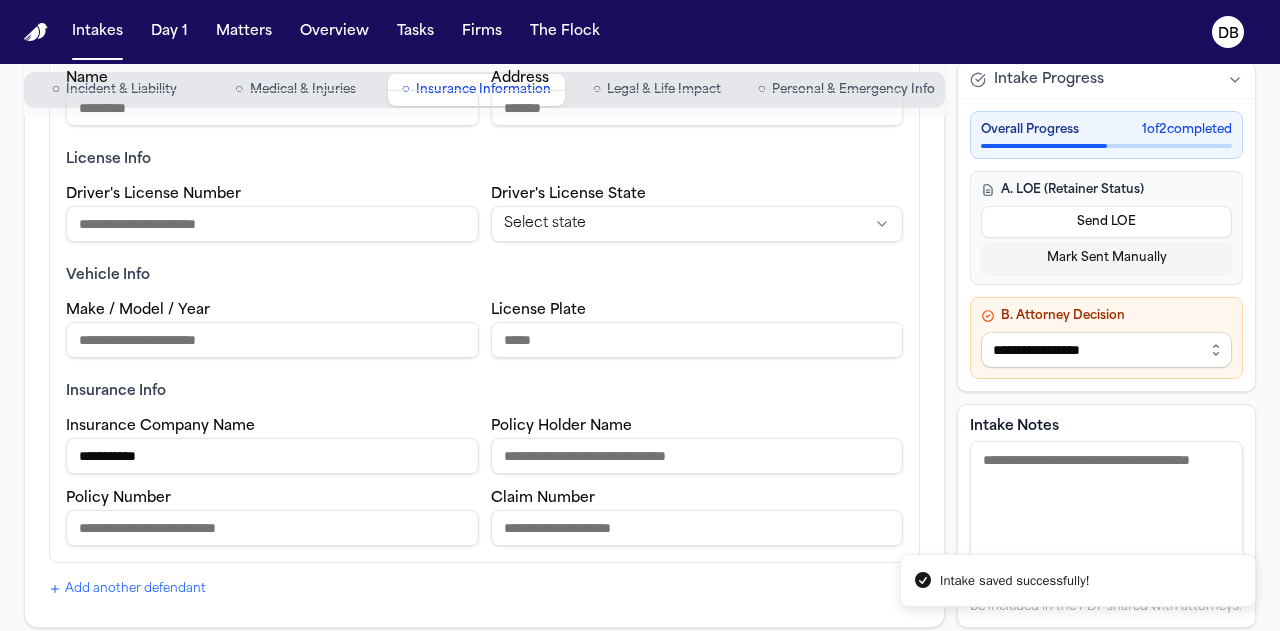 click on "Policy Number" at bounding box center [272, 528] 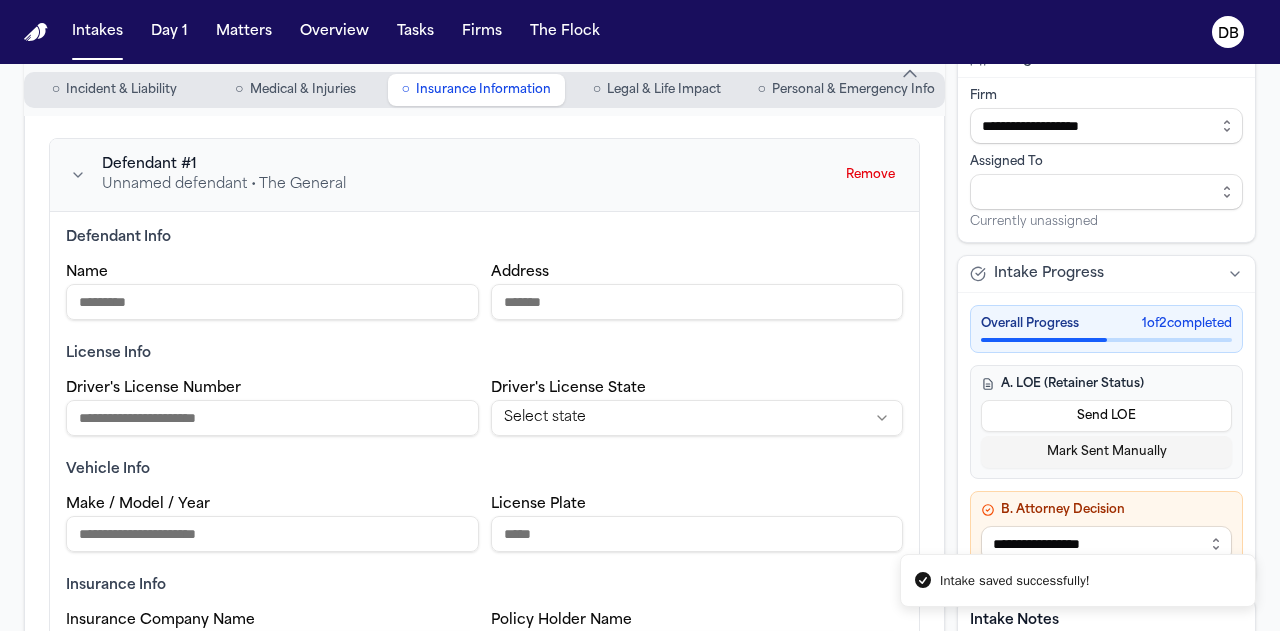 scroll, scrollTop: 946, scrollLeft: 0, axis: vertical 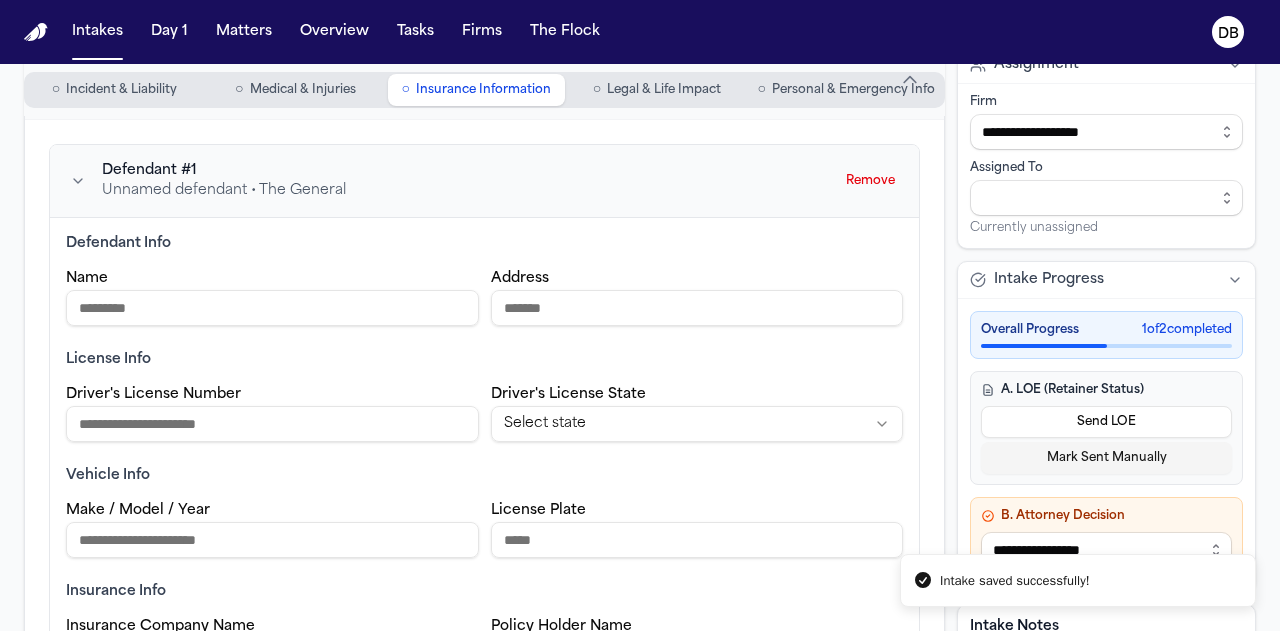 click on "Name" at bounding box center [272, 308] 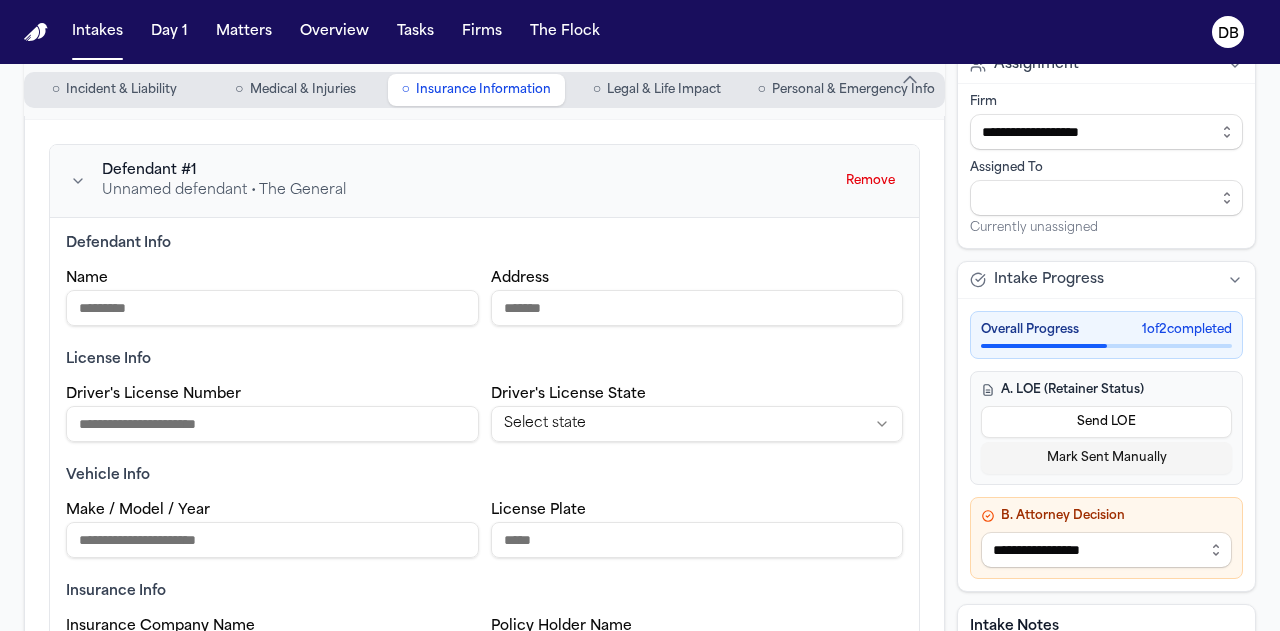 click on "Personal & Emergency Info" at bounding box center (853, 90) 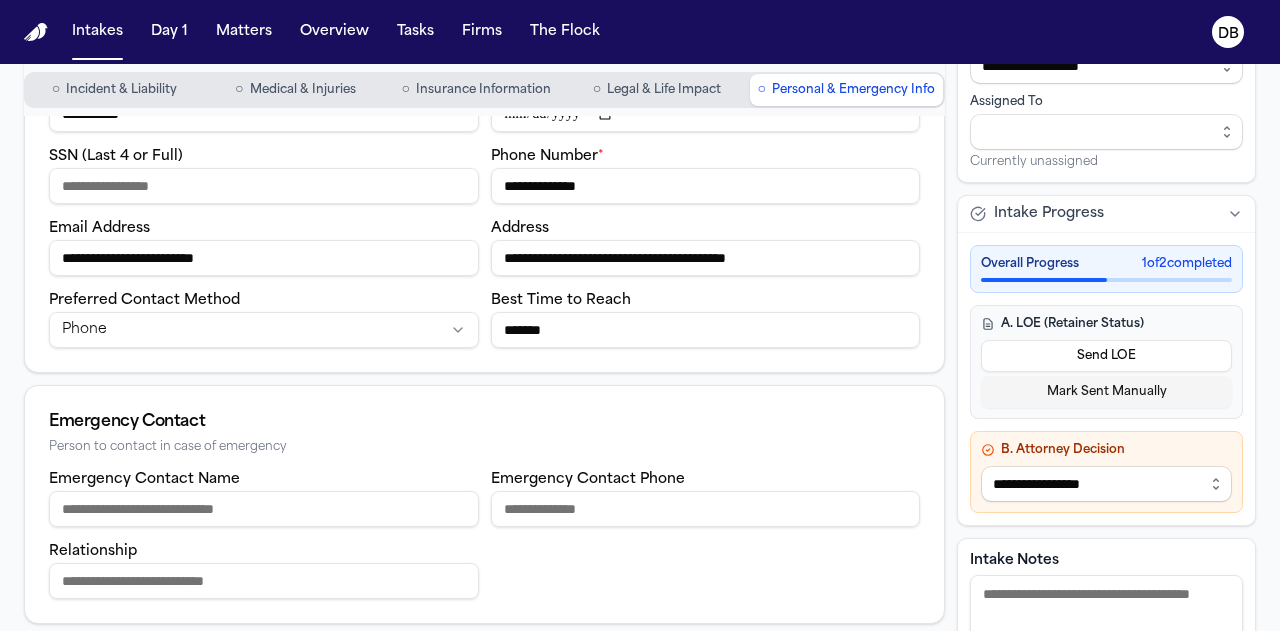 scroll, scrollTop: 16, scrollLeft: 0, axis: vertical 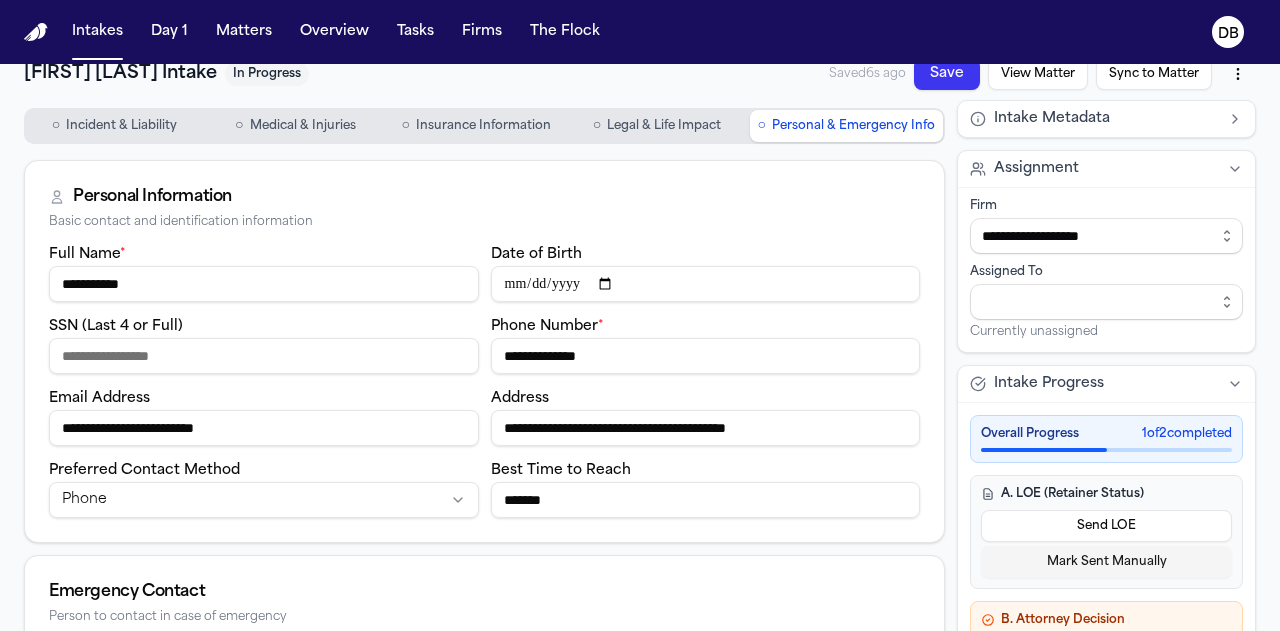 click on "SSN (Last 4 or Full)" at bounding box center [264, 356] 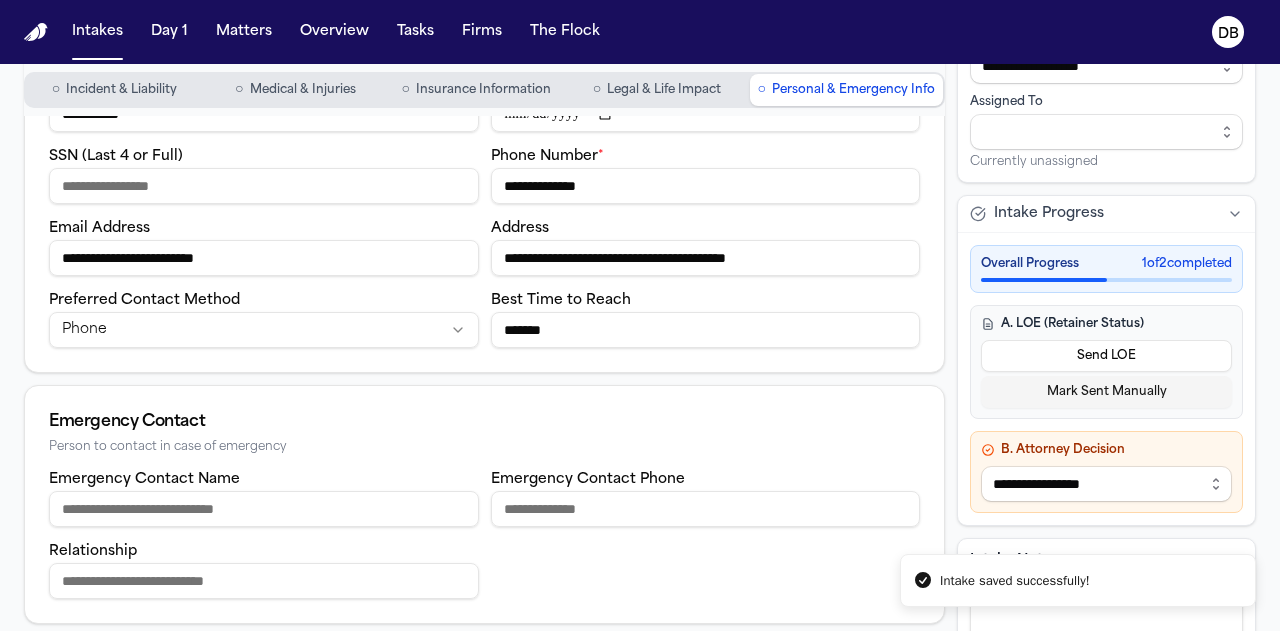 scroll, scrollTop: 216, scrollLeft: 0, axis: vertical 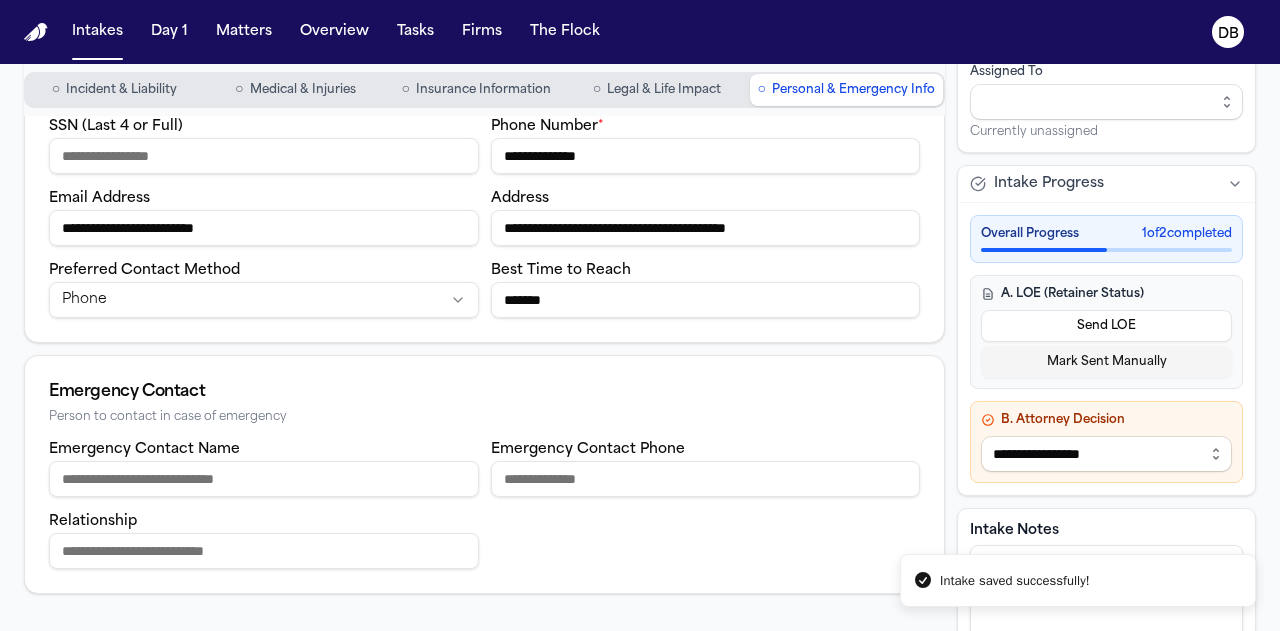 click on "Emergency Contact" at bounding box center (484, 392) 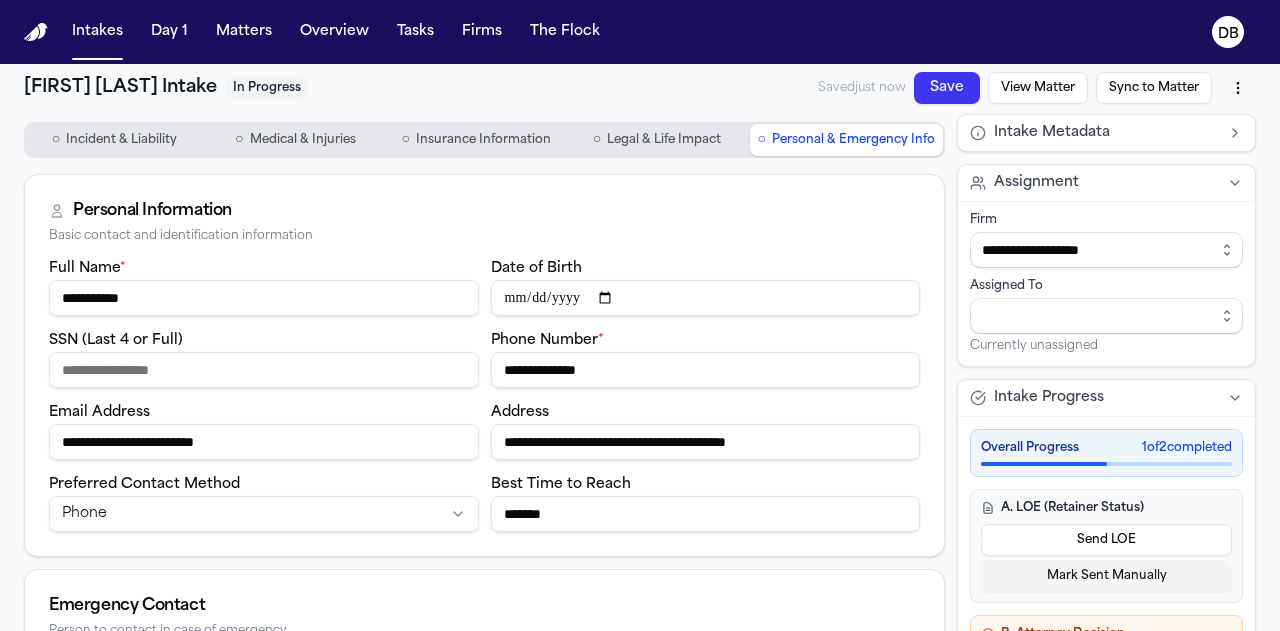 scroll, scrollTop: 0, scrollLeft: 0, axis: both 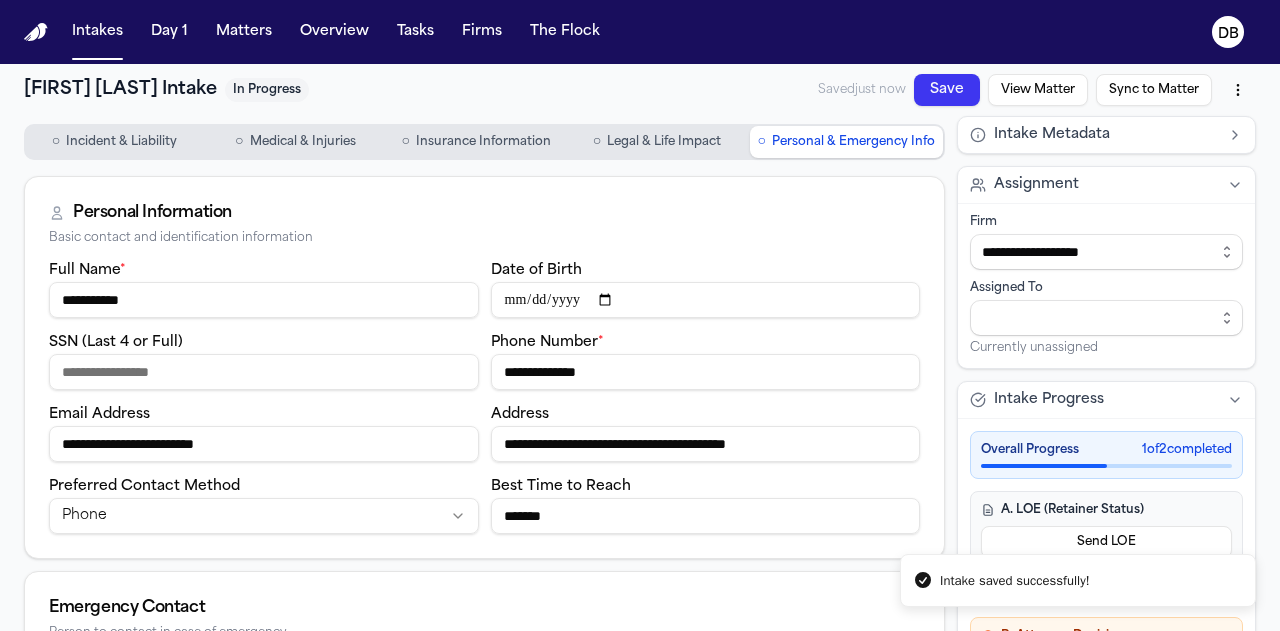 click on "Incident & Liability" at bounding box center (121, 142) 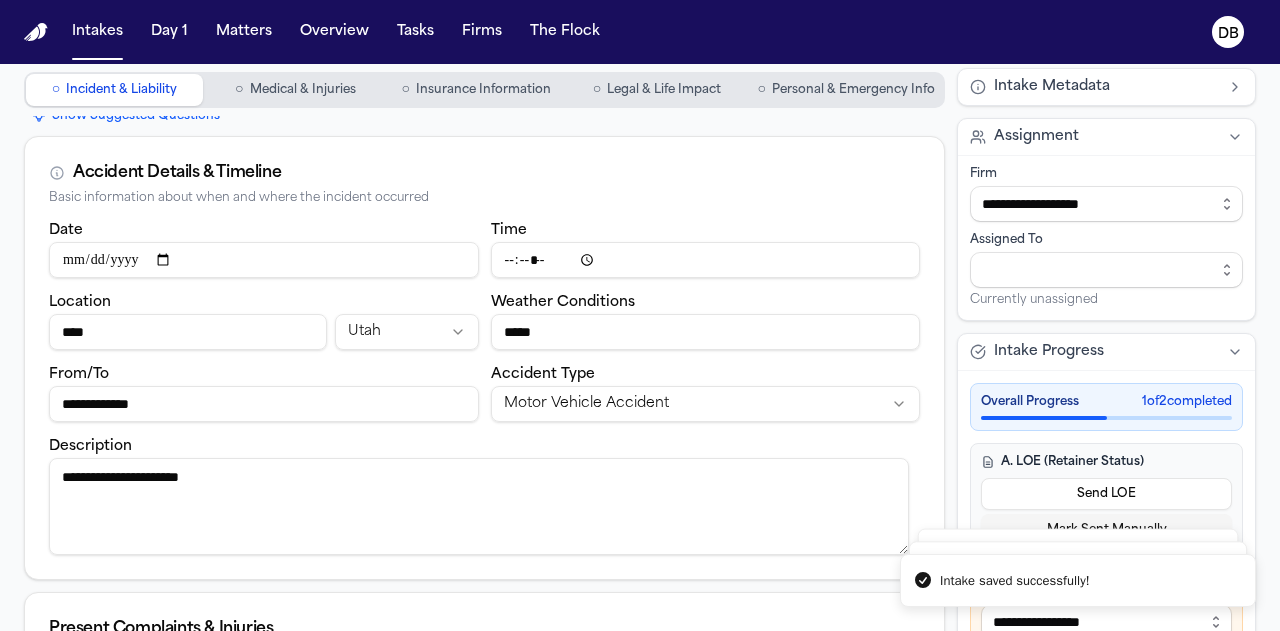 scroll, scrollTop: 100, scrollLeft: 0, axis: vertical 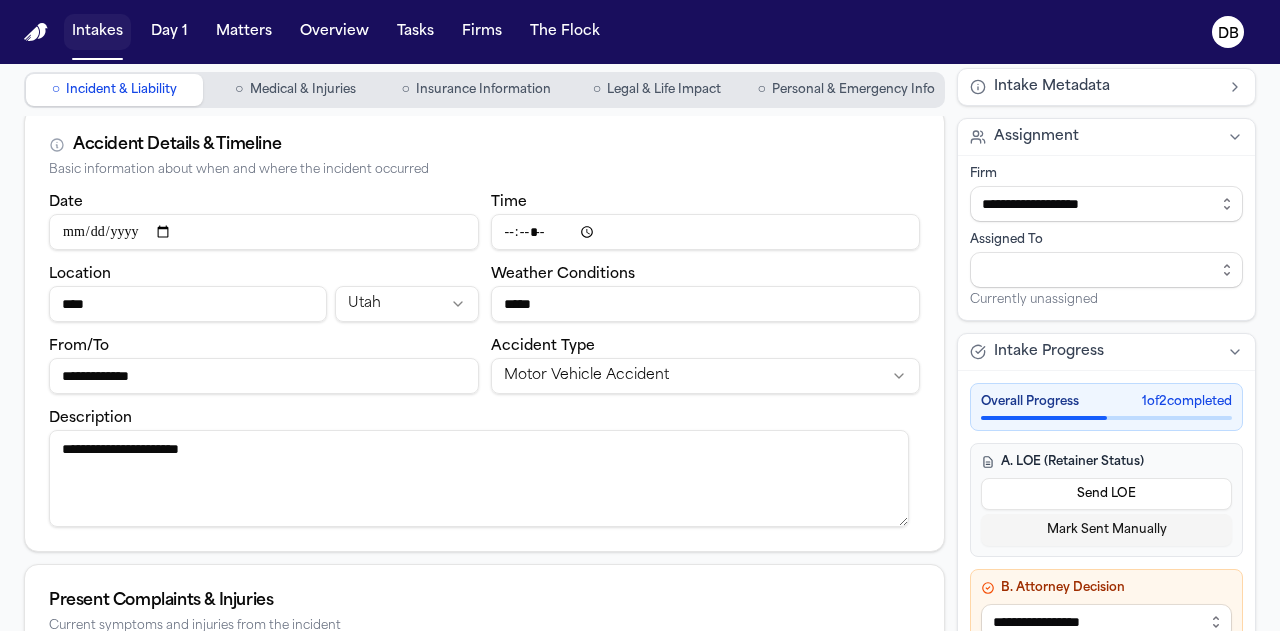 click on "Intakes" at bounding box center [97, 32] 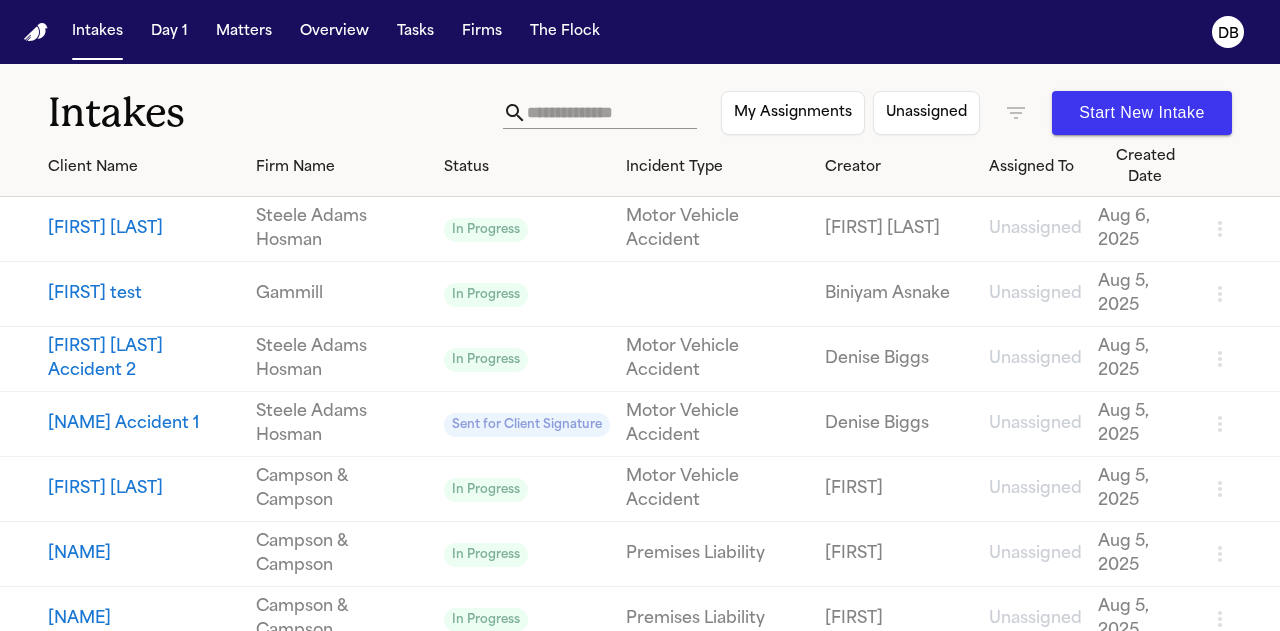 click on "[FIRST] [LAST] Accident 2" at bounding box center (144, 359) 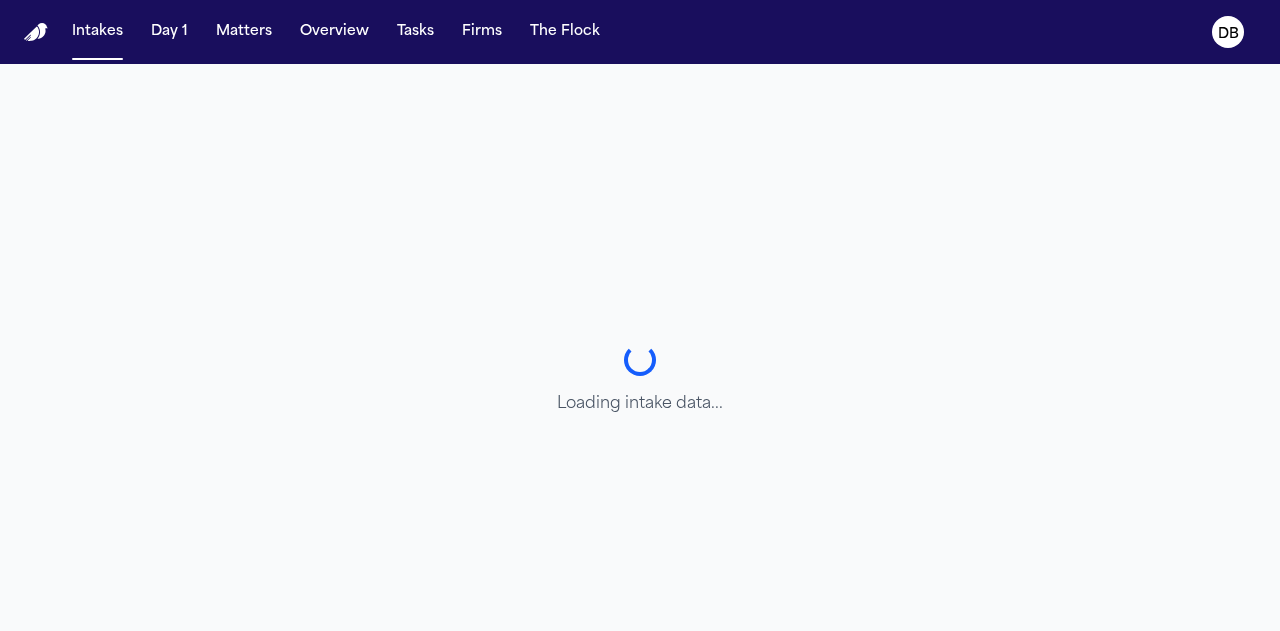 select on "**********" 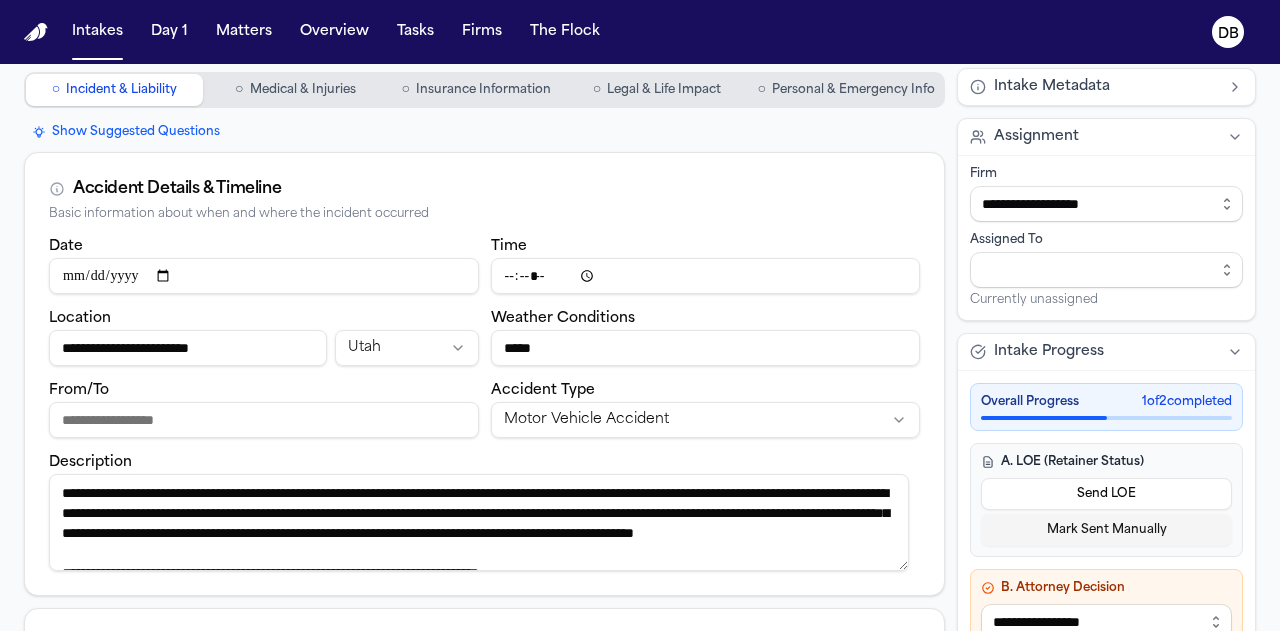 scroll, scrollTop: 100, scrollLeft: 0, axis: vertical 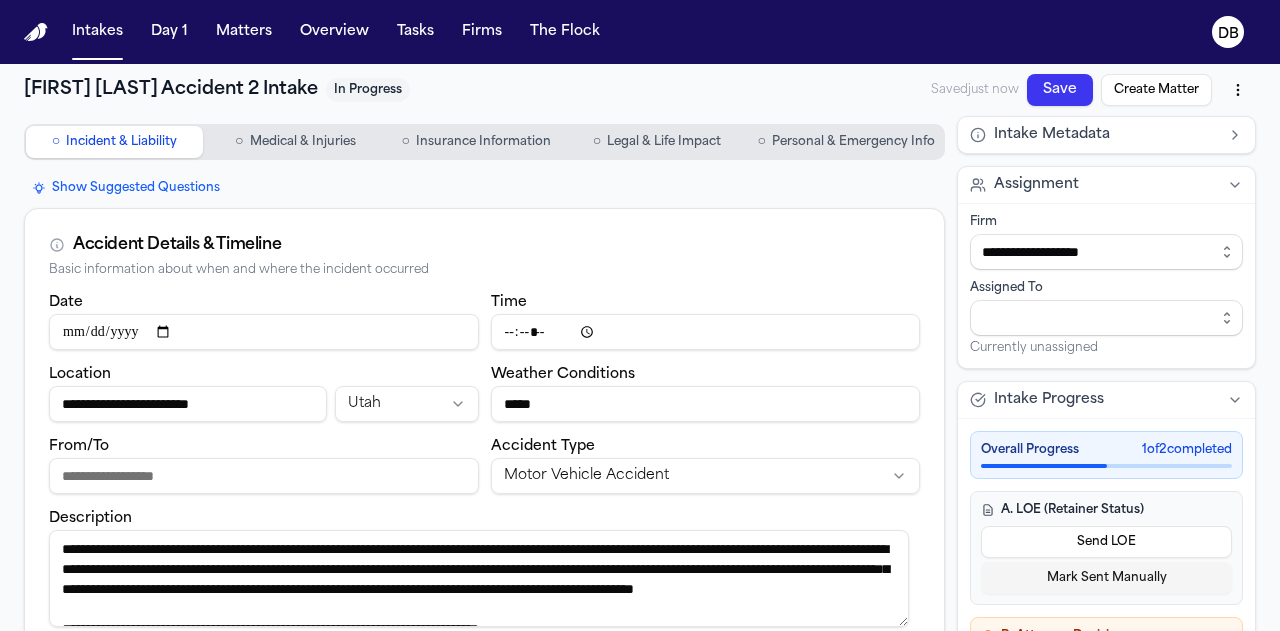 click on "Insurance Information" at bounding box center [483, 142] 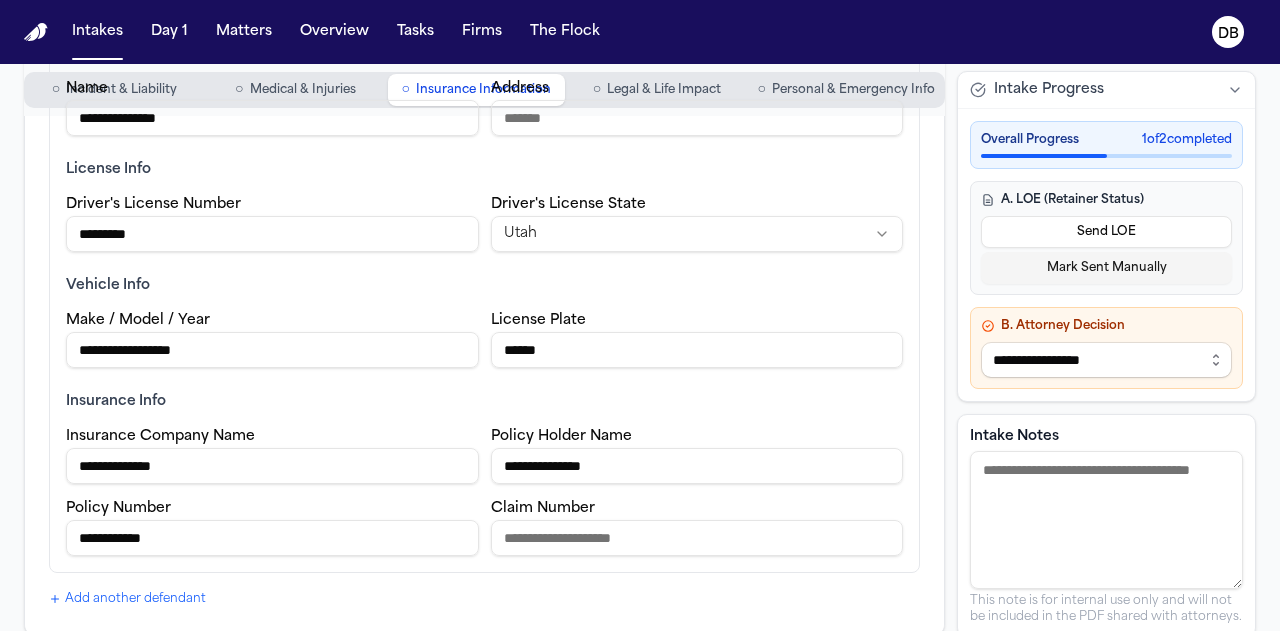 scroll, scrollTop: 1146, scrollLeft: 0, axis: vertical 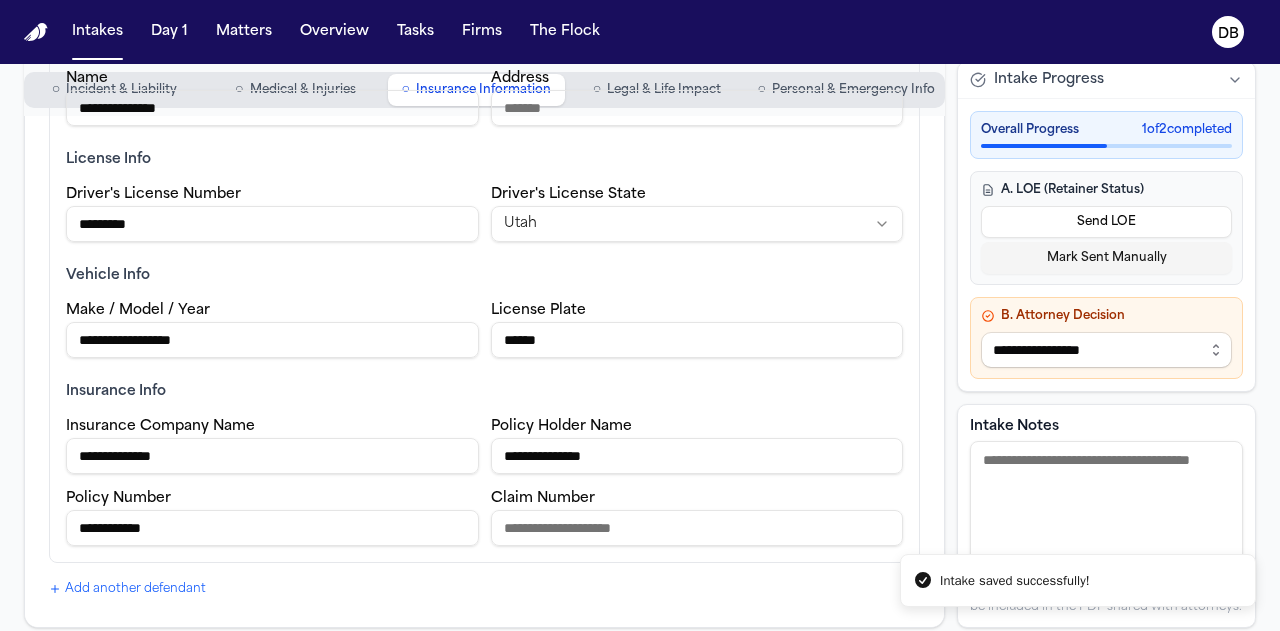click on "Address" at bounding box center (697, 108) 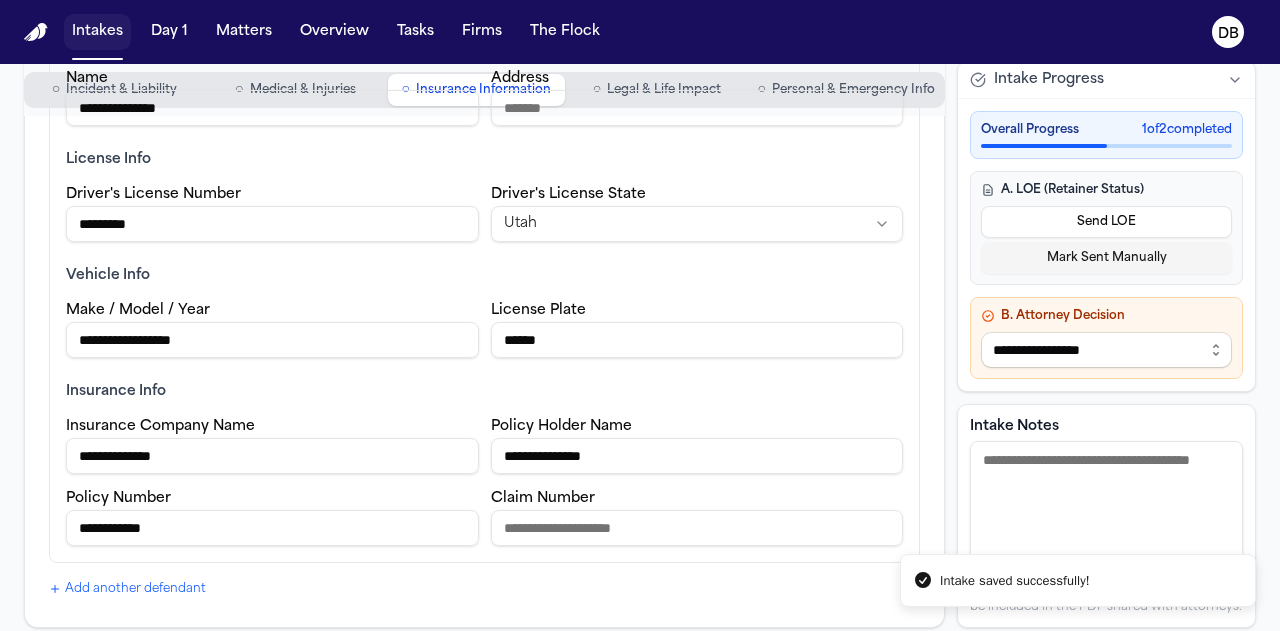 click on "Intakes" at bounding box center [97, 32] 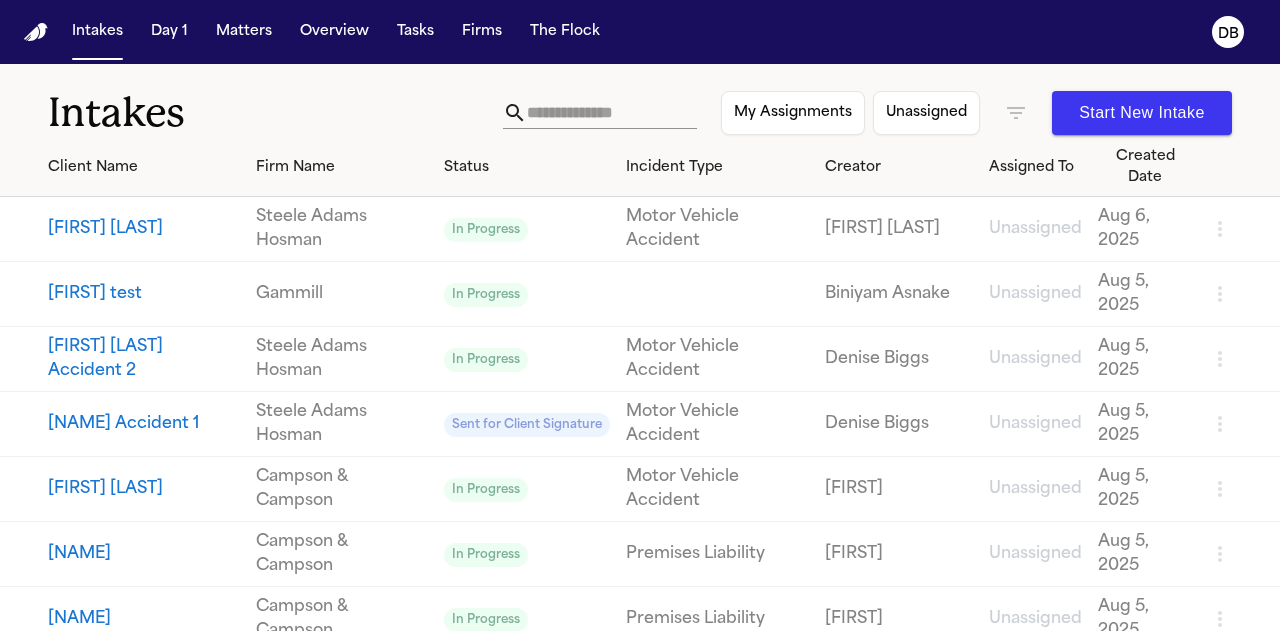 click on "[FIRST] [LAST]" at bounding box center (144, 229) 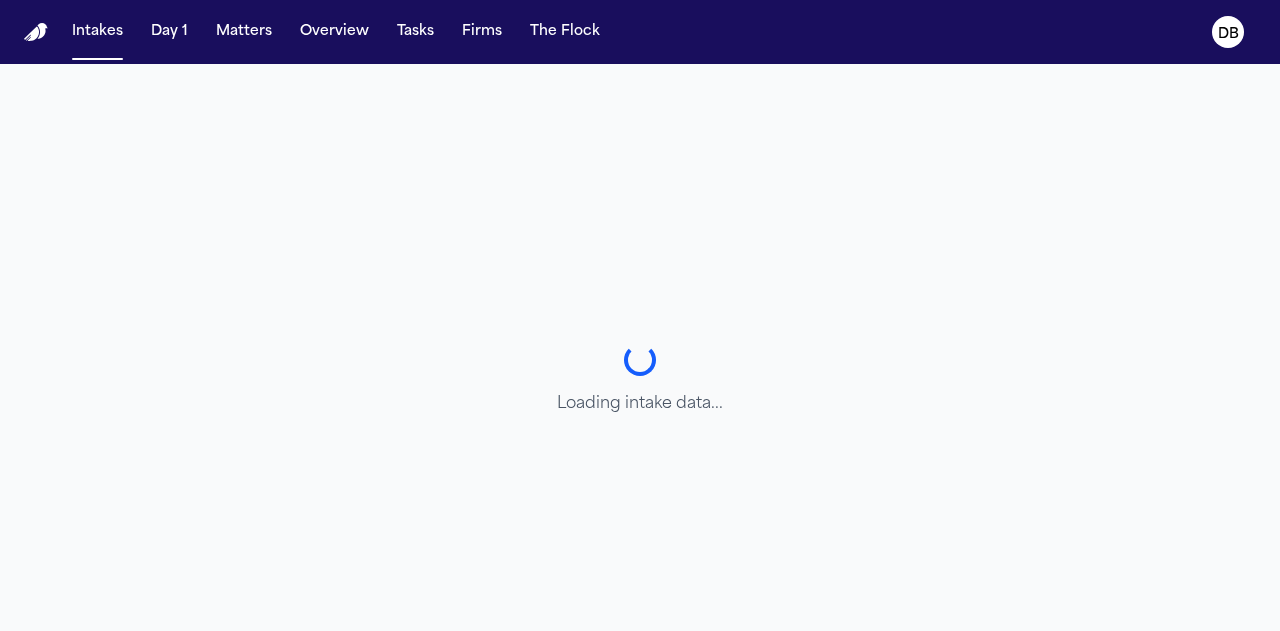 select on "**********" 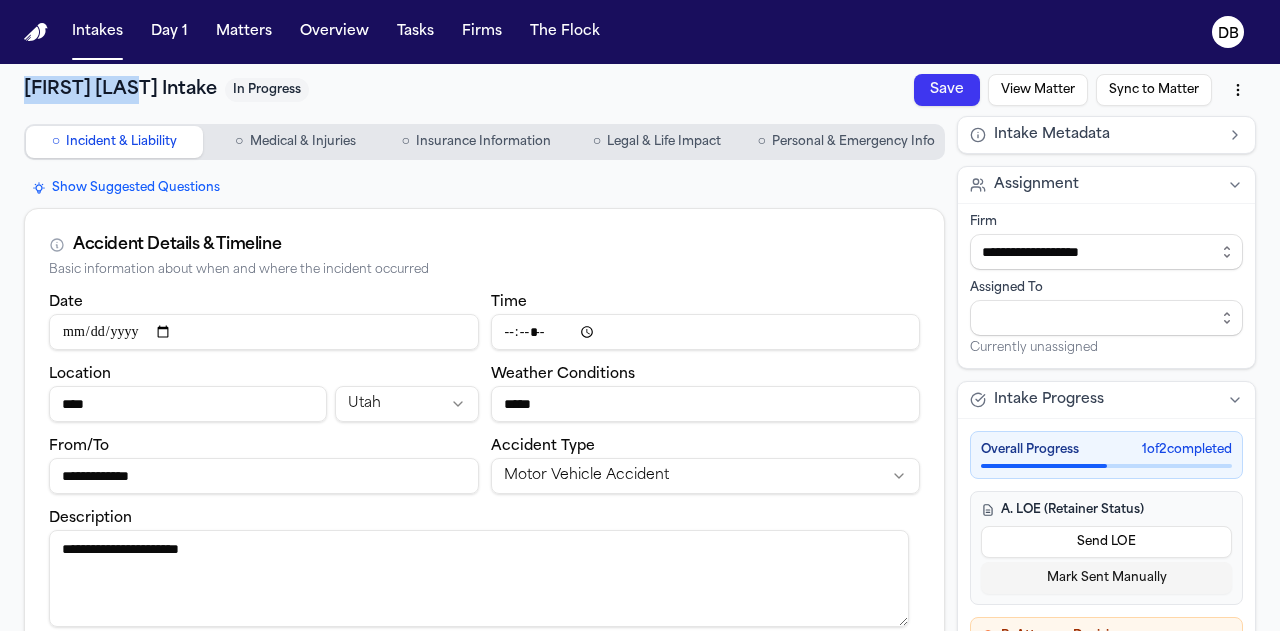 drag, startPoint x: 141, startPoint y: 85, endPoint x: 0, endPoint y: 81, distance: 141.05673 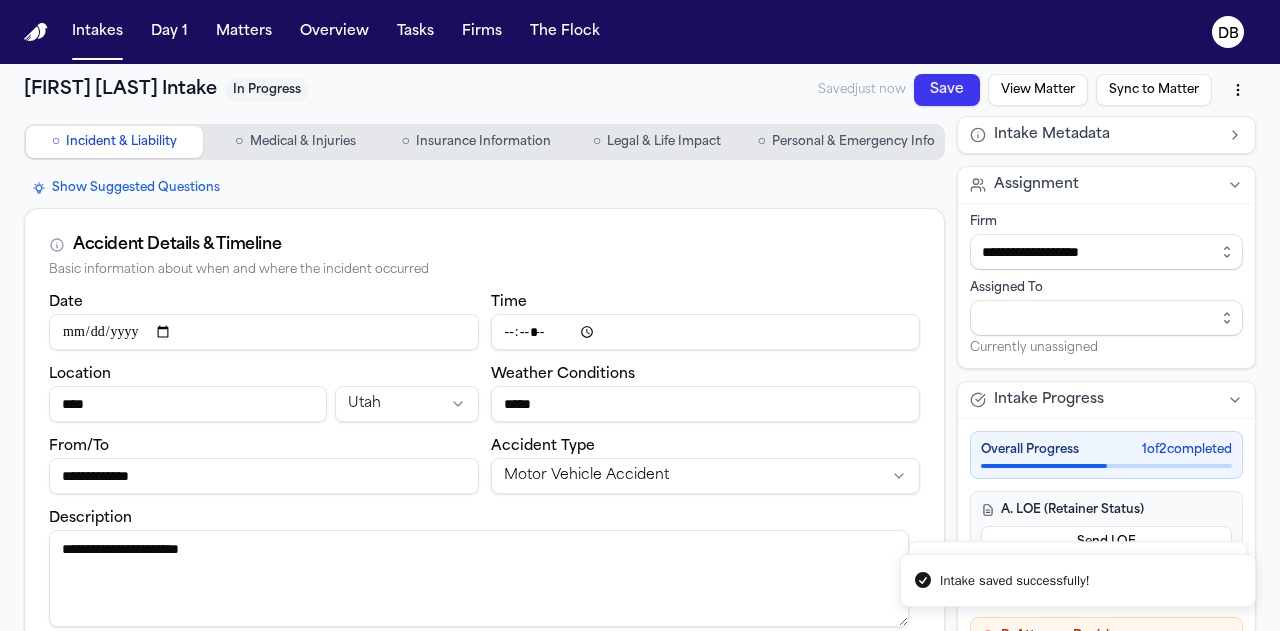 click on "○ Incident & Liability ○ Medical & Injuries ○ Insurance Information ○ Legal & Life Impact ○ Personal & Emergency Info" at bounding box center [484, 142] 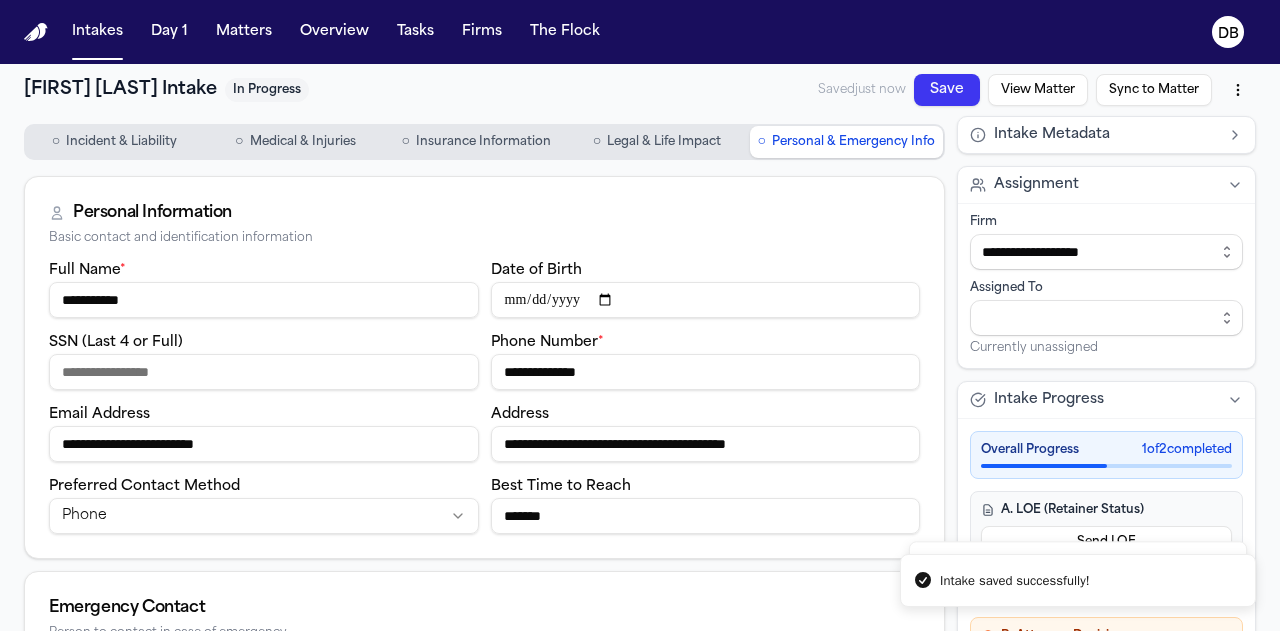 drag, startPoint x: 364, startPoint y: 457, endPoint x: 0, endPoint y: 375, distance: 373.12198 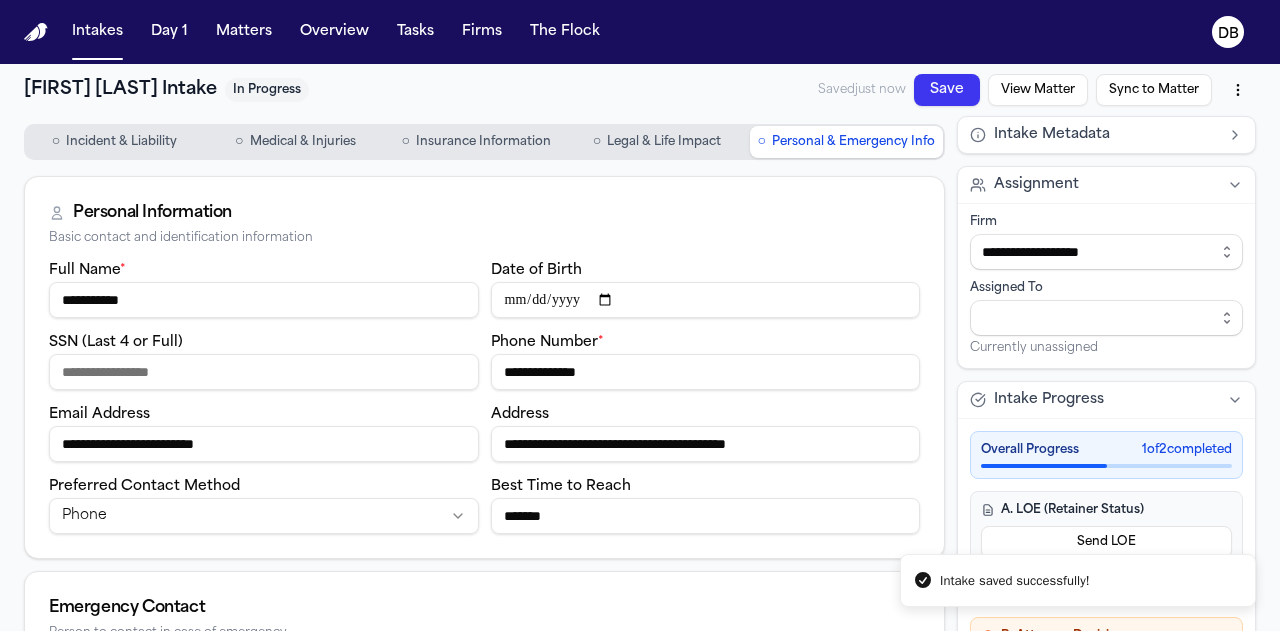 drag, startPoint x: 732, startPoint y: 371, endPoint x: 364, endPoint y: 377, distance: 368.04892 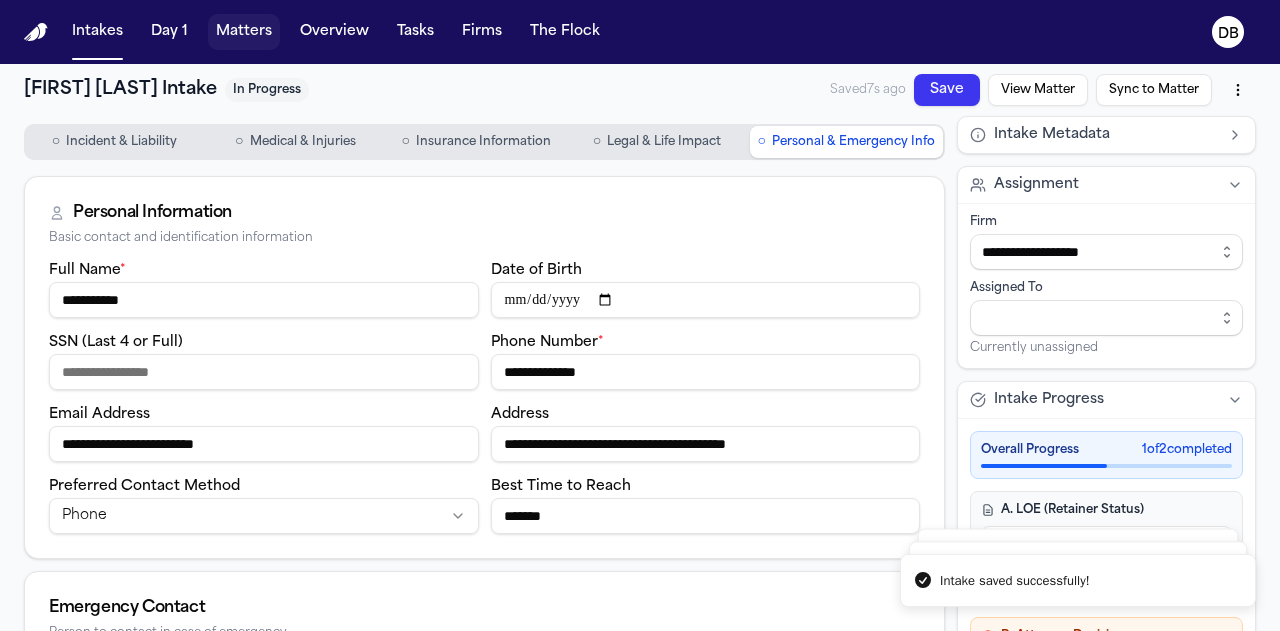 click on "Matters" at bounding box center [244, 32] 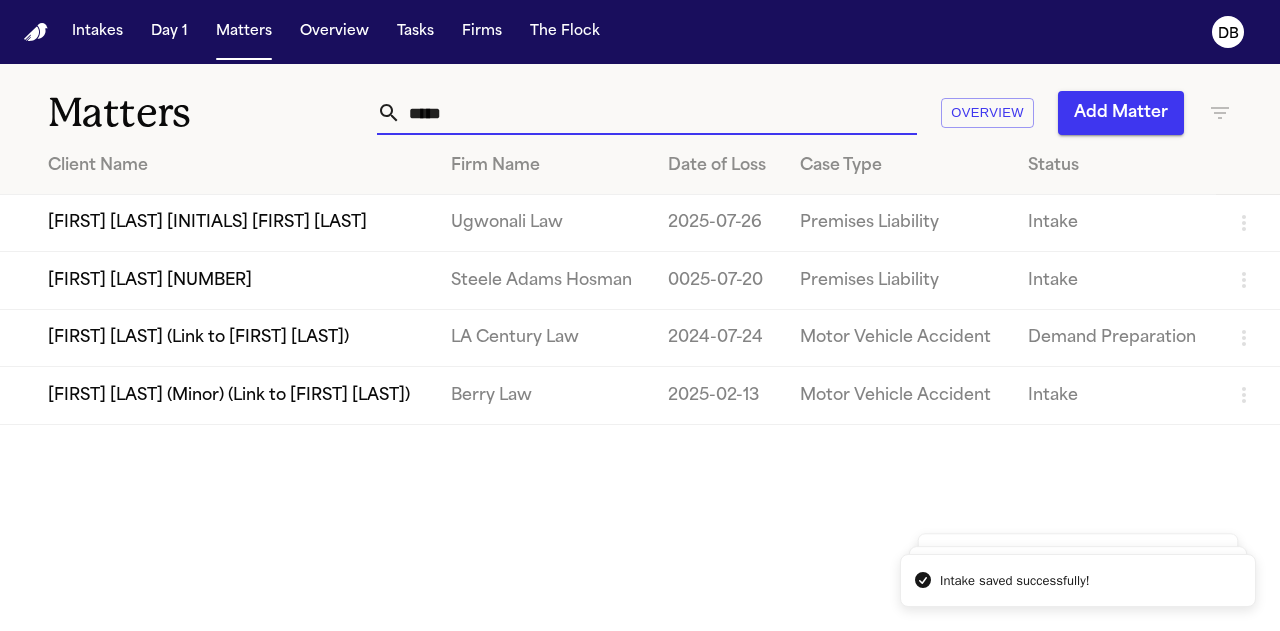 click on "*****" at bounding box center (659, 113) 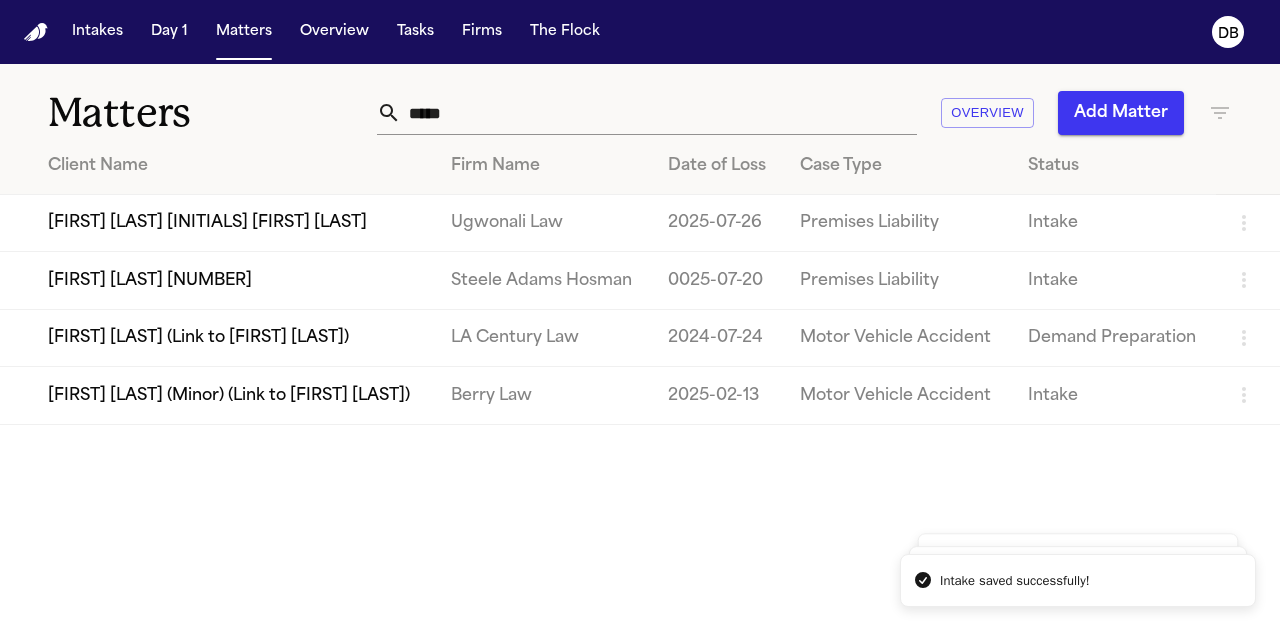 click on "[FIRST] [LAST] [NUMBER]" at bounding box center (217, 280) 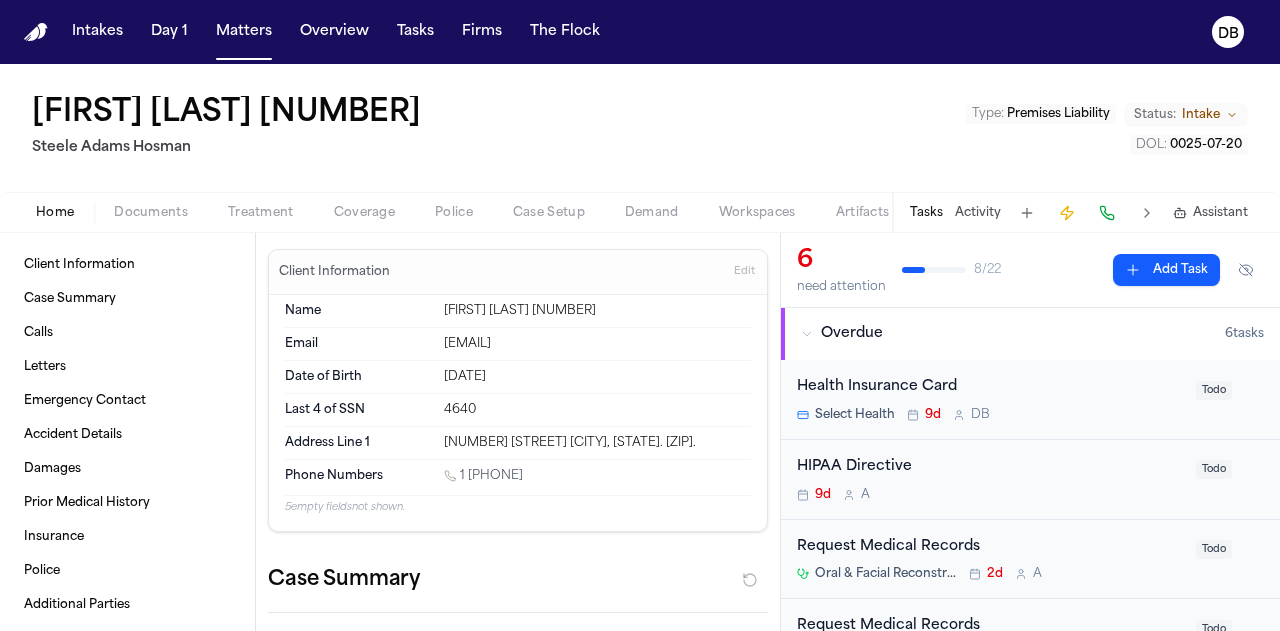 drag, startPoint x: 570, startPoint y: 462, endPoint x: 442, endPoint y: 476, distance: 128.76335 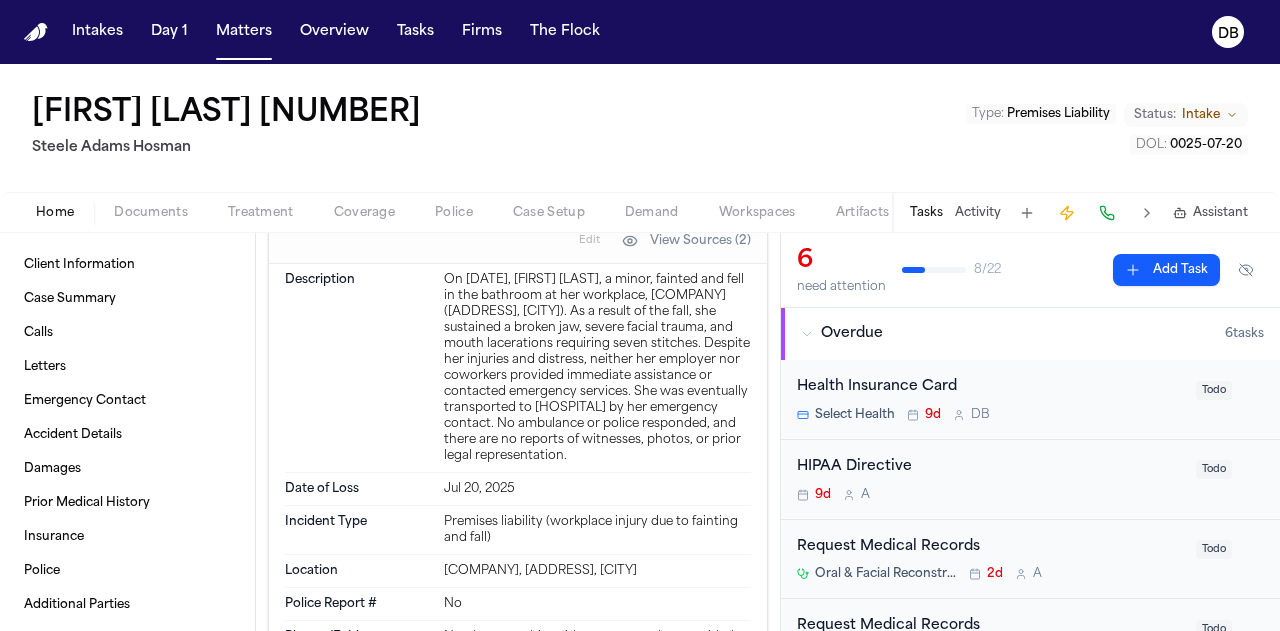 scroll, scrollTop: 1100, scrollLeft: 0, axis: vertical 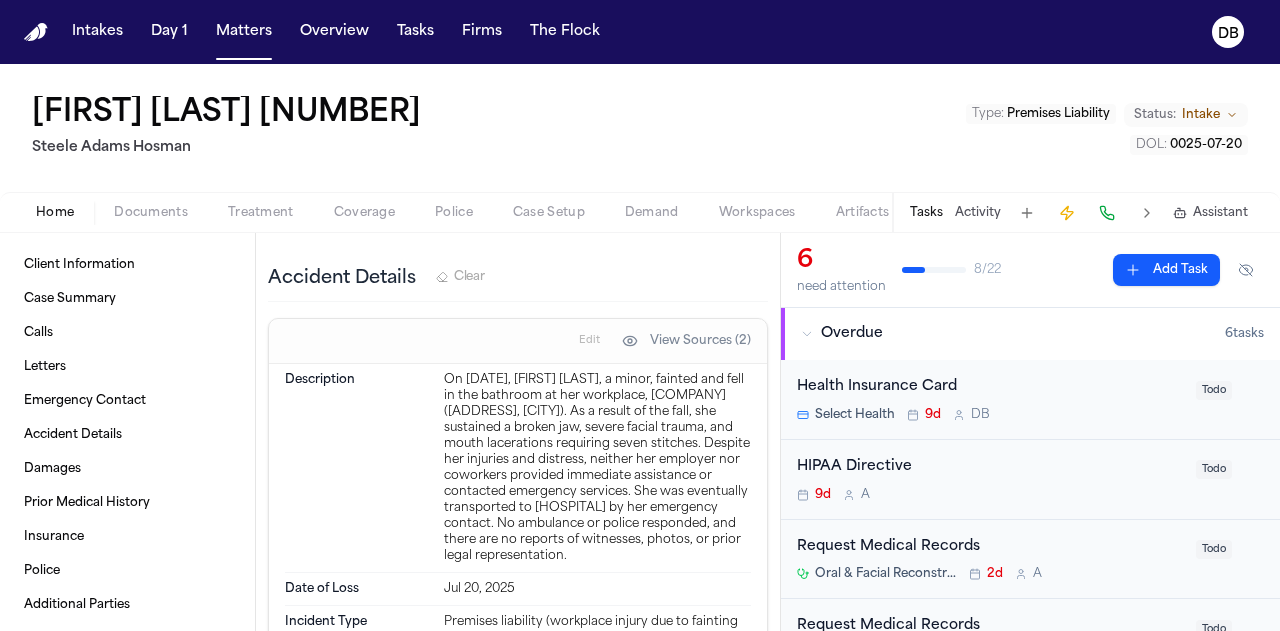 click on "Edit" at bounding box center [589, 341] 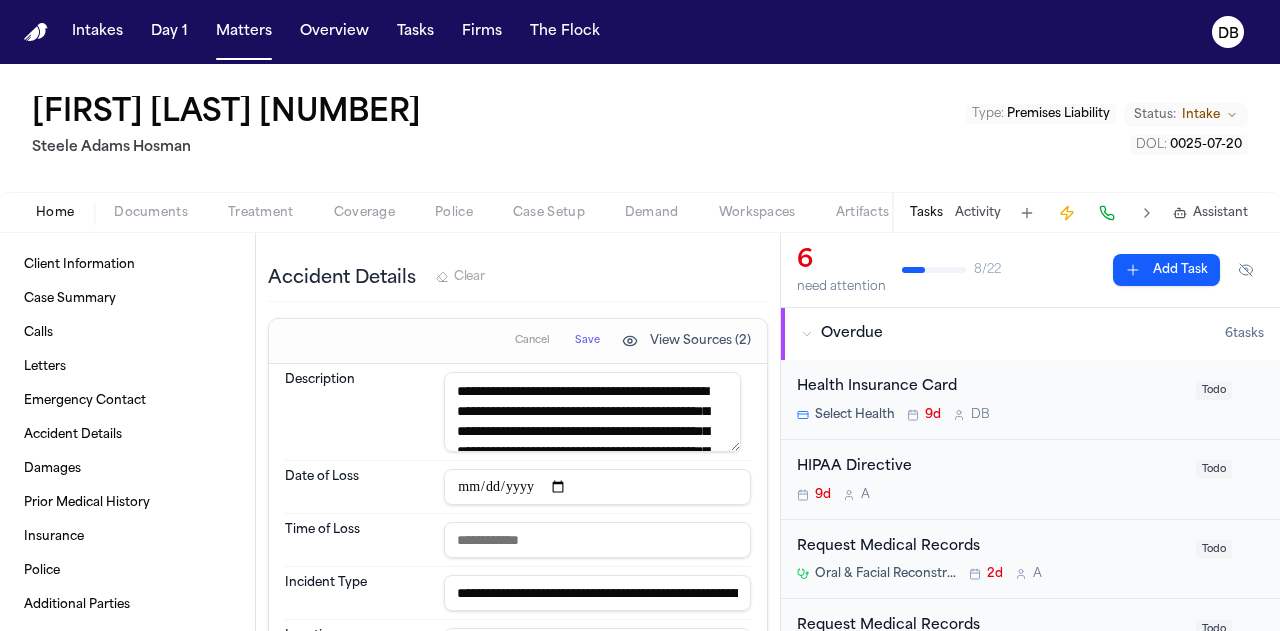 scroll, scrollTop: 100, scrollLeft: 0, axis: vertical 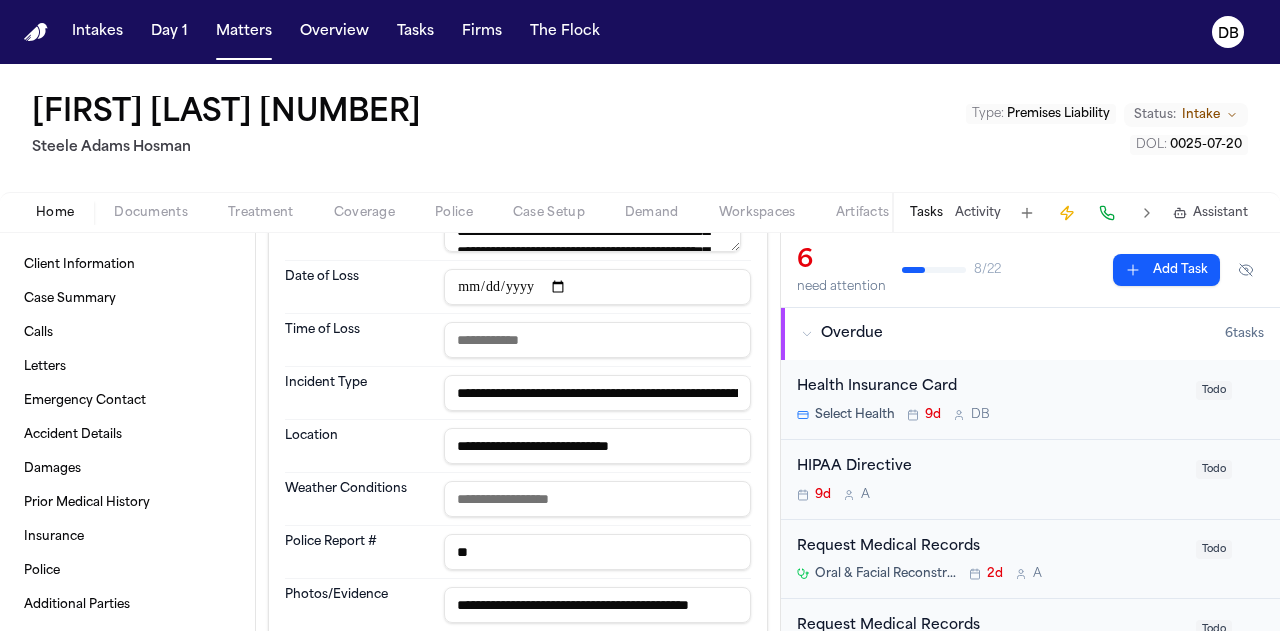 click on "**********" at bounding box center (518, 583) 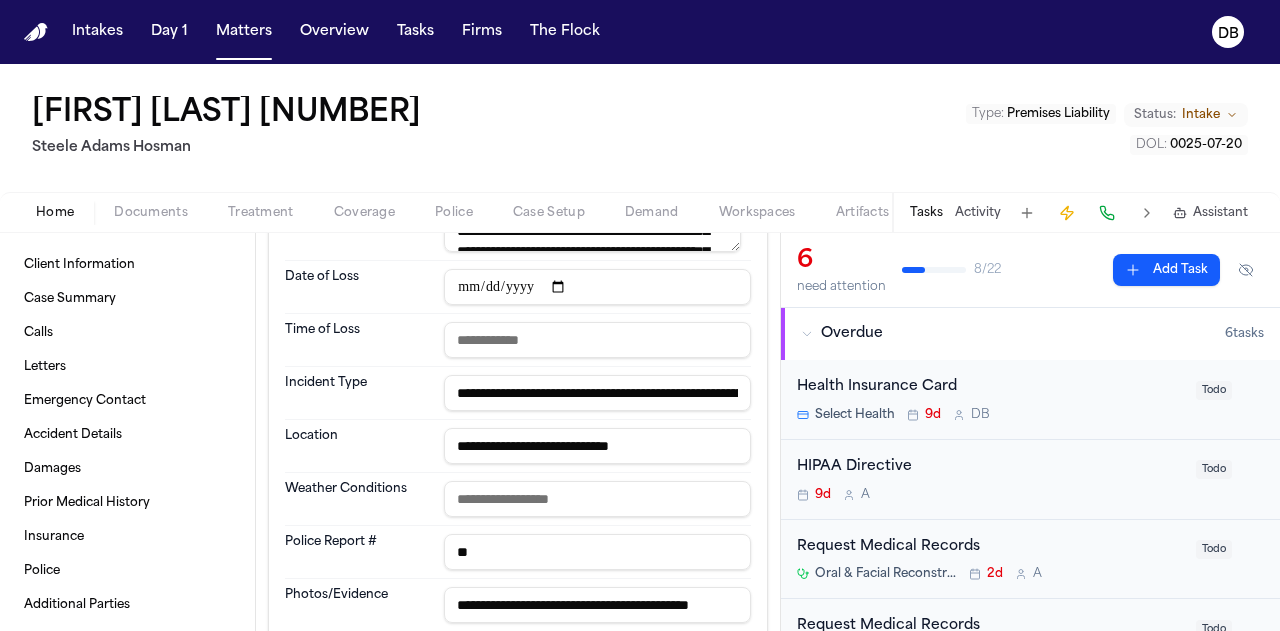 click on "**********" at bounding box center [597, 446] 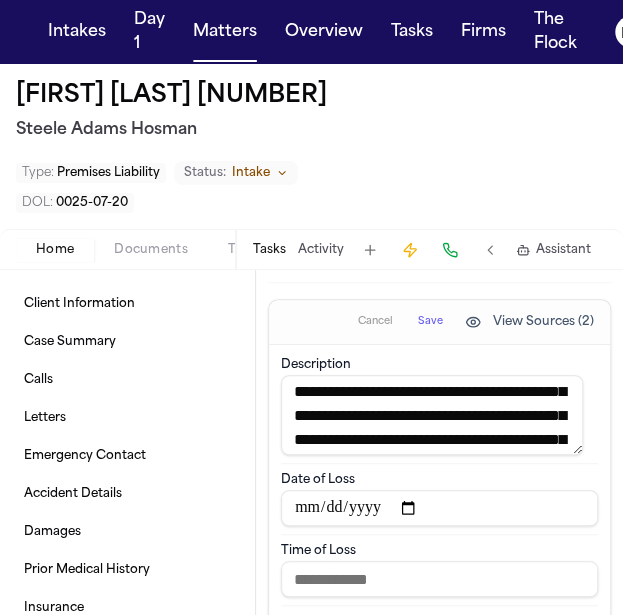 scroll, scrollTop: 200, scrollLeft: 0, axis: vertical 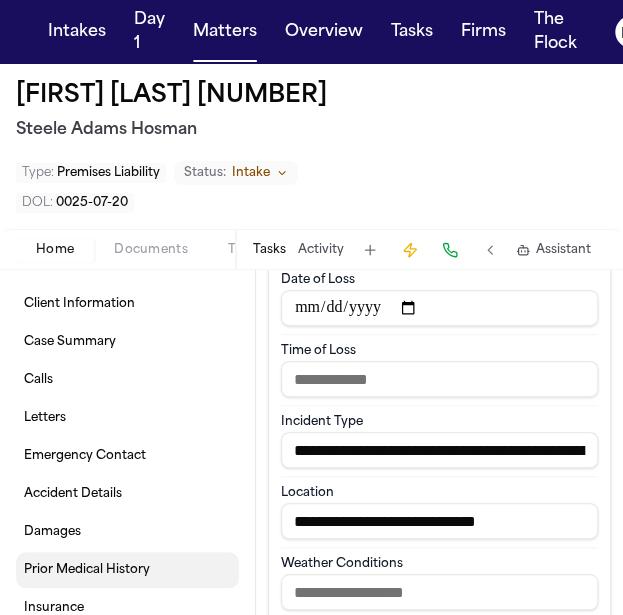 drag, startPoint x: 550, startPoint y: 517, endPoint x: 138, endPoint y: 560, distance: 414.23785 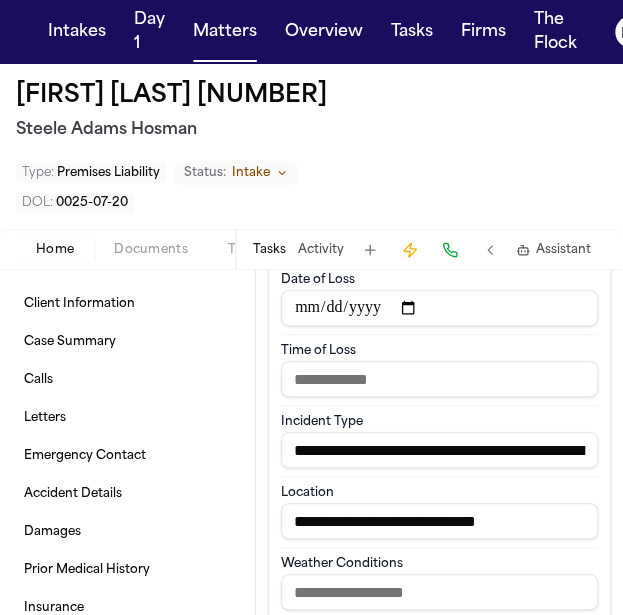 paste on "**********" 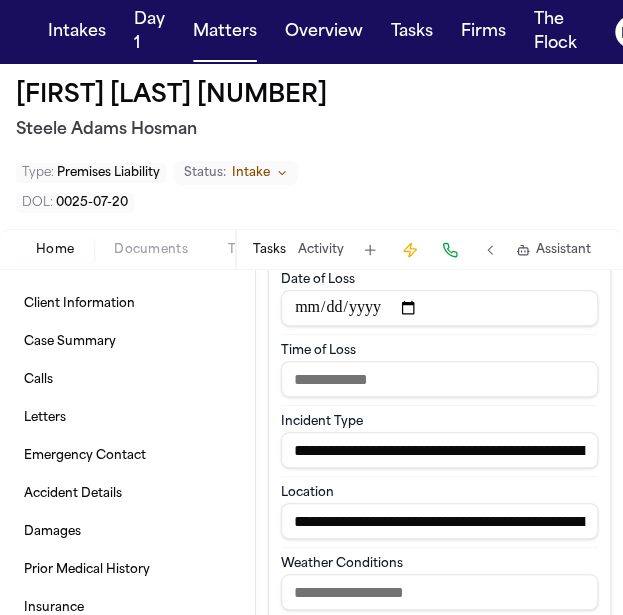 scroll, scrollTop: 0, scrollLeft: 168, axis: horizontal 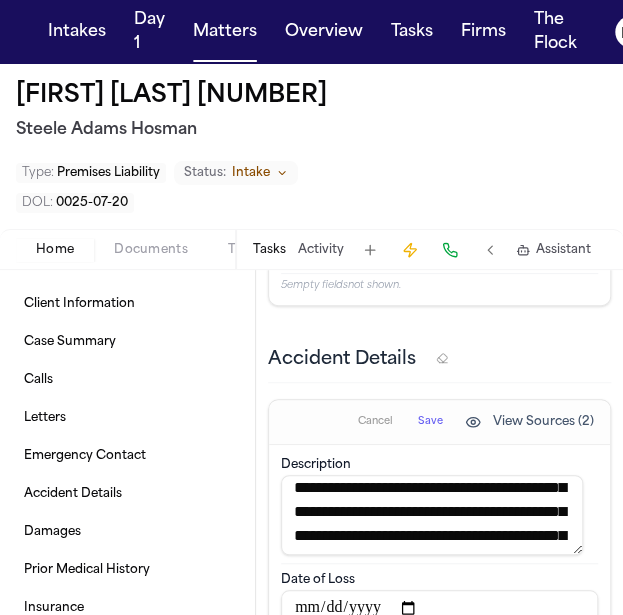 type on "**********" 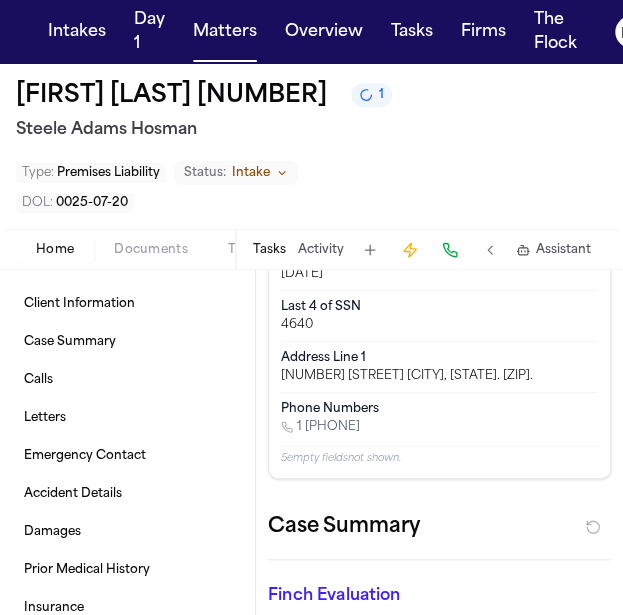 scroll, scrollTop: 200, scrollLeft: 0, axis: vertical 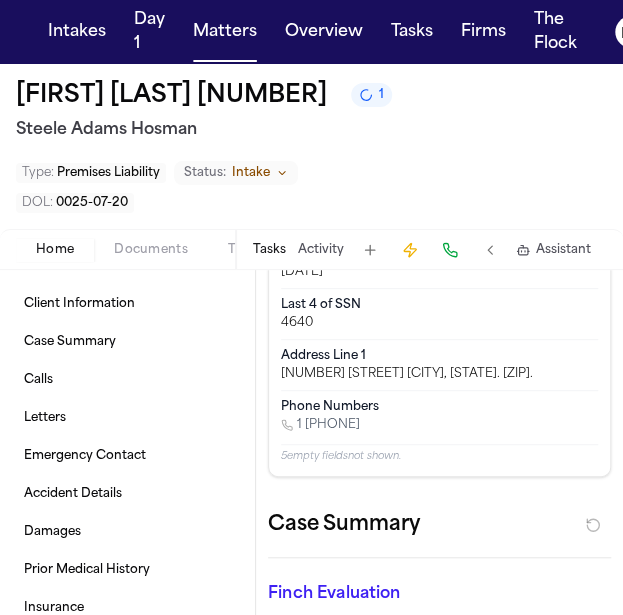 drag, startPoint x: 399, startPoint y: 425, endPoint x: 304, endPoint y: 415, distance: 95.524864 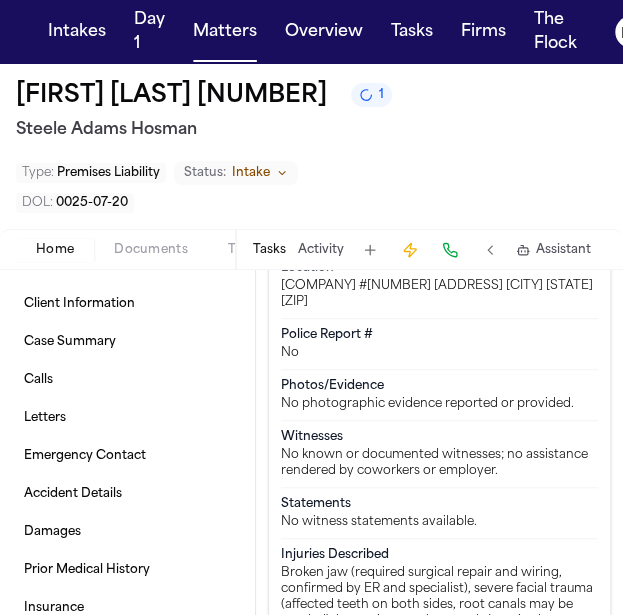 scroll, scrollTop: 1700, scrollLeft: 0, axis: vertical 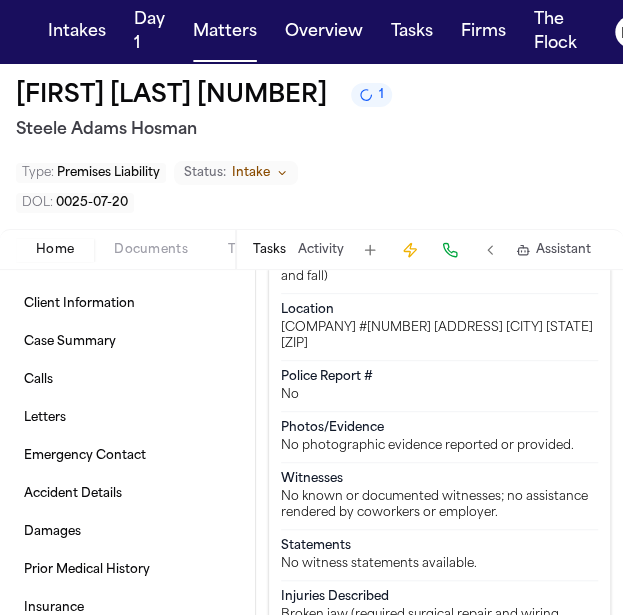 click on "[COMPANY] #[NUMBER] [ADDRESS] [CITY] [STATE] [ZIP]" at bounding box center [439, 336] 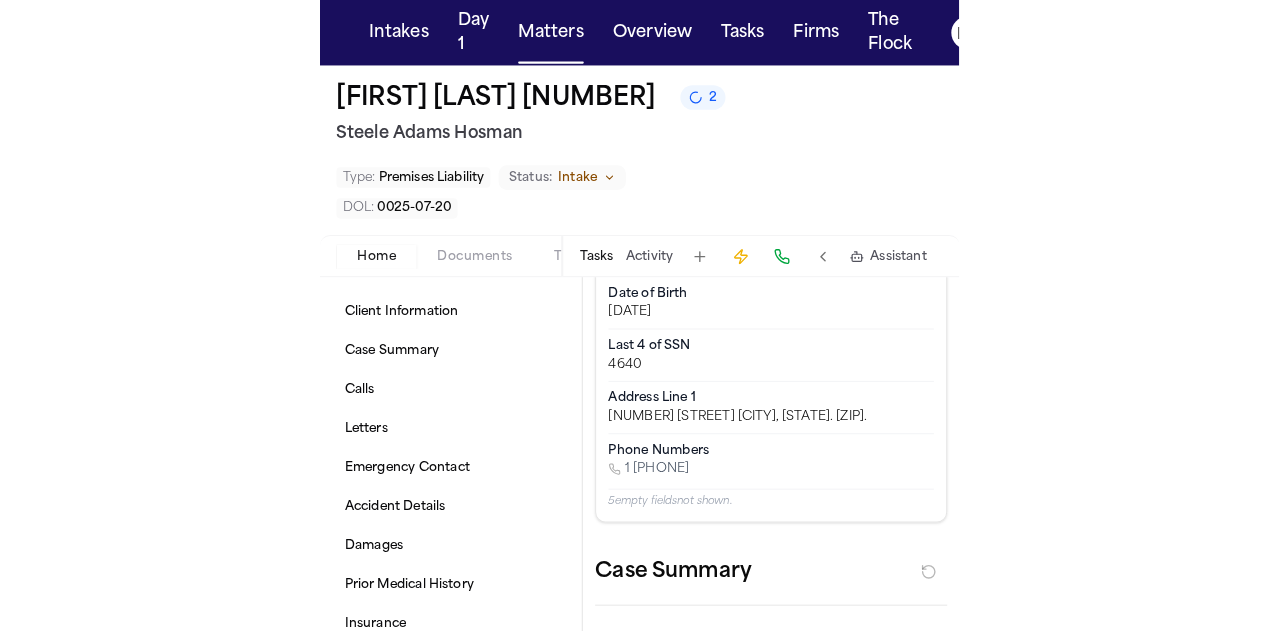 scroll, scrollTop: 200, scrollLeft: 0, axis: vertical 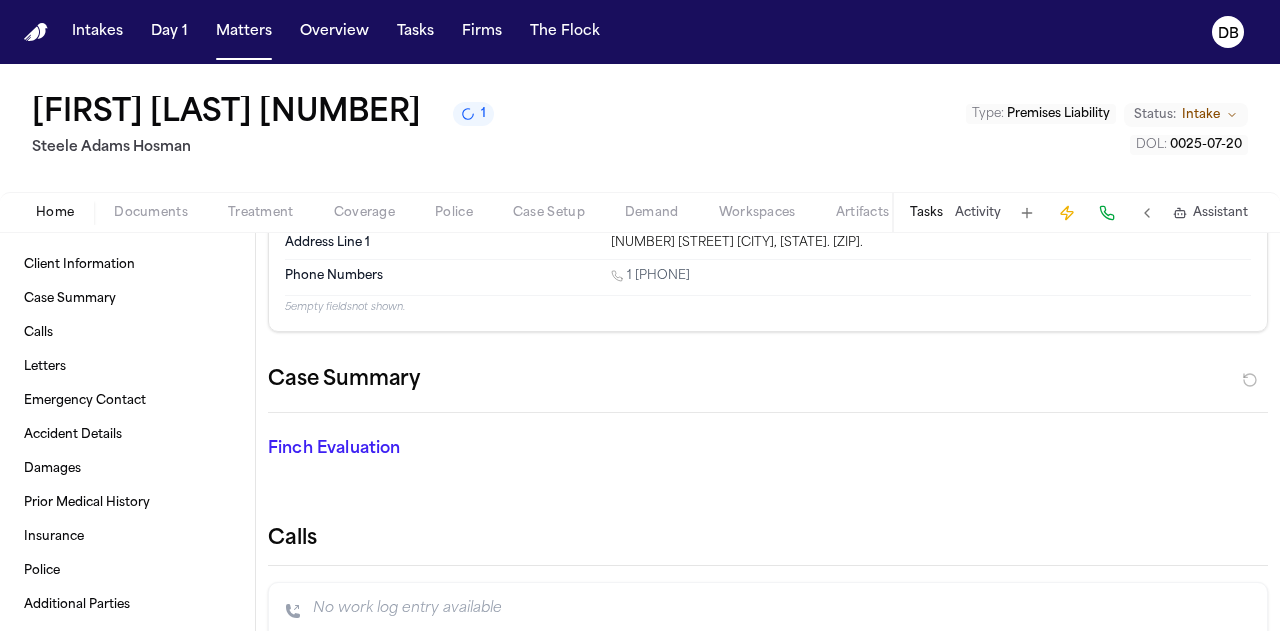 click at bounding box center (1147, 213) 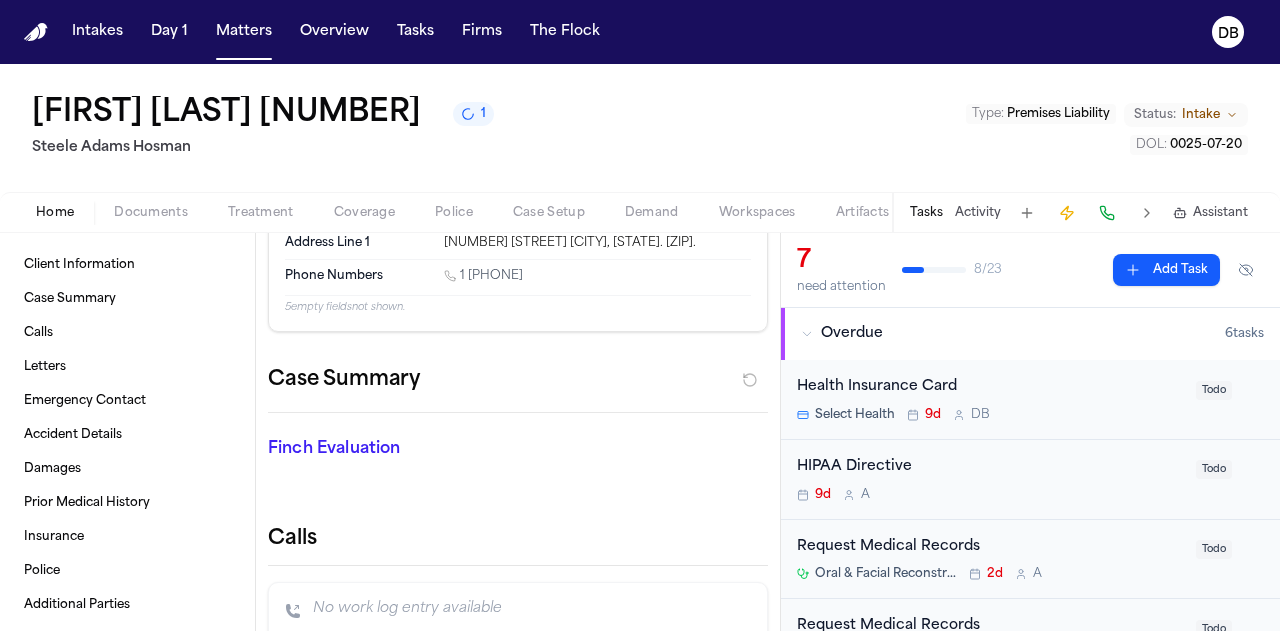 click on "HIPAA Directive" at bounding box center (990, 467) 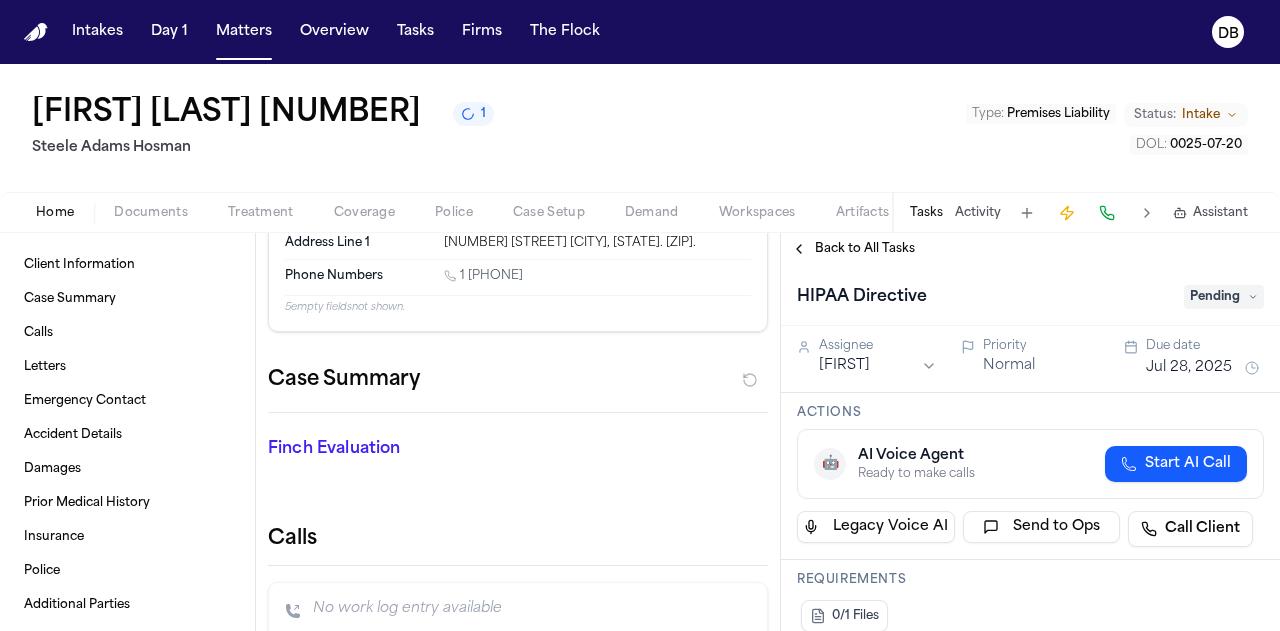 click on "Pending" at bounding box center (1224, 297) 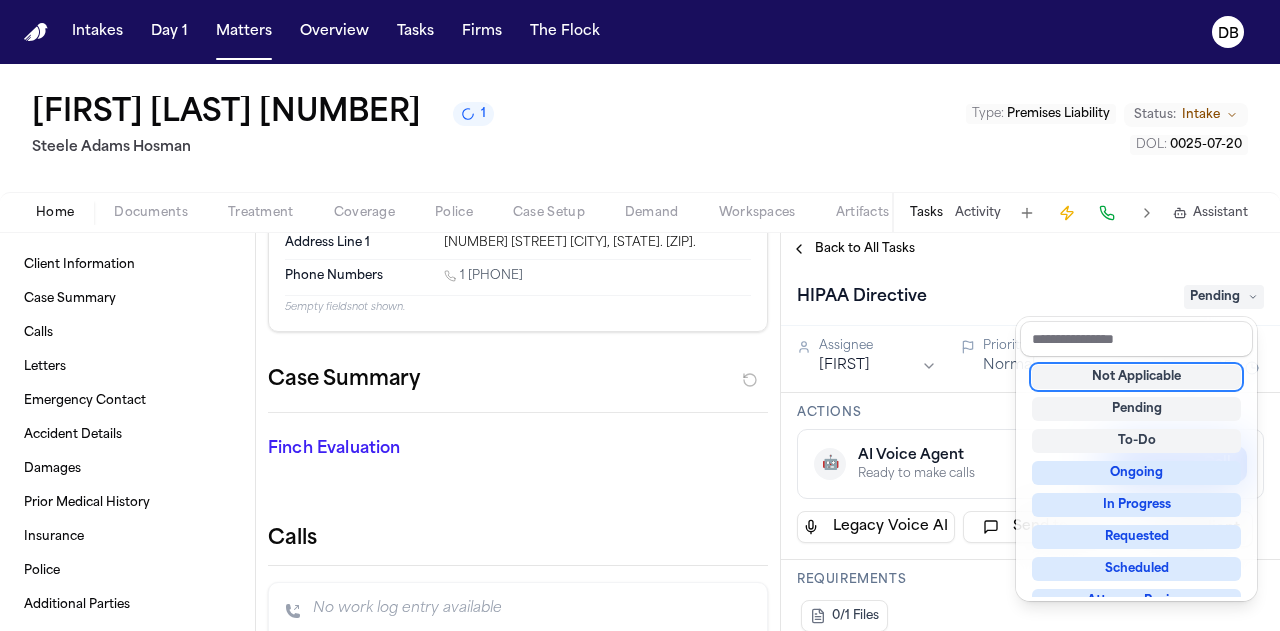 click on "[FIRST] [LAST] [NUMBER] Steele Adams Hosman Type :   Premises Liability Status: Intake DOL :   [DATE] Home Documents Treatment Coverage Police Case Setup Demand Workspaces Artifacts Tasks Activity Assistant Client Information Case Summary Calls Letters Emergency Contact Accident Details Damages Prior Medical History Insurance Police Additional Parties Employment Prior Lawsuits Client Information Edit Name  [FIRST] [LAST] [NUMBER] Email [EMAIL] Date of Birth [DATE] Last 4 of SSN [SSN_LAST_4] Address Line 1 [ADDRESS] [CITY], [STATE]. [ZIP_CODE]. Phone Numbers 1 ([PHONE]) 5  empty   fields  not shown. Case Summary Finch Evaluation * ​ Calls No work log entry available [DATE] •  22m 25s Letters No letters created yet Matter Details Emergency Contact Clear Edit Name [FIRST] [LAST] Phone  ([PHONE])   5  empty   fields  not shown. Accident Details Clear Edit View Sources (2) Description Date of Loss [DATE] Incident Type Location Police Report # No Photos/Evidence Witnesses 2" at bounding box center (640, 347) 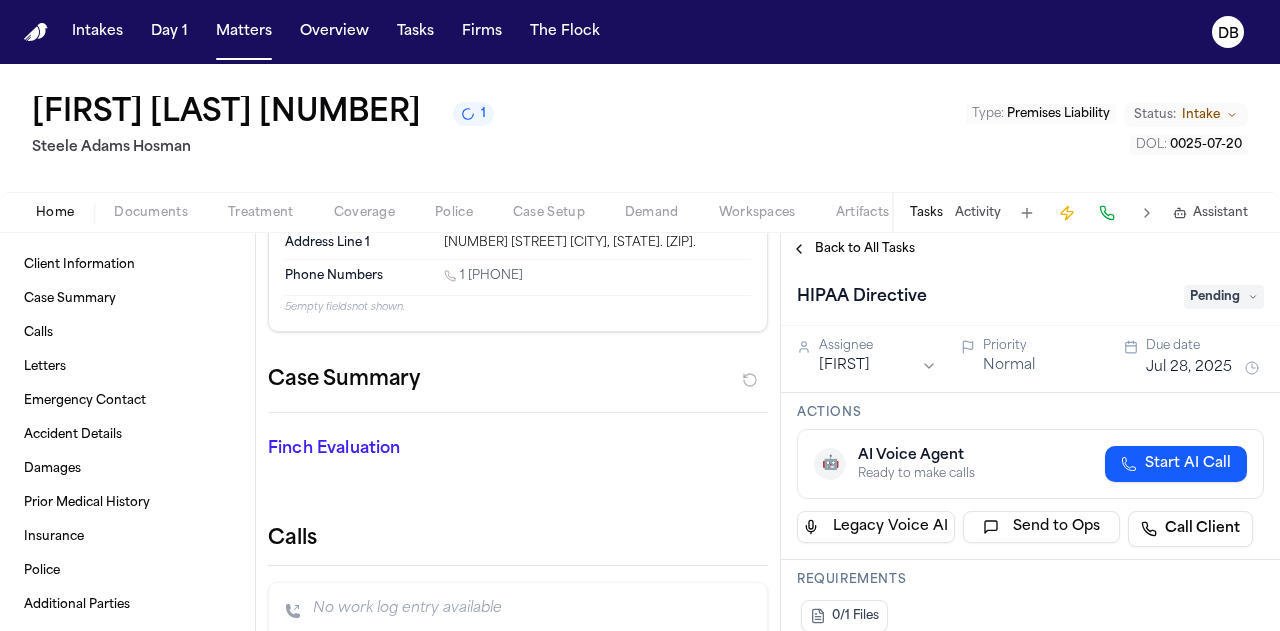 click on "Pending" at bounding box center [1224, 297] 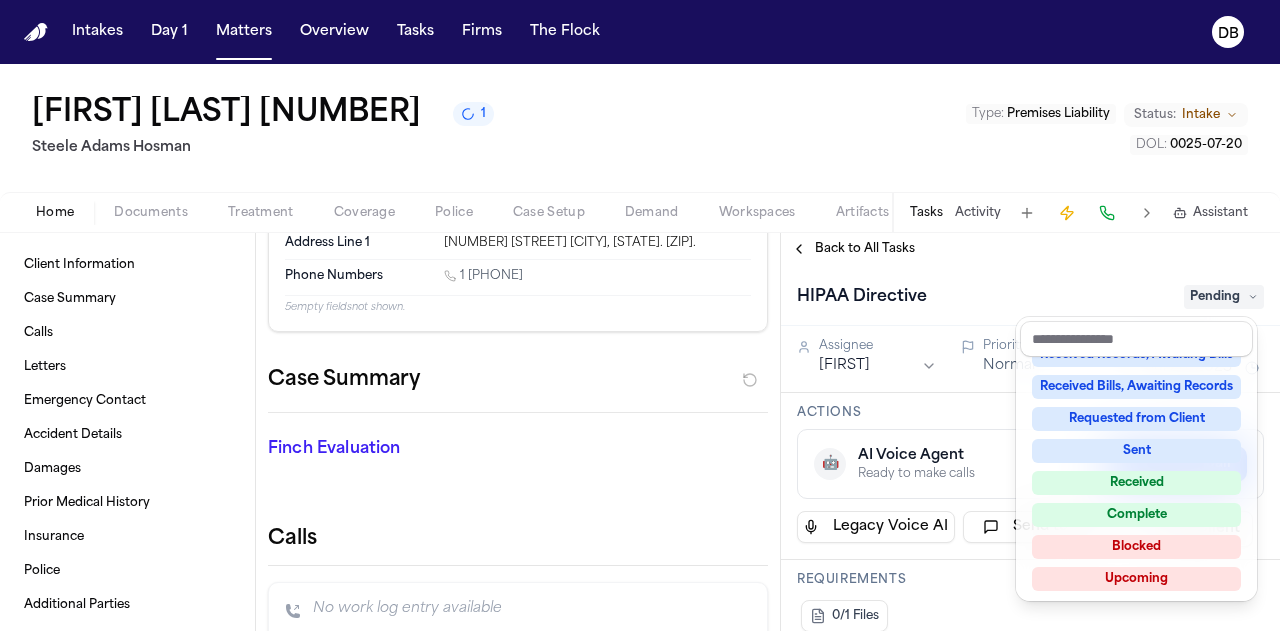scroll, scrollTop: 312, scrollLeft: 0, axis: vertical 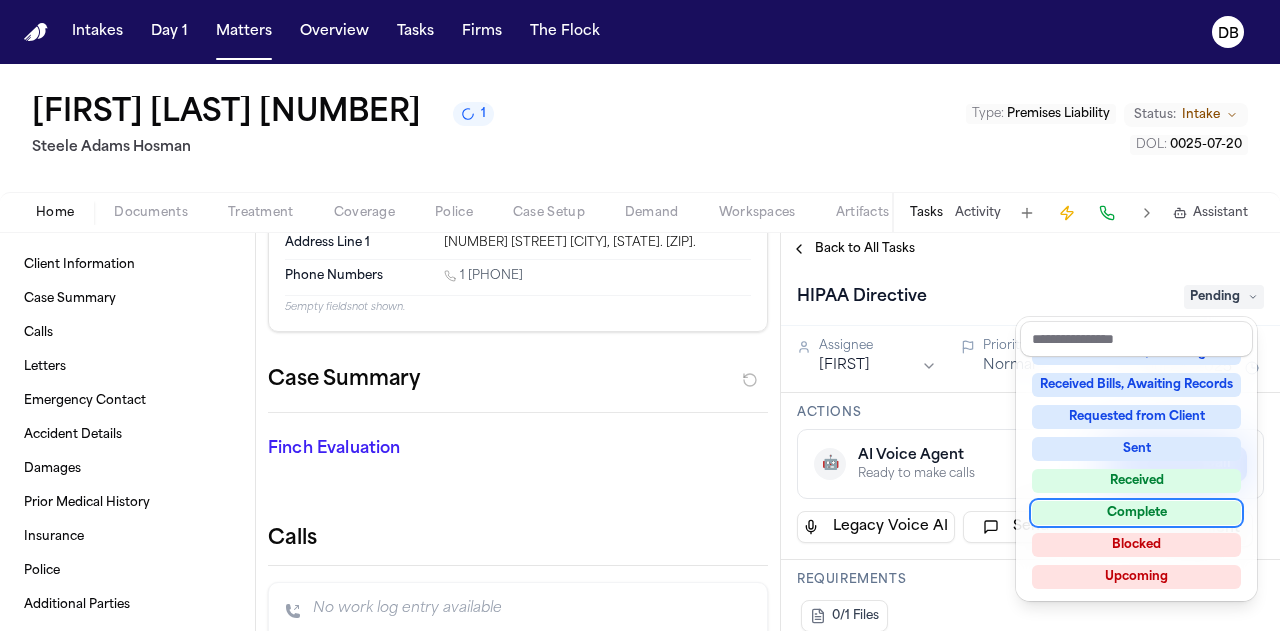 click on "Complete" at bounding box center [1136, 513] 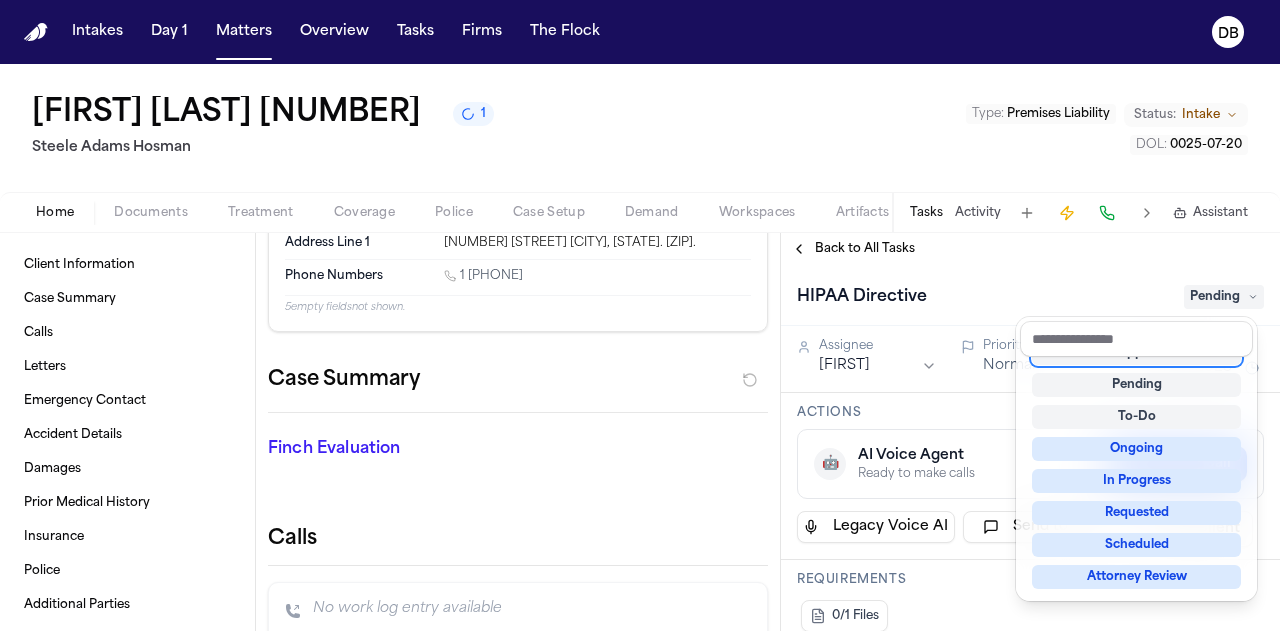 scroll, scrollTop: 16, scrollLeft: 0, axis: vertical 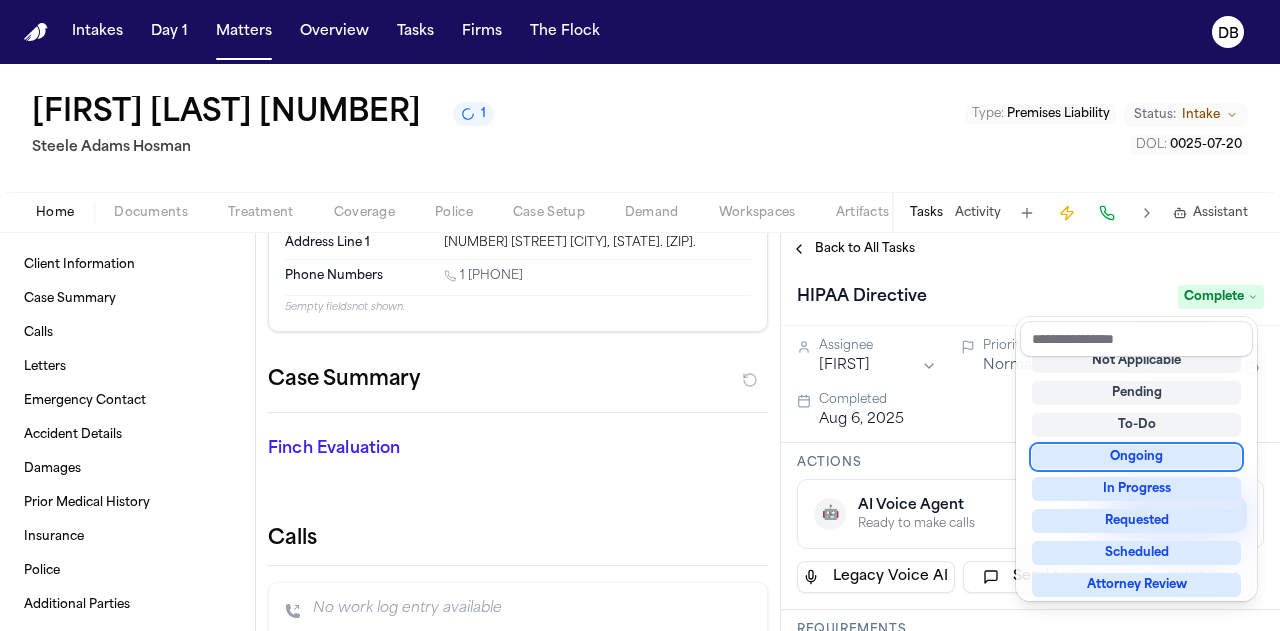 click on "Back to All Tasks HIPAA Directive Complete Assignee [NAME] Priority Normal Due date Jul 28, 2025 Completed Aug 6, 2025 Actions 🤖 AI Voice Agent Ready to make calls Start AI Call Legacy Voice AI Send to Ops Call Client Requirements 0/1 Files Updates No updates Add update Attachments No attachments yet Add Attachment Notes These notes are only visible to your team and will not be shared with attorneys. Schedules Schedule Voice AI Call No Scheduled Calls You haven't set up any scheduled calls for this task yet. Create a schedule to automatically run this task at specific times. Delete Task" at bounding box center [1030, 432] 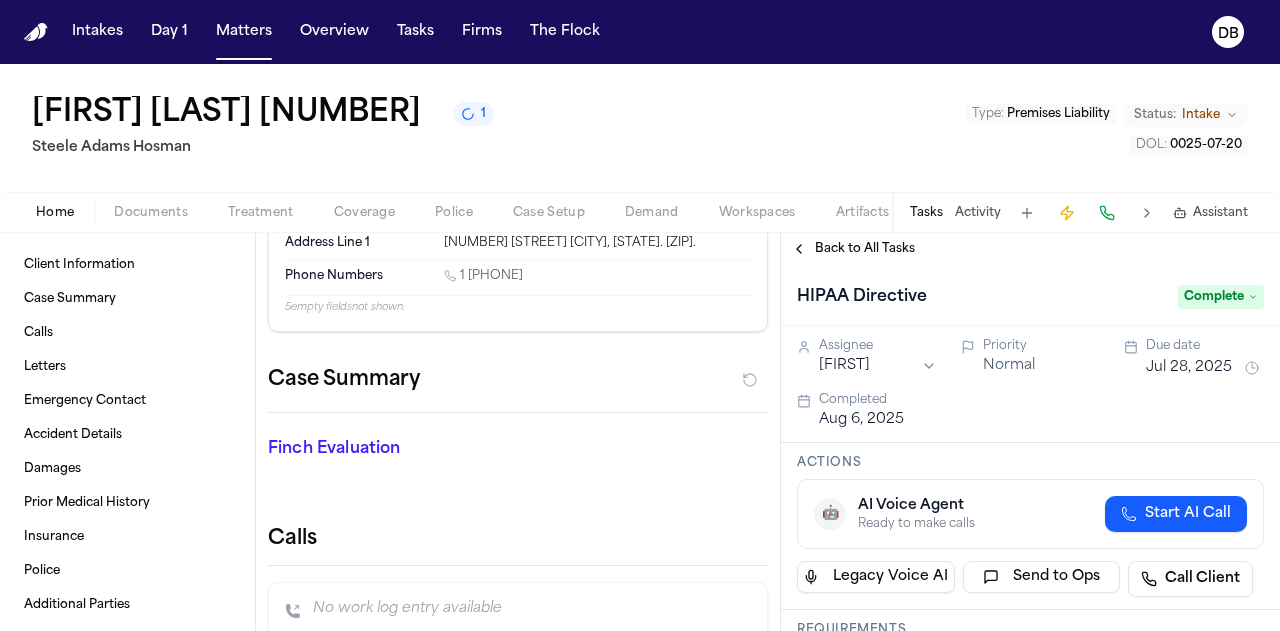 click on "Back to All Tasks" at bounding box center [865, 249] 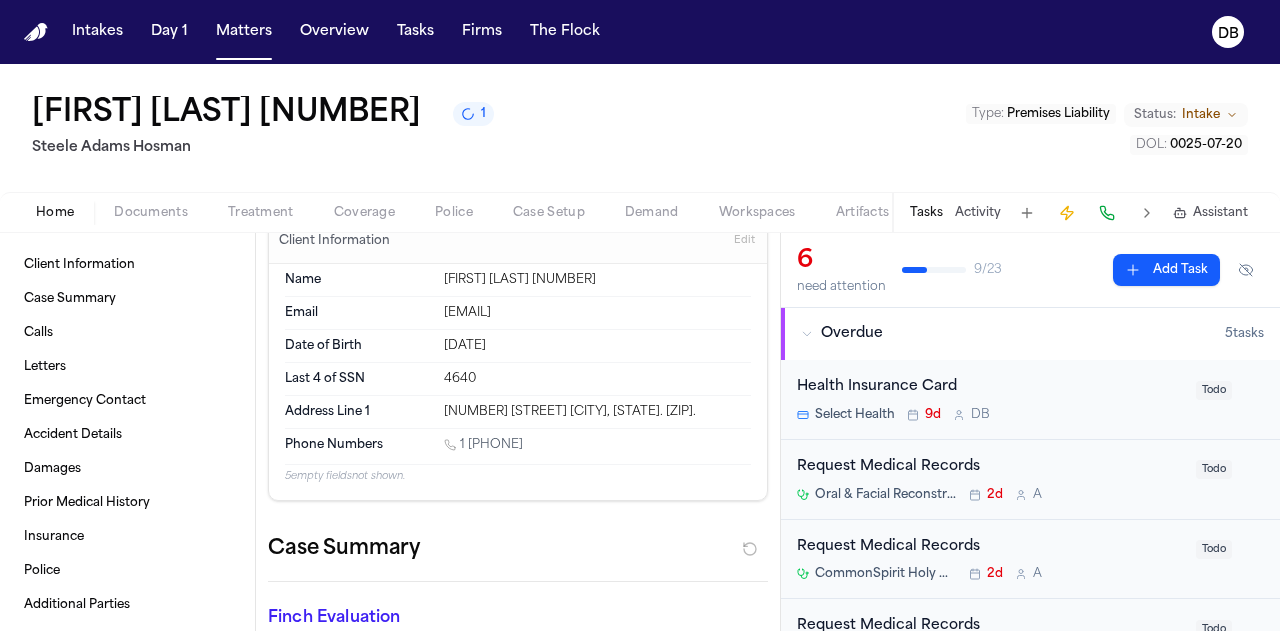 scroll, scrollTop: 0, scrollLeft: 0, axis: both 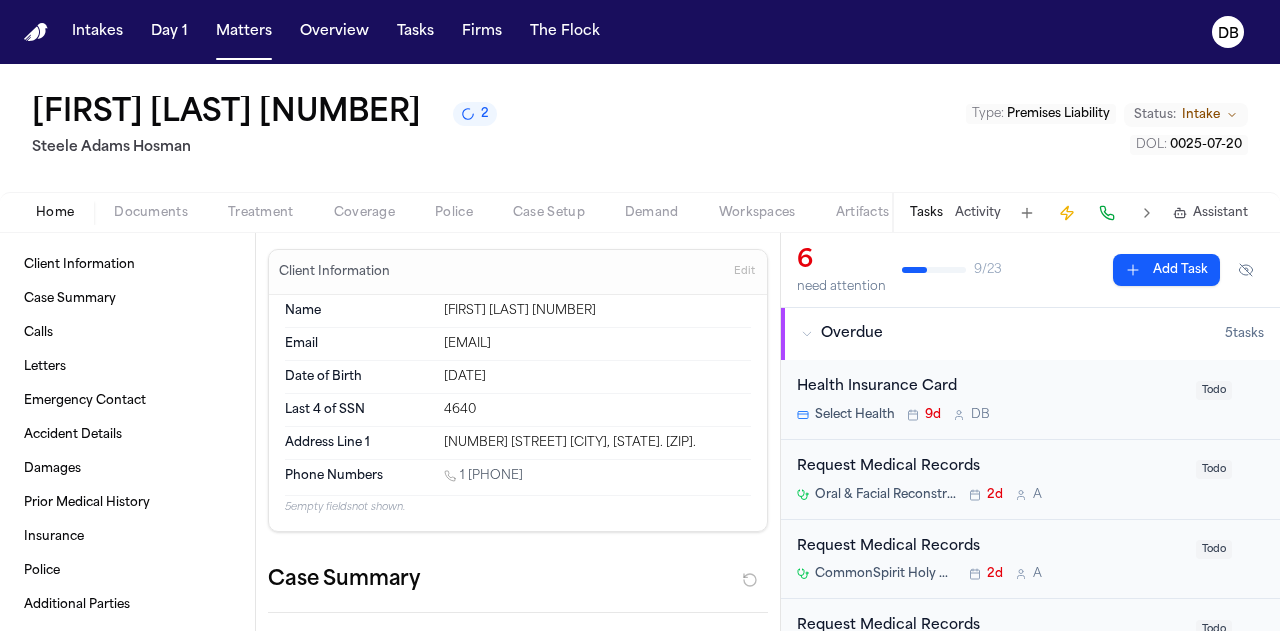 click on "Select Health 9d D B" at bounding box center (990, 415) 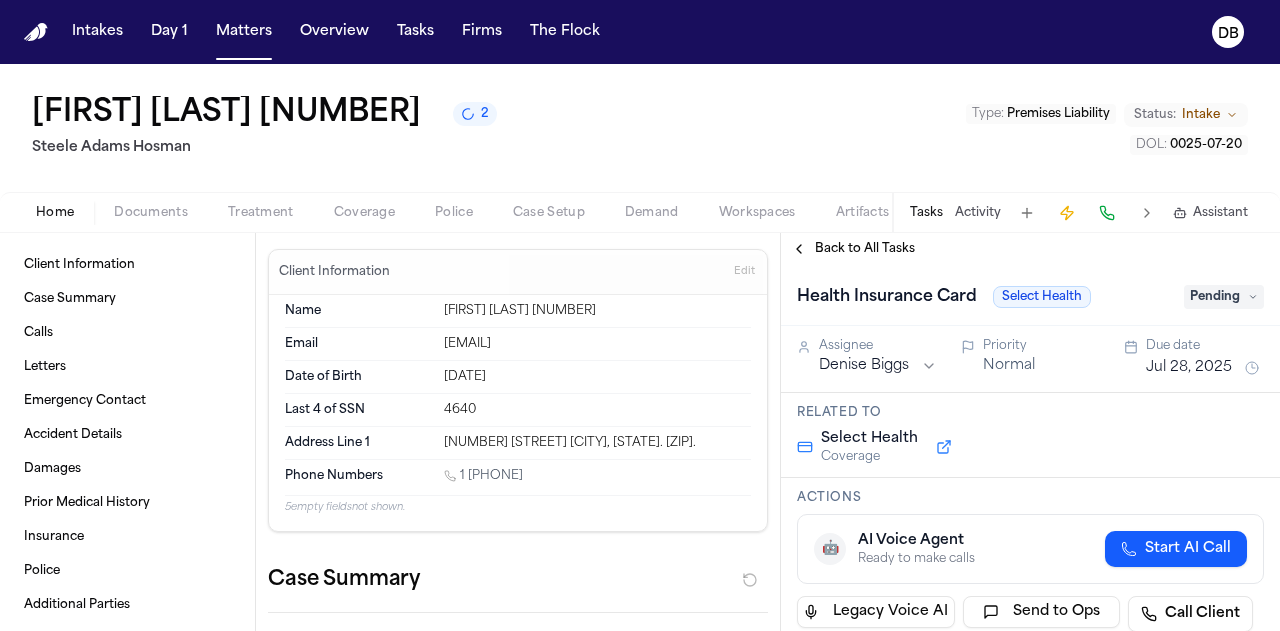 click on "Pending" at bounding box center (1224, 297) 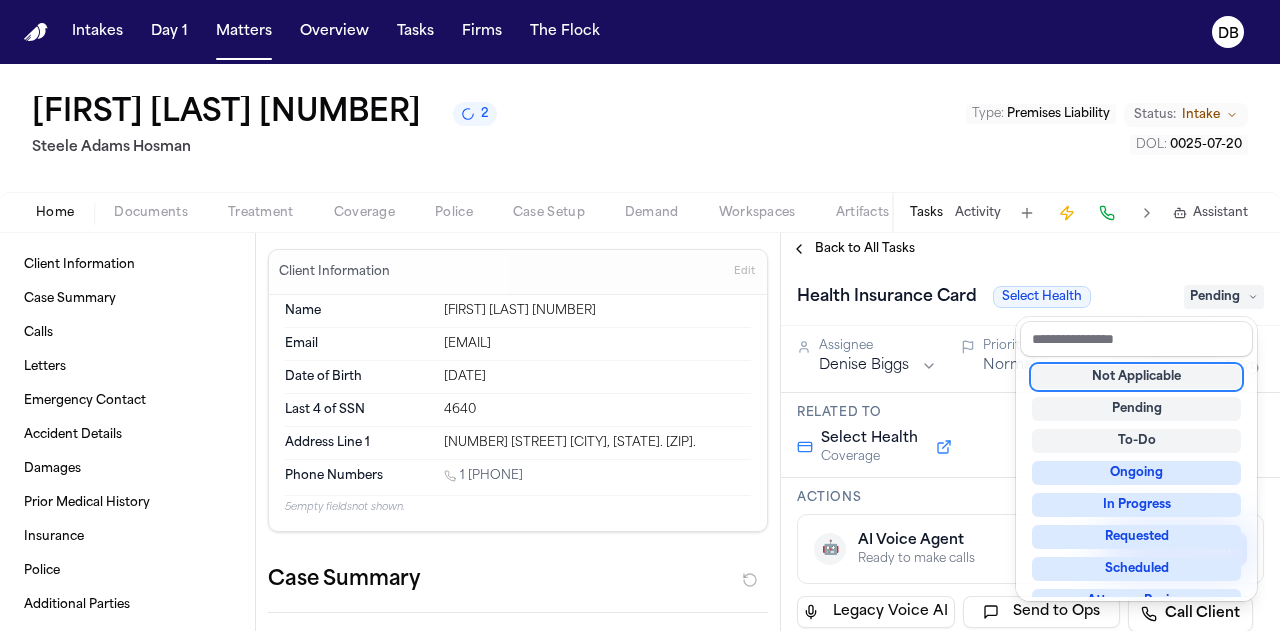 type 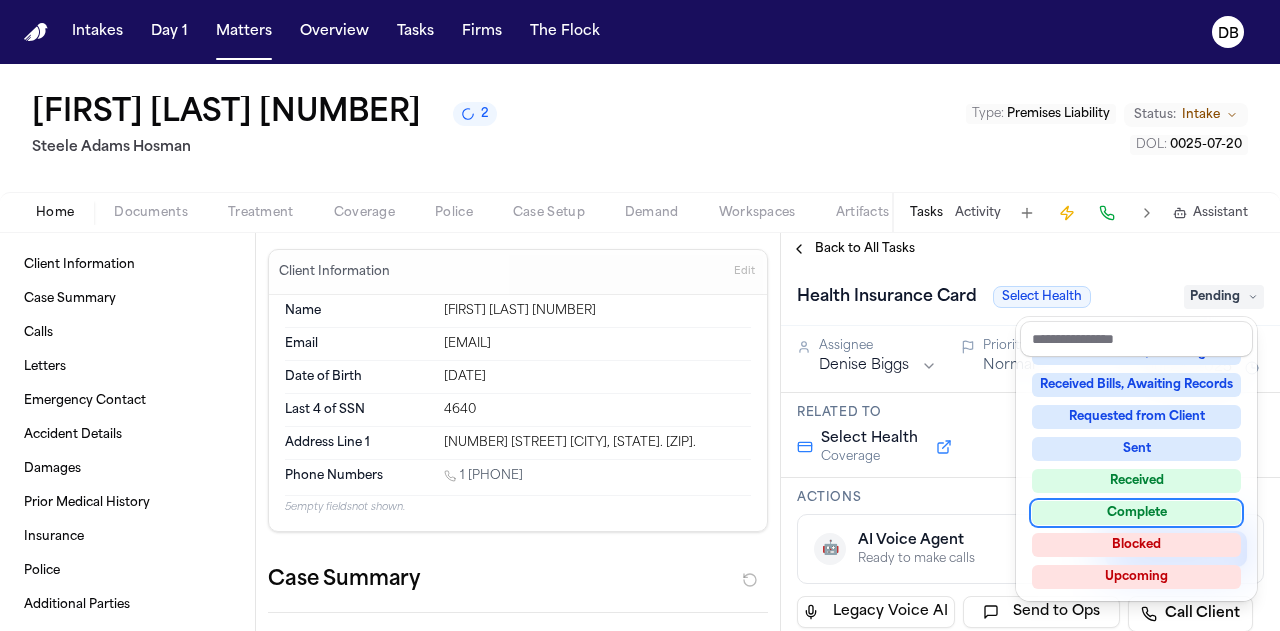 click on "Complete" at bounding box center (1136, 513) 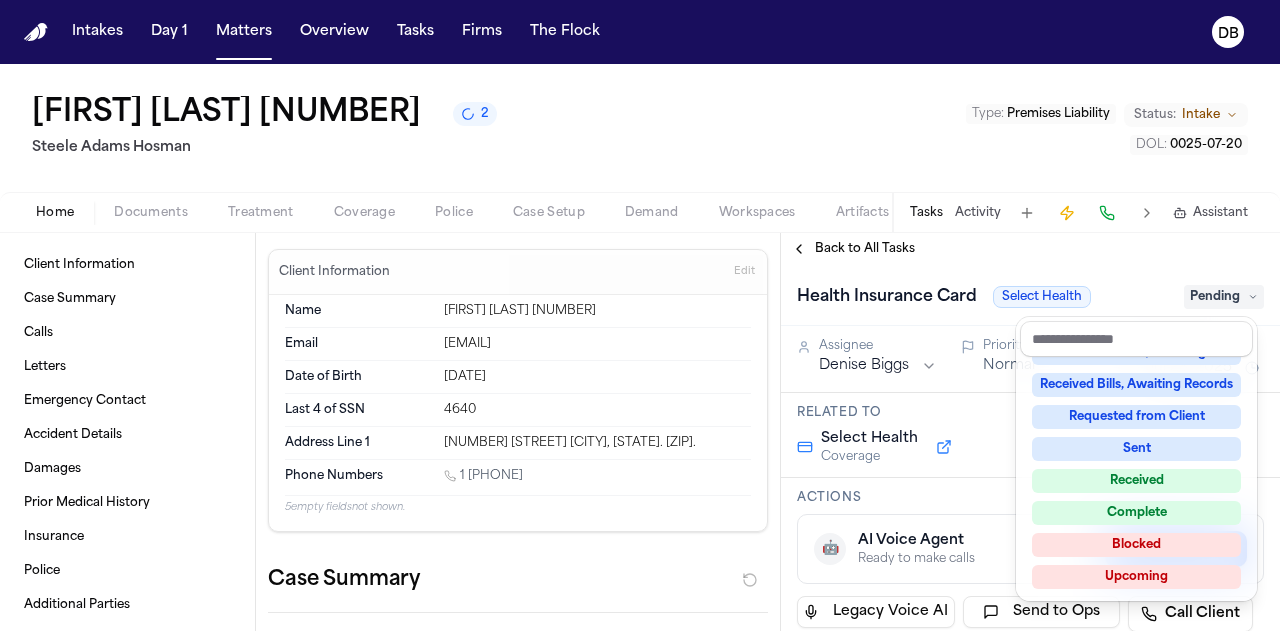 scroll, scrollTop: 46, scrollLeft: 0, axis: vertical 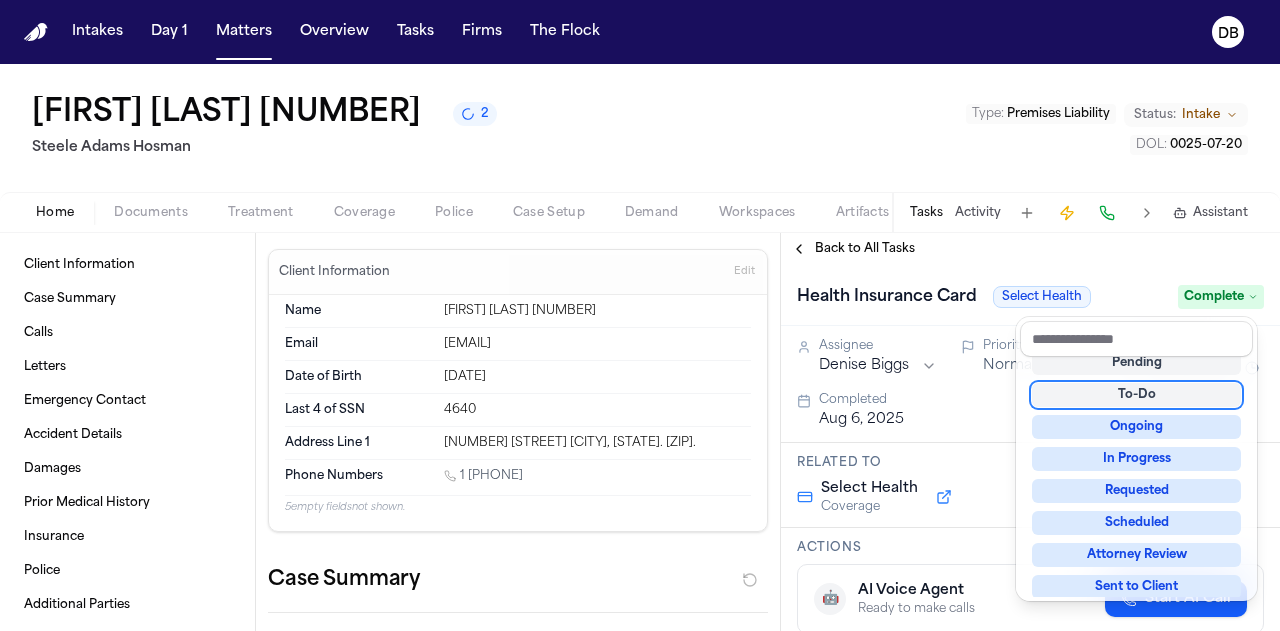 click on "Back to All Tasks Health Insurance Card Select Health Complete Assignee [NAME] Priority Normal Due date Jul 28, 2025 Completed Aug 6, 2025 Related to Select Health Coverage Actions 🤖 AI Voice Agent Ready to make calls Start AI Call Legacy Voice AI Send to Ops Call Client Requirements 1/1 Files Updates No updates Add update Attachments No attachments yet Add Attachment Notes These notes are only visible to your team and will not be shared with attorneys. Schedules Schedule Voice AI Call No Scheduled Calls You haven't set up any scheduled calls for this task yet. Create a schedule to automatically run this task at specific times. Delete Task" at bounding box center (1030, 432) 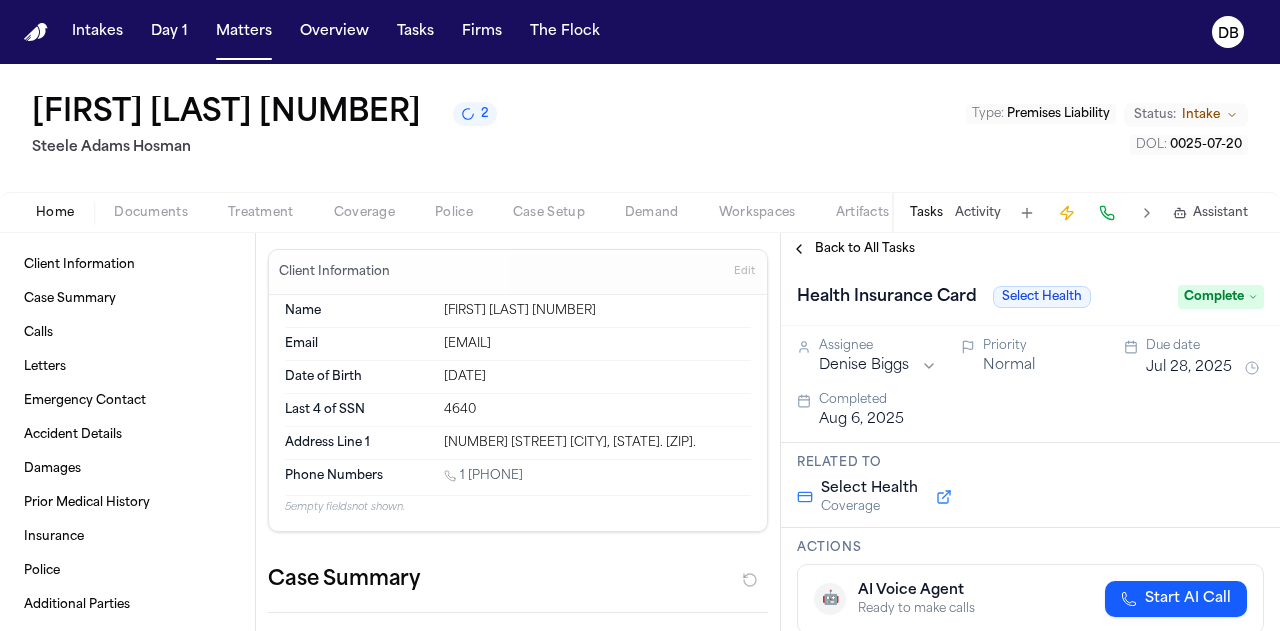 click on "Back to All Tasks" at bounding box center (865, 249) 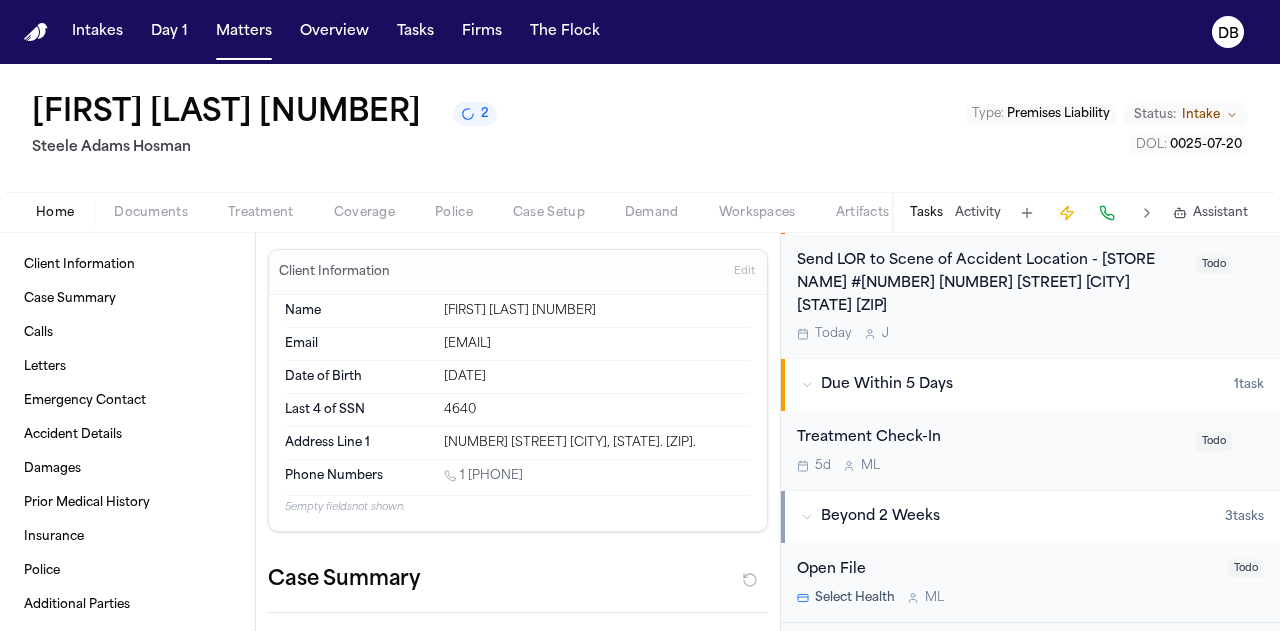 scroll, scrollTop: 500, scrollLeft: 0, axis: vertical 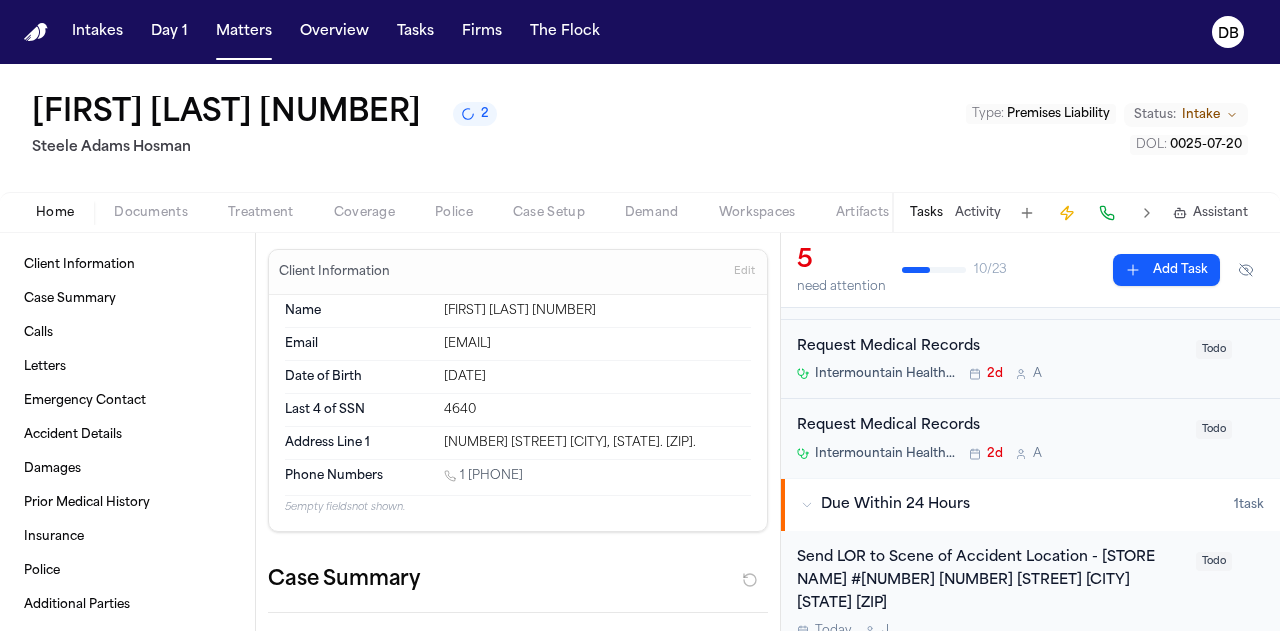 drag, startPoint x: 1190, startPoint y: 460, endPoint x: 450, endPoint y: 139, distance: 806.6232 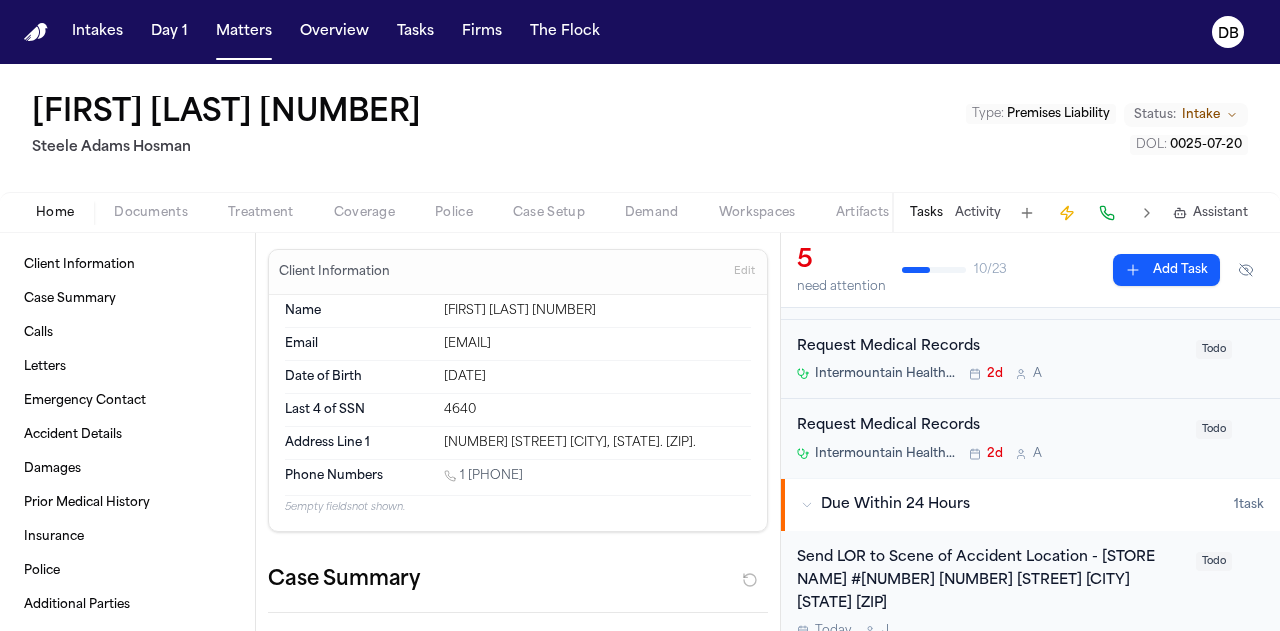 click on "Documents" at bounding box center [151, 213] 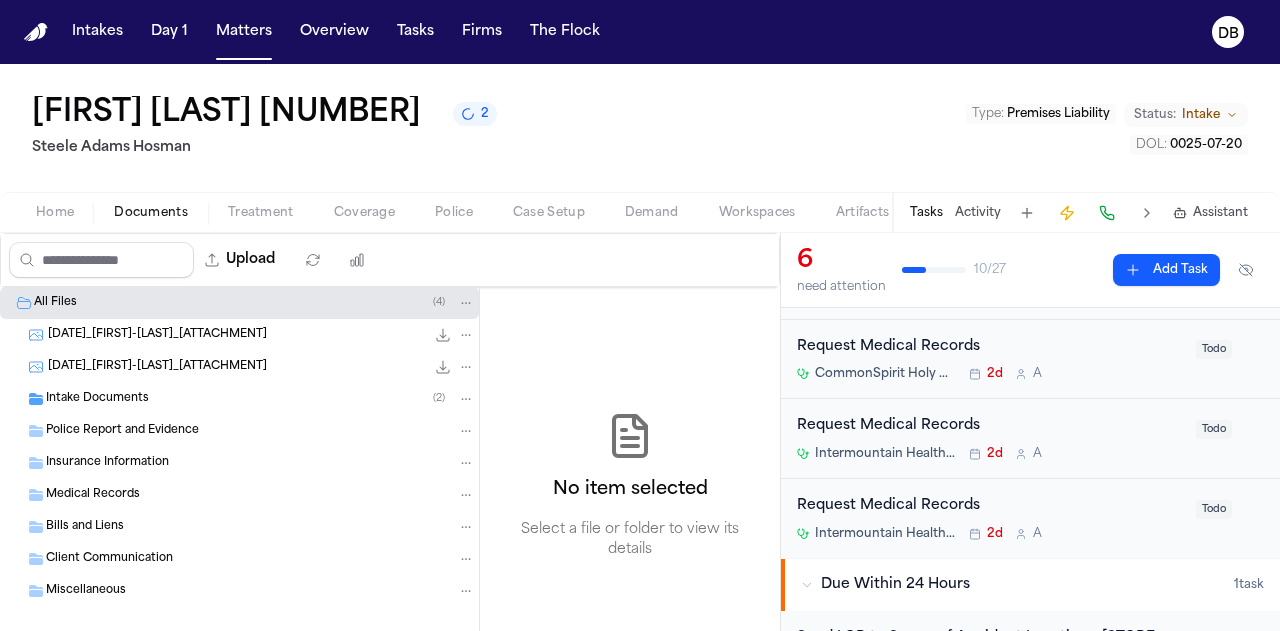scroll, scrollTop: 279, scrollLeft: 0, axis: vertical 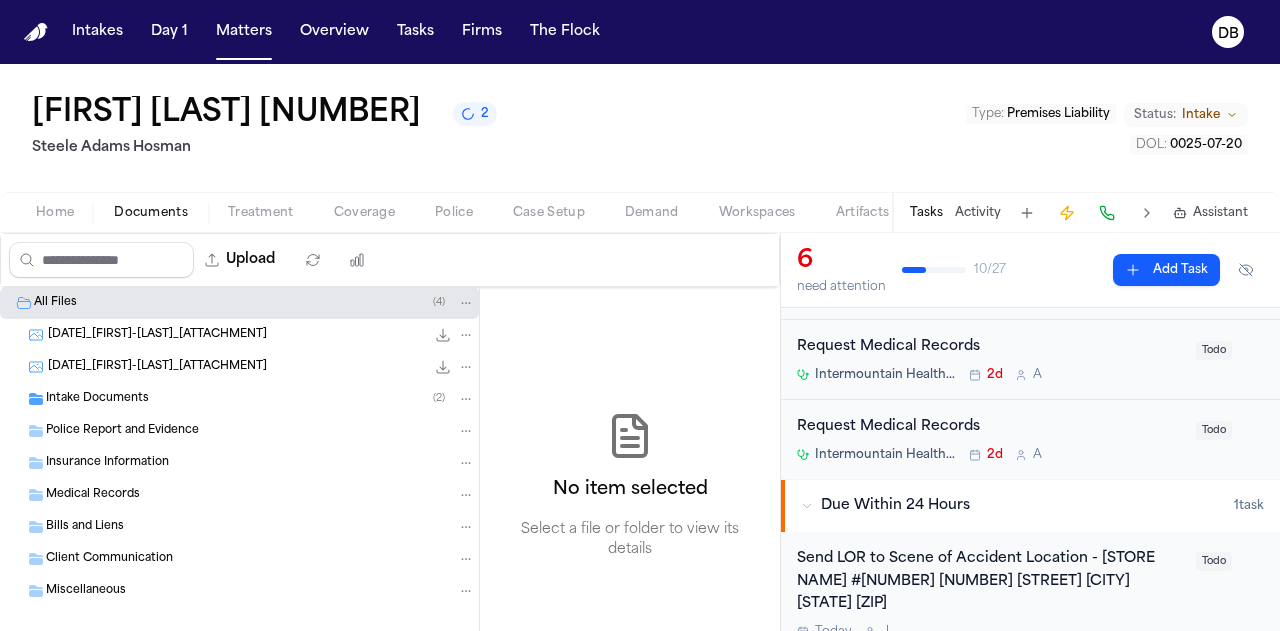 click on "[FIRST] [LAST] Minor [FIRST] [LAST] Type : Premises Liability Status: Intake DOL : [DATE]" at bounding box center [640, 128] 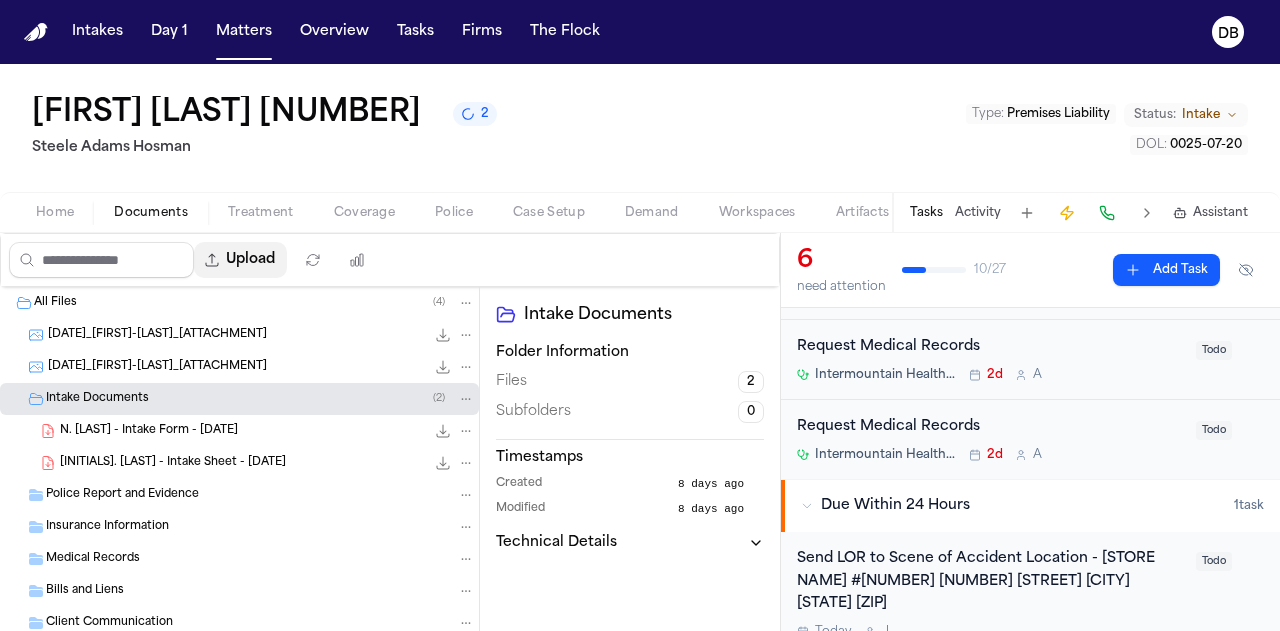 click on "Upload" at bounding box center [240, 260] 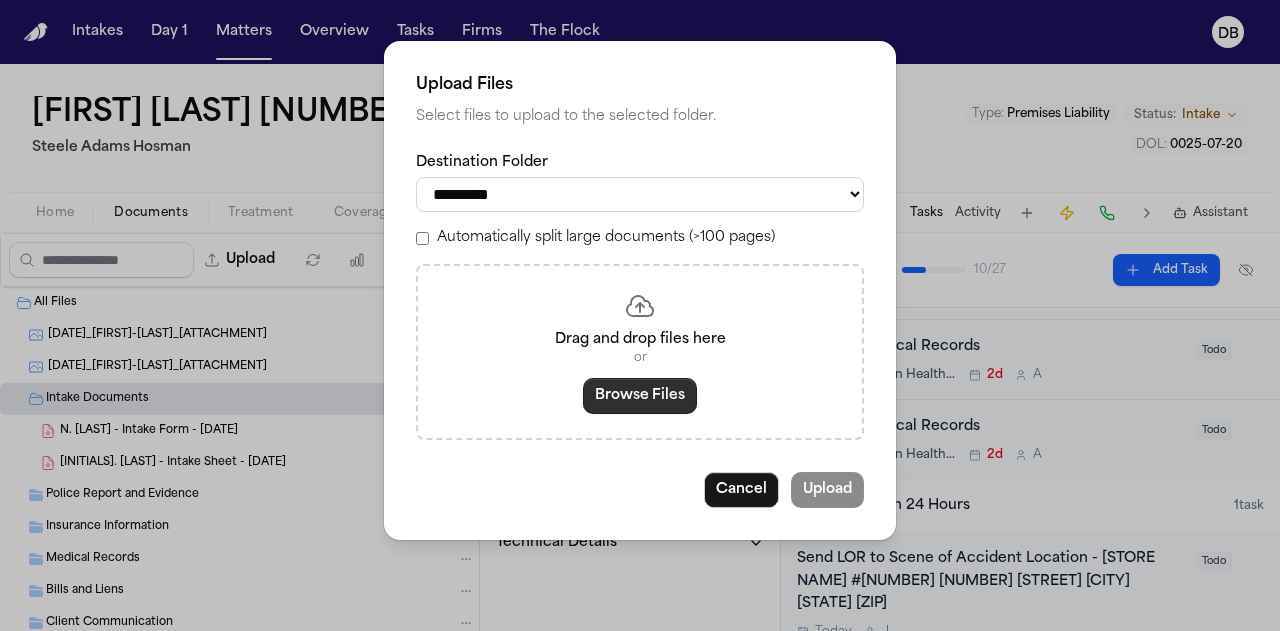click on "Browse Files" at bounding box center [640, 396] 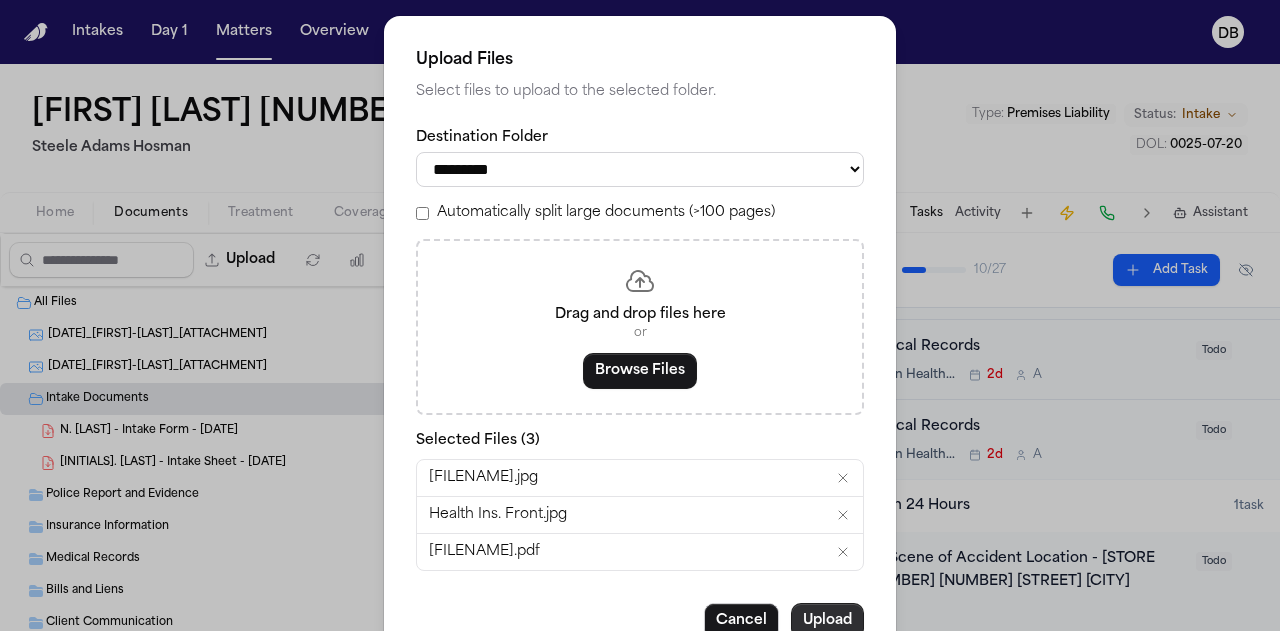click on "Upload" at bounding box center [827, 621] 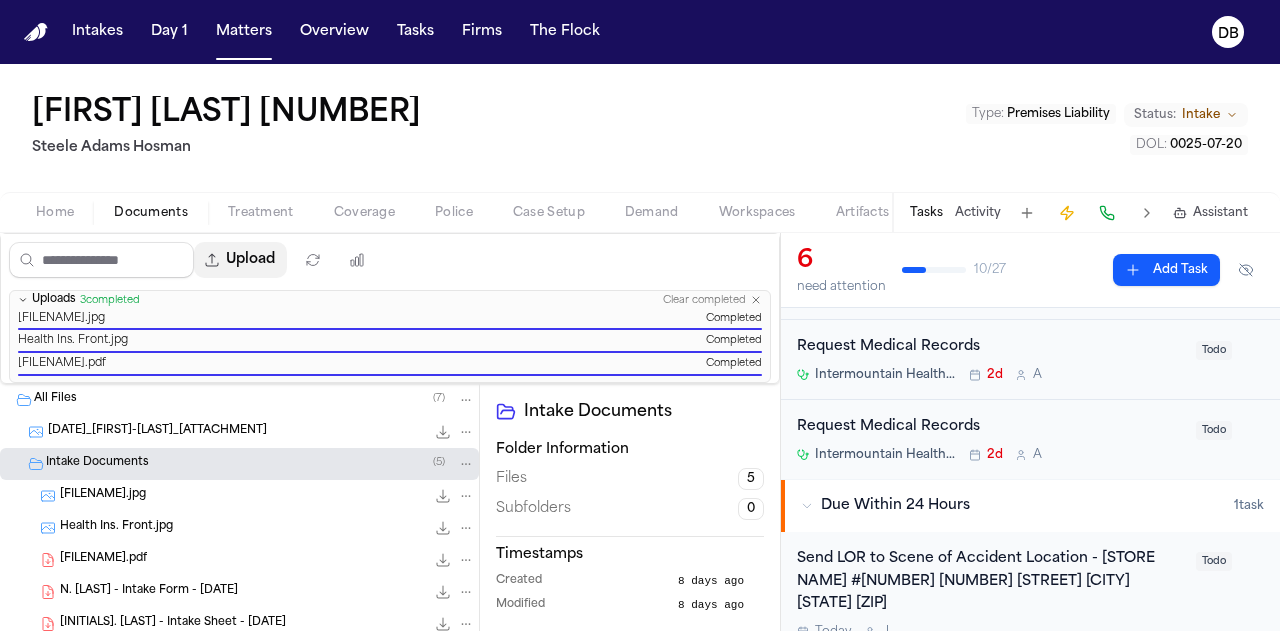click on "Upload" at bounding box center (240, 260) 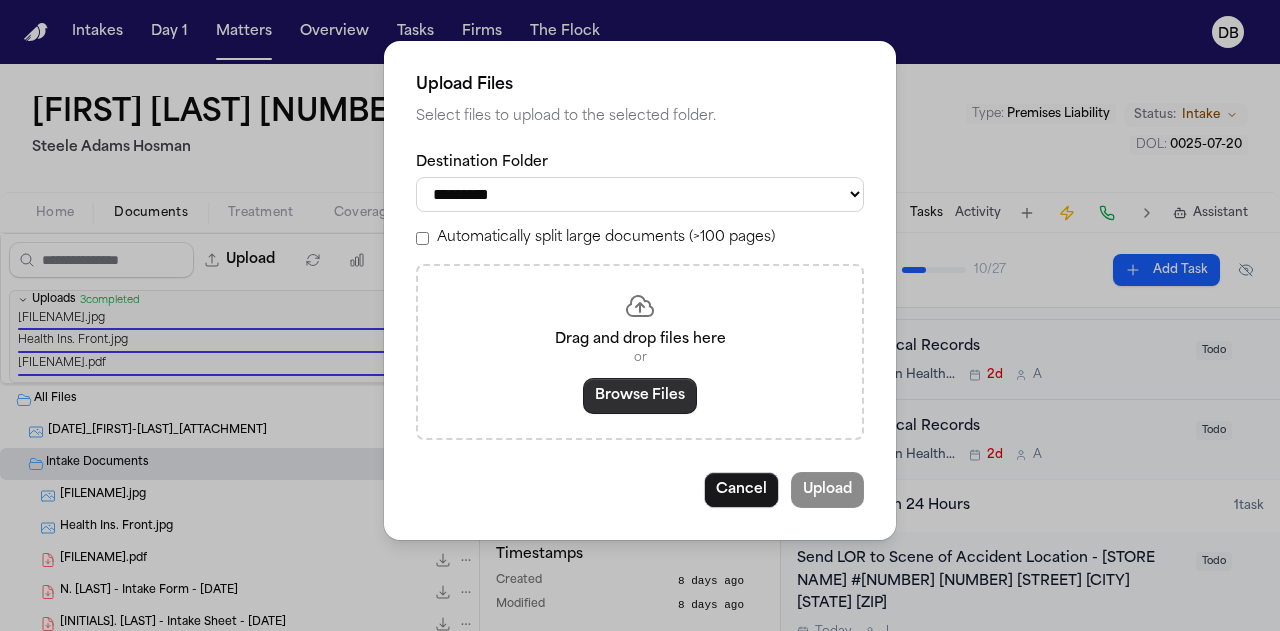 click on "Browse Files" at bounding box center (640, 396) 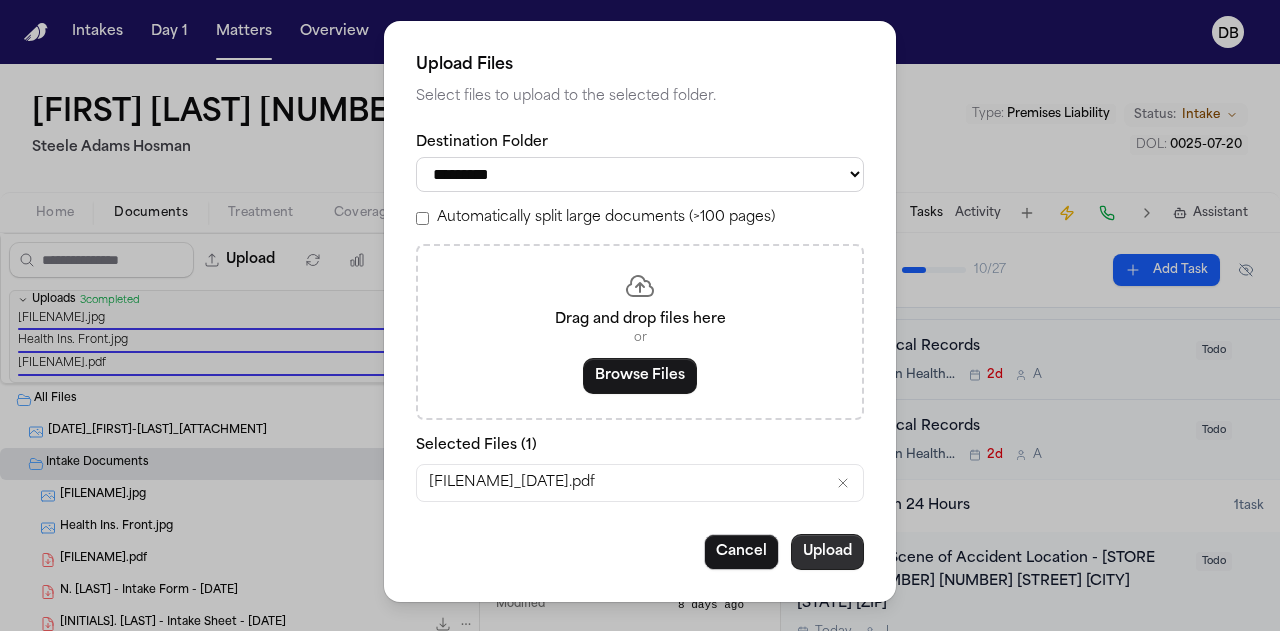 click on "Upload" at bounding box center (827, 552) 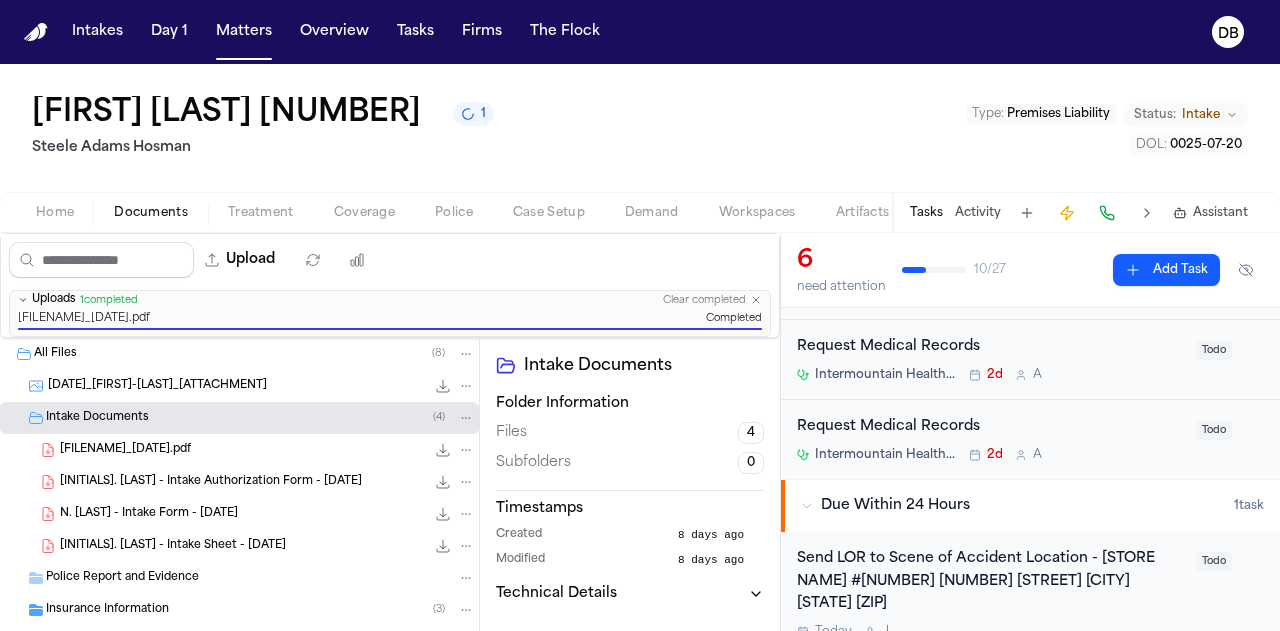 click on "[FIRST] [LAST] [NUMBER] Steele Adams Hosman Type :   Premises Liability Status: Intake DOL :   [DATE]" at bounding box center [640, 128] 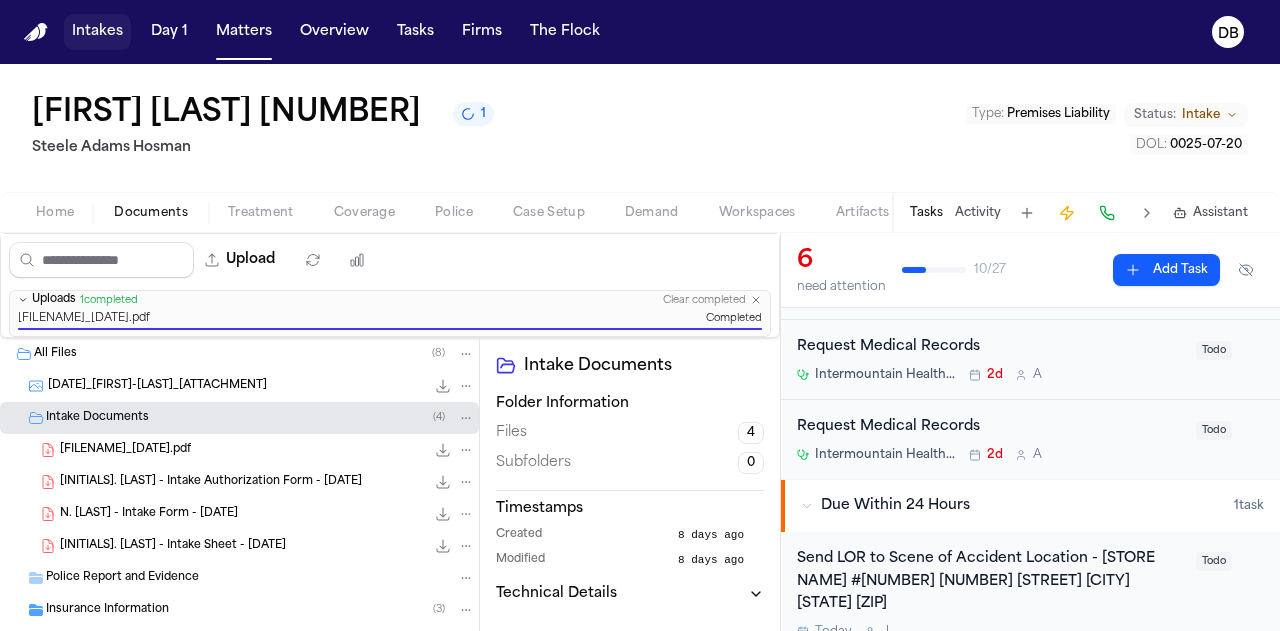 click on "Intakes" at bounding box center [97, 32] 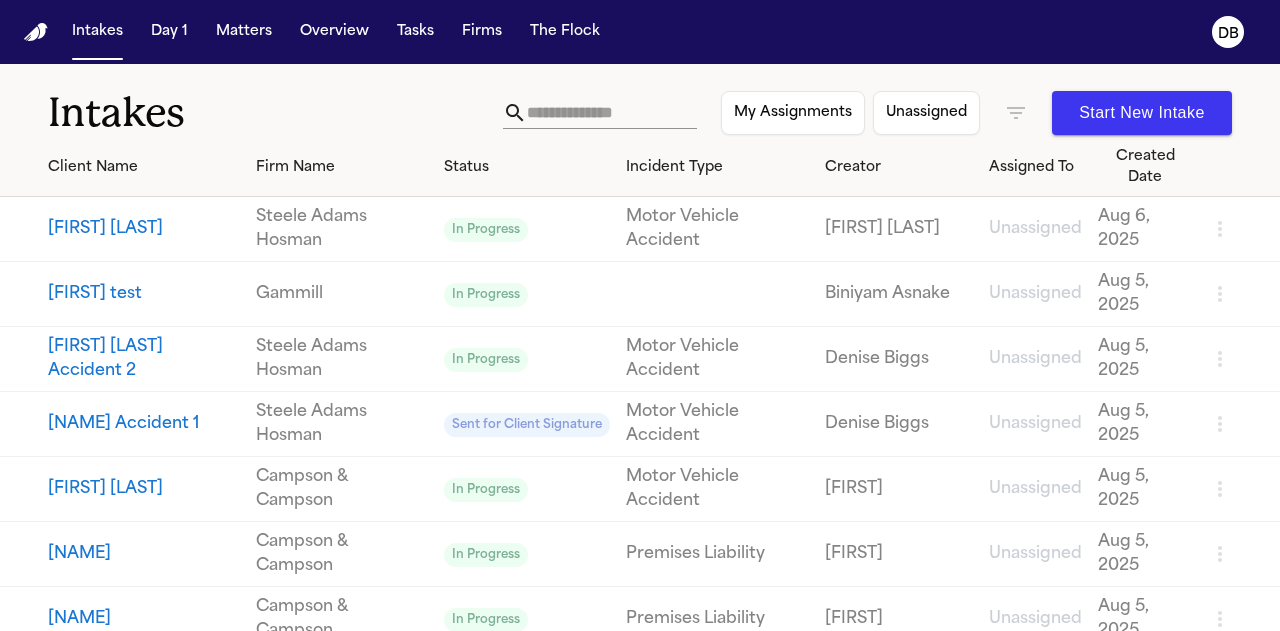 click on "Intakes My Assignments Unassigned Start New Intake" at bounding box center (640, 101) 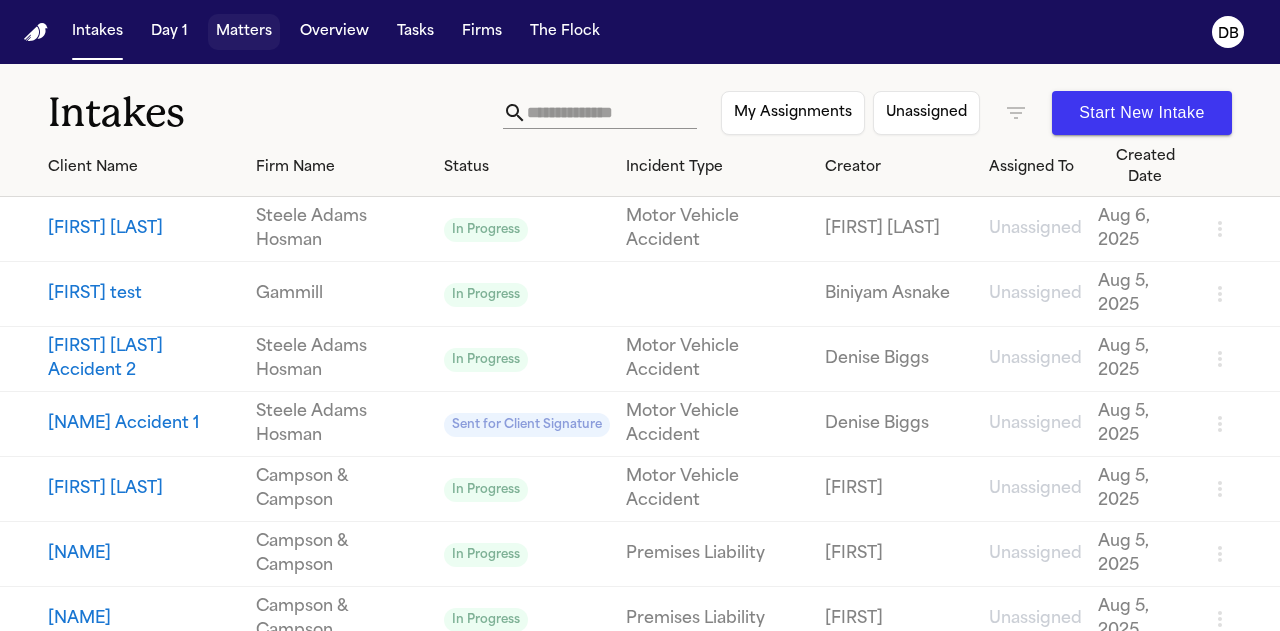 click on "Matters" at bounding box center [244, 32] 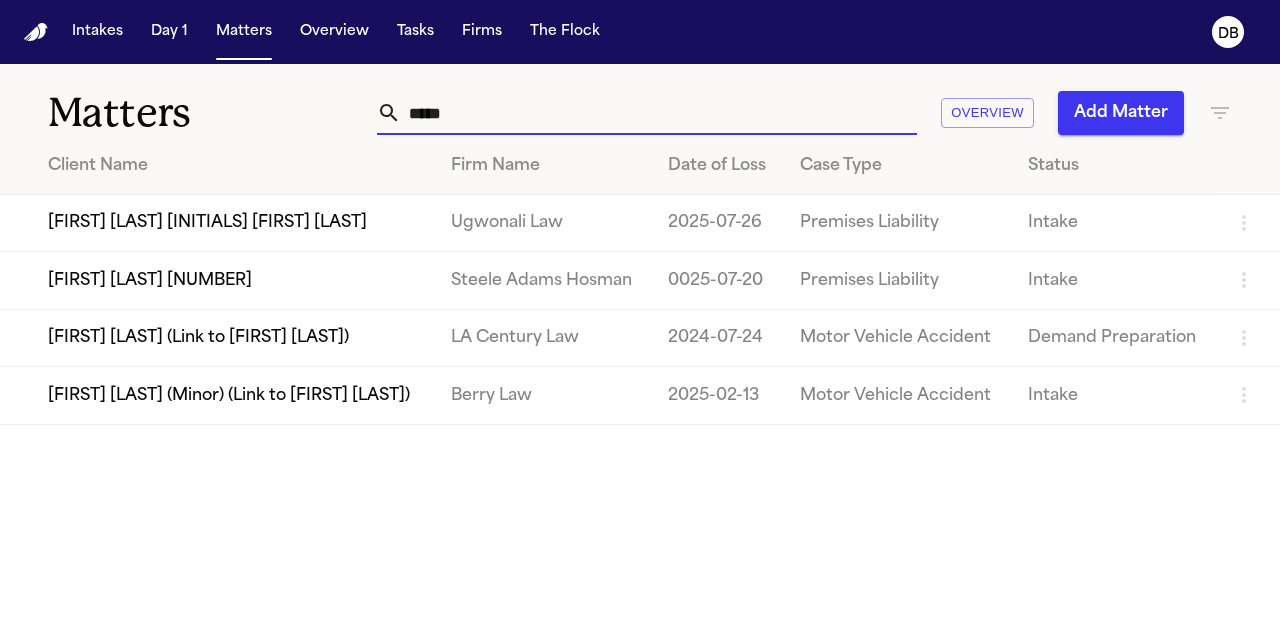 drag, startPoint x: 642, startPoint y: 115, endPoint x: 264, endPoint y: 89, distance: 378.89313 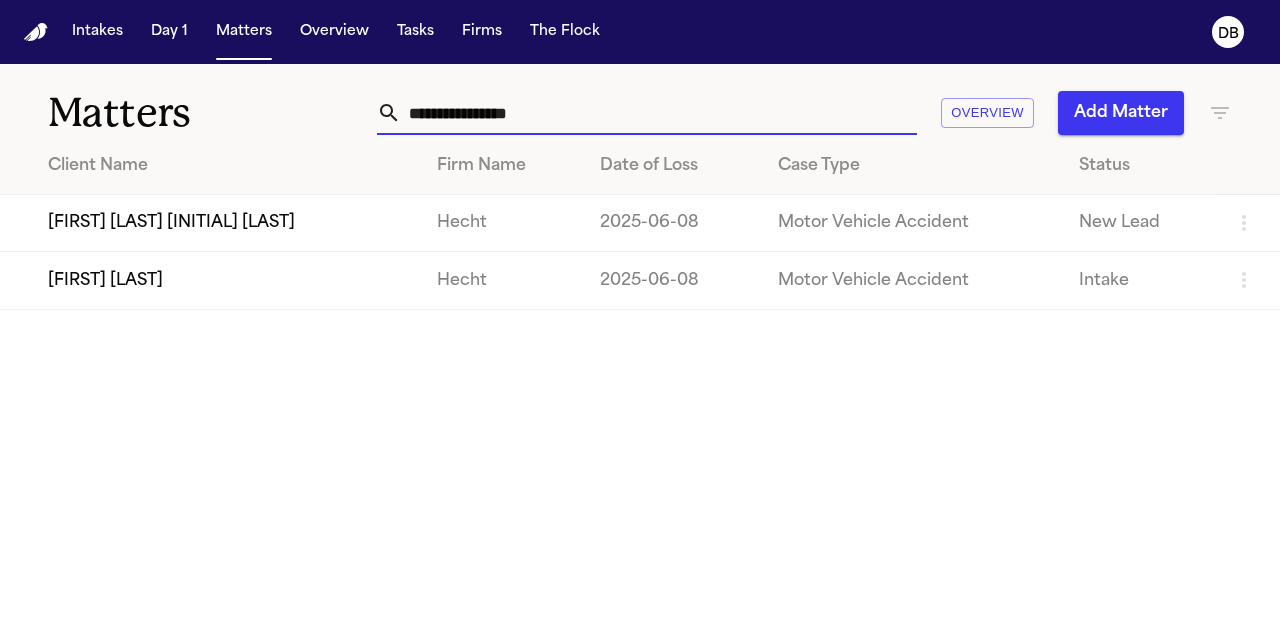 type on "**********" 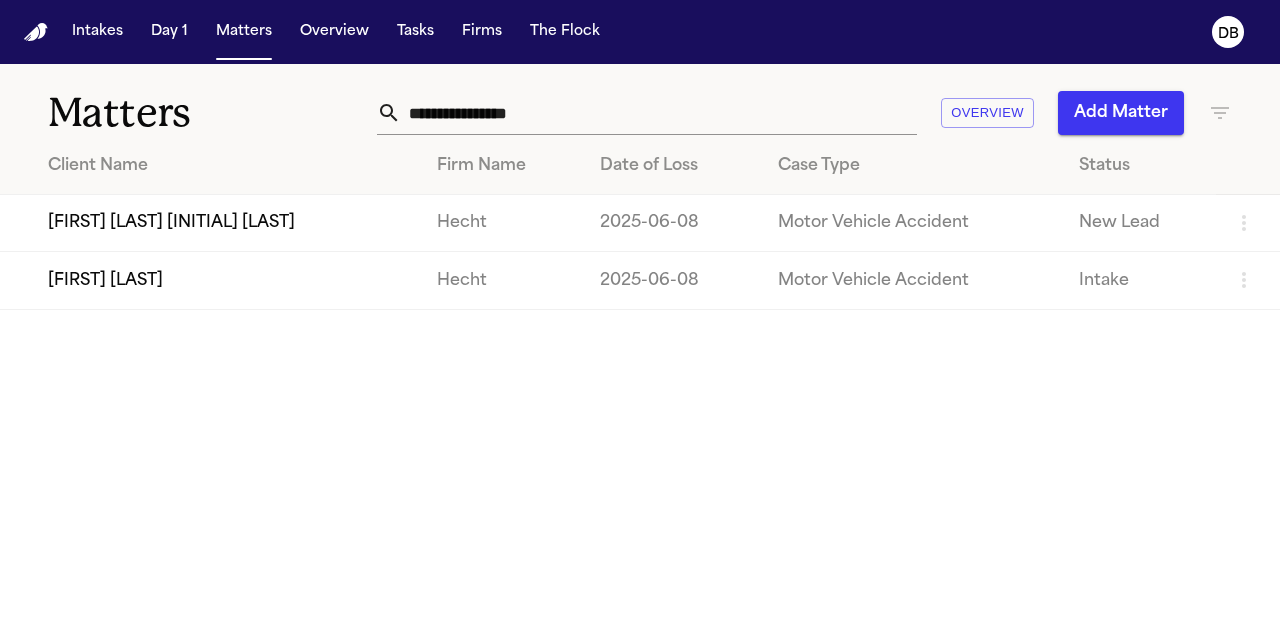 click on "[FIRST] [LAST]" at bounding box center (210, 280) 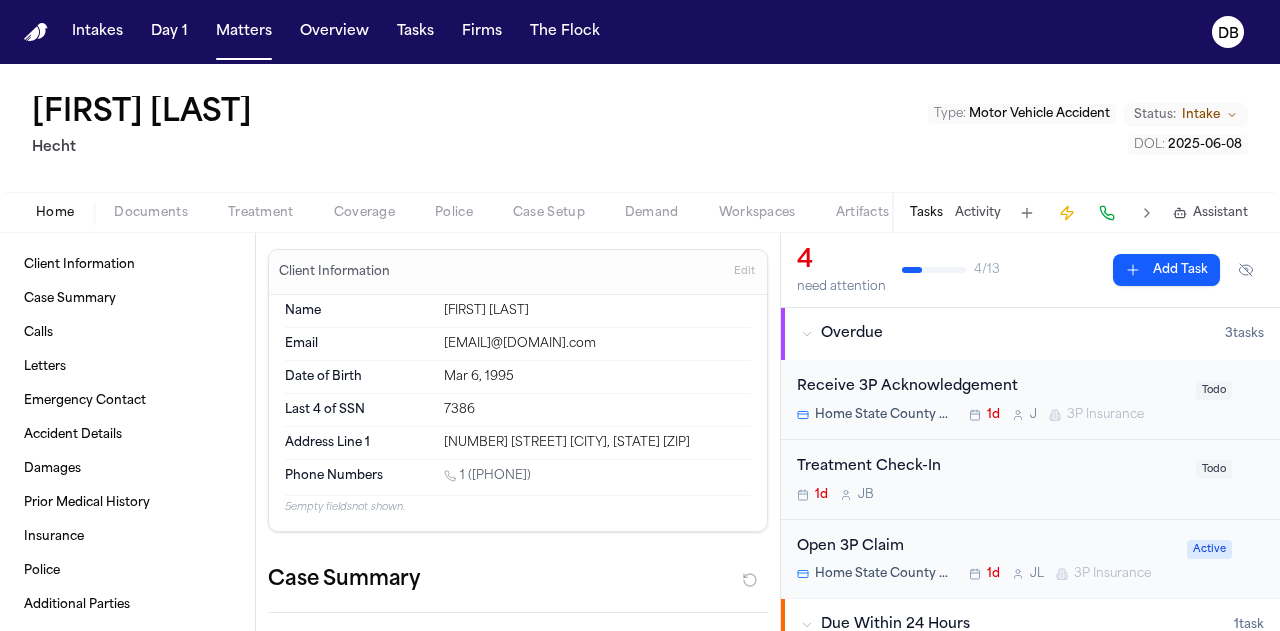 scroll, scrollTop: 200, scrollLeft: 0, axis: vertical 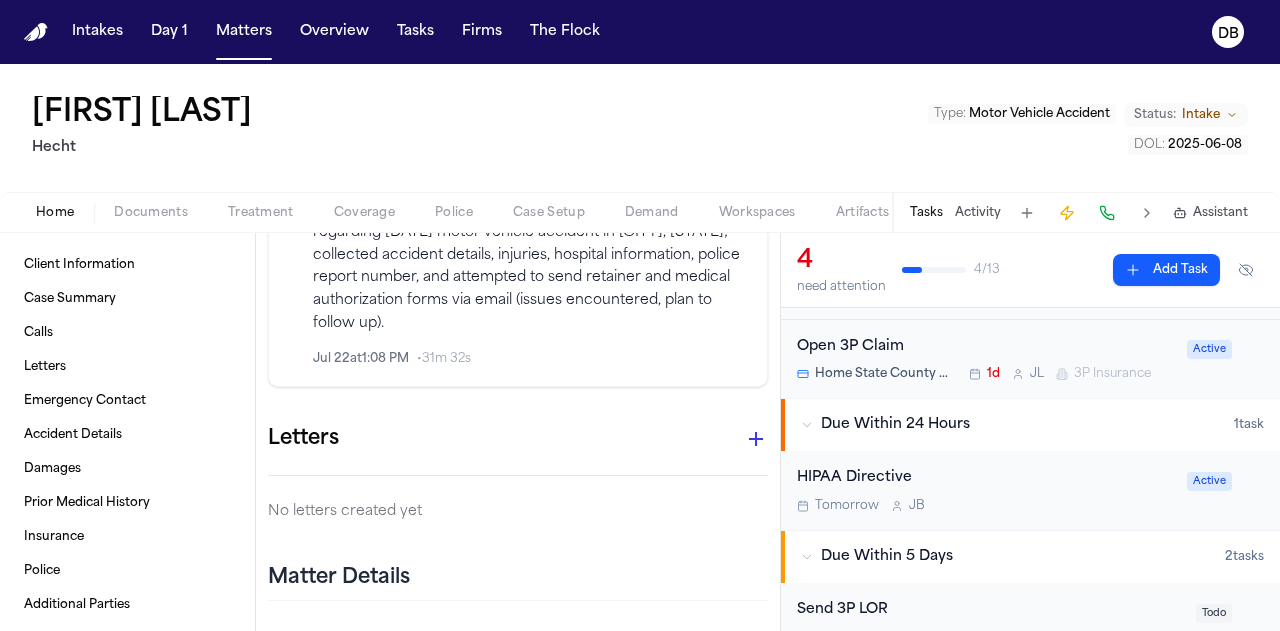 click on "Completed intake interview with client [FIRST] [LAST] regarding [DATE] motor vehicle accident in [CITY], [STATE]; collected accident details, injuries, hospital information, police report number, and attempted to send retainer and medical authorization forms via email (issues encountered, plan to follow up). [DATE] at  1:08 PM •  31m 32s" at bounding box center (532, 284) 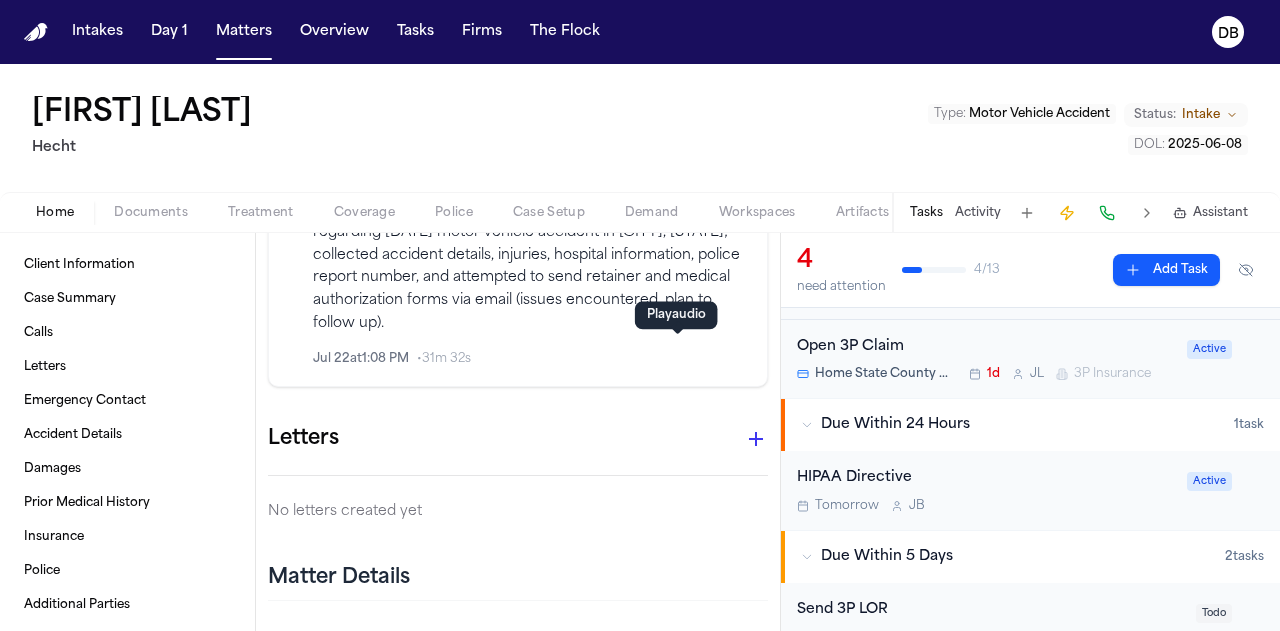 click 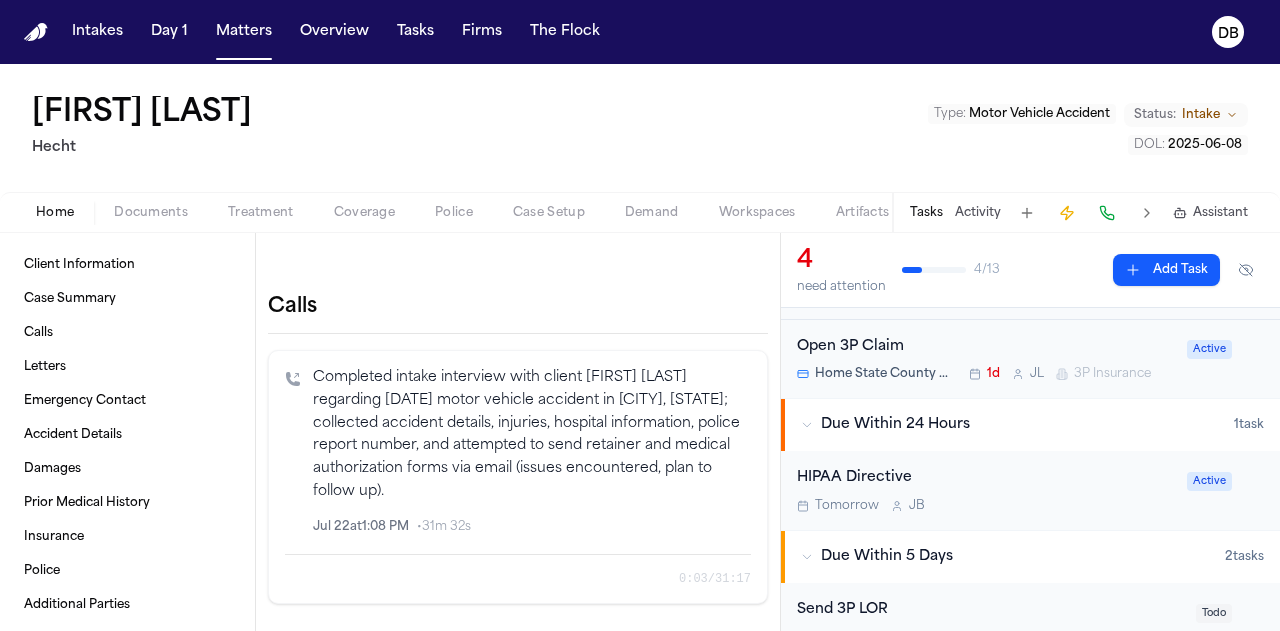 scroll, scrollTop: 400, scrollLeft: 0, axis: vertical 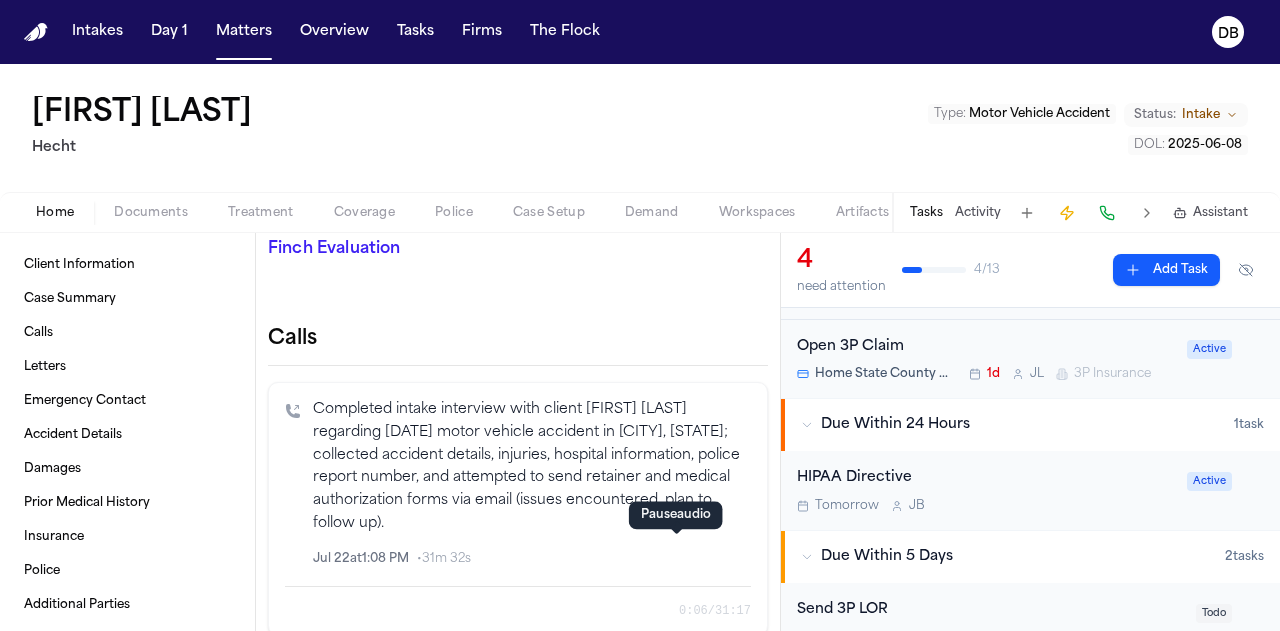 click at bounding box center [692, 559] 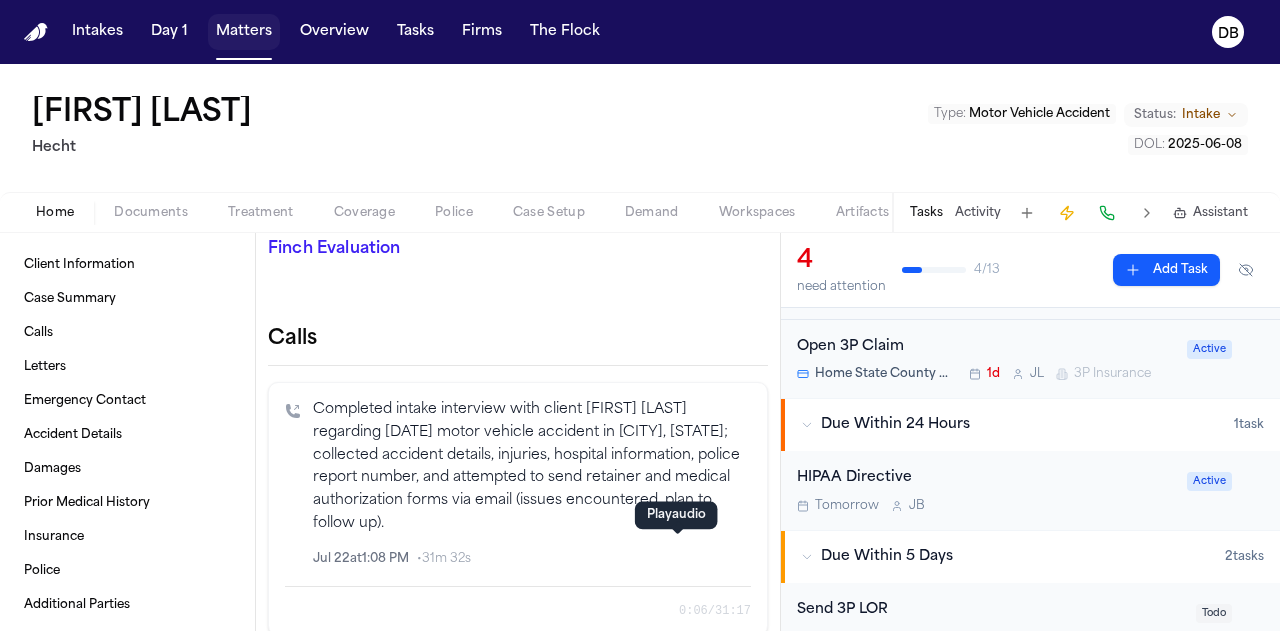 click on "Matters" at bounding box center (244, 32) 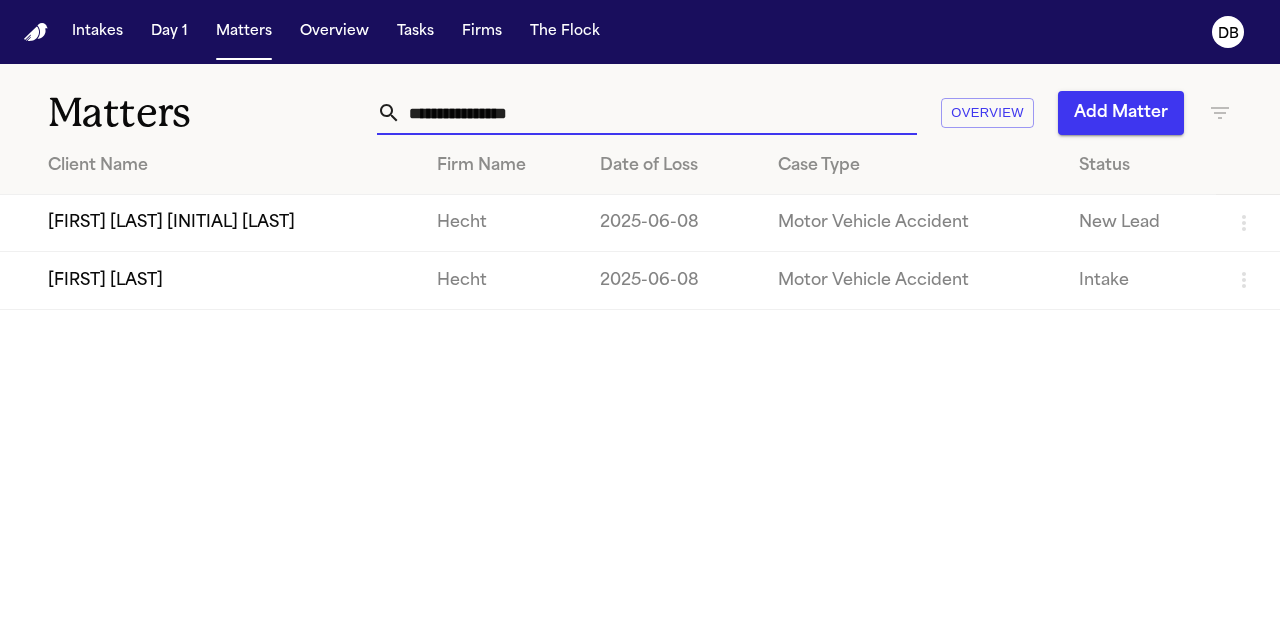 drag, startPoint x: 791, startPoint y: 119, endPoint x: 255, endPoint y: 87, distance: 536.95435 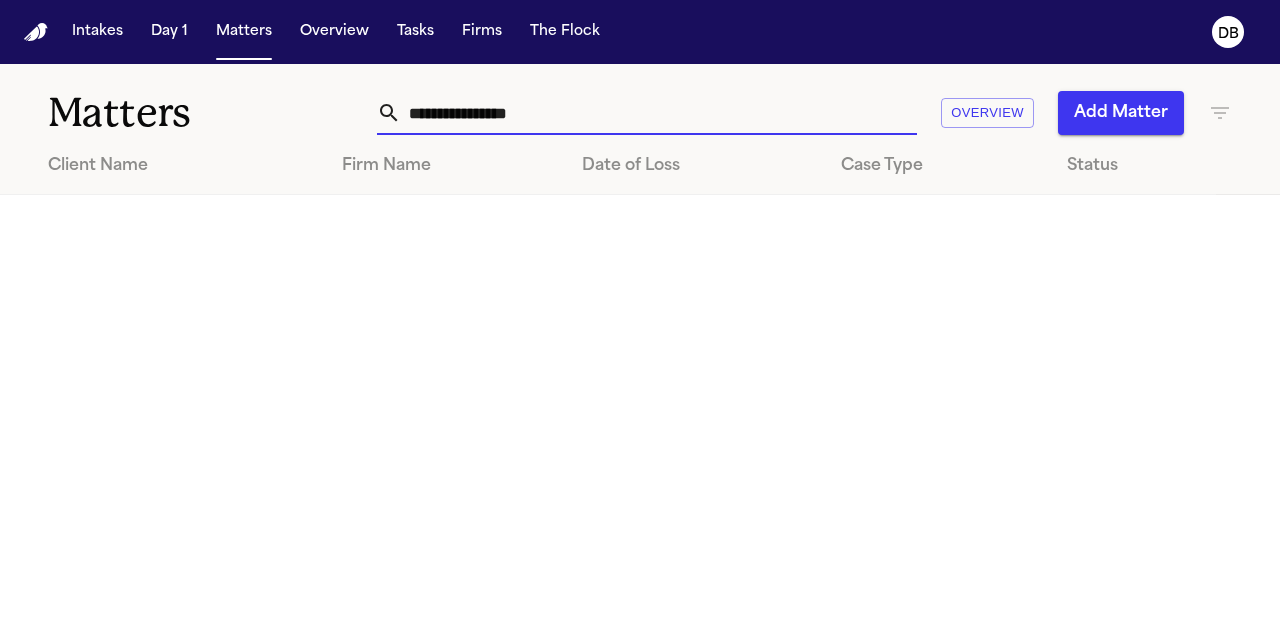 click on "**********" at bounding box center (659, 113) 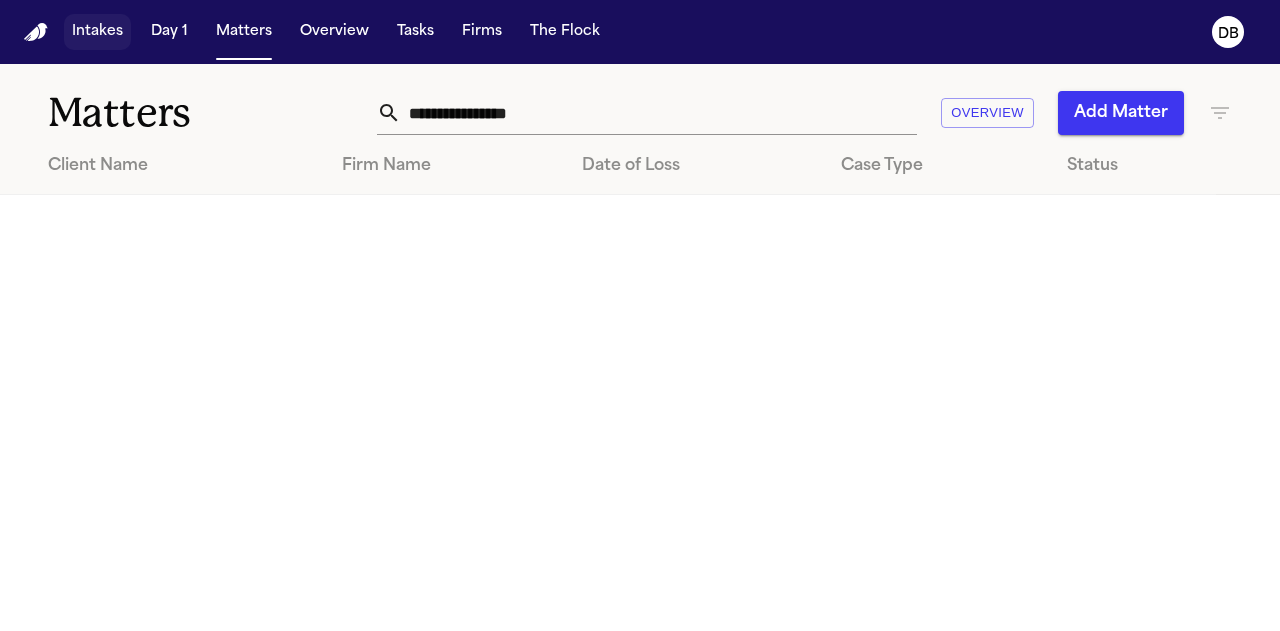 click on "Intakes" at bounding box center (97, 32) 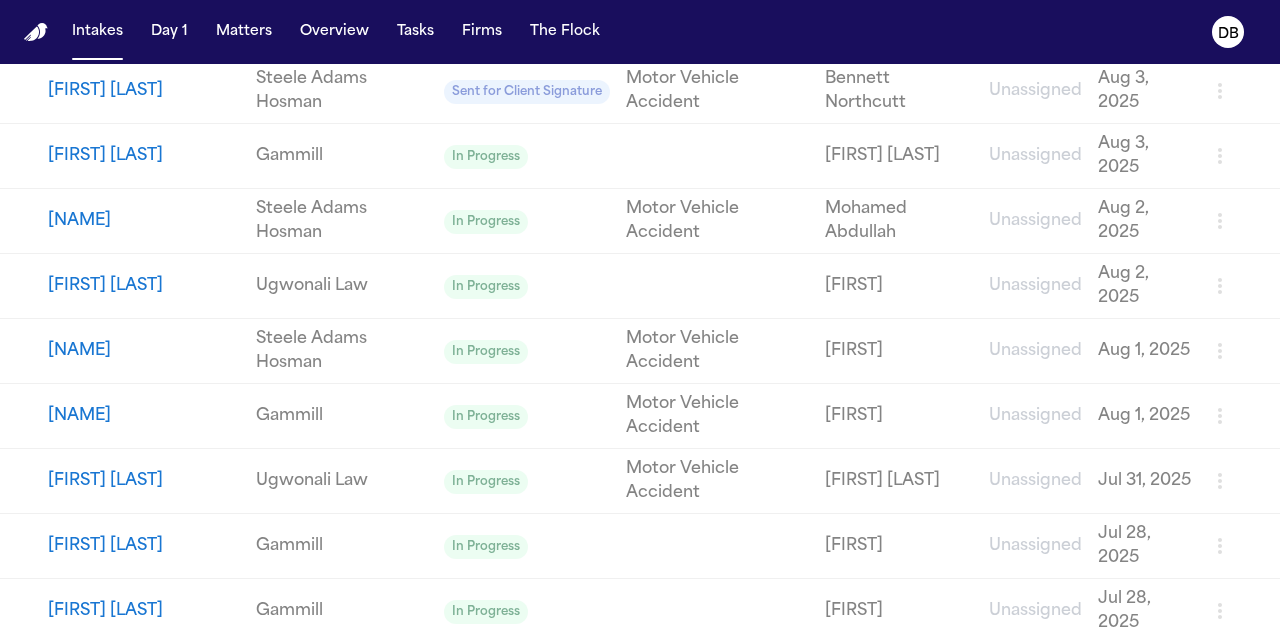 scroll, scrollTop: 1376, scrollLeft: 0, axis: vertical 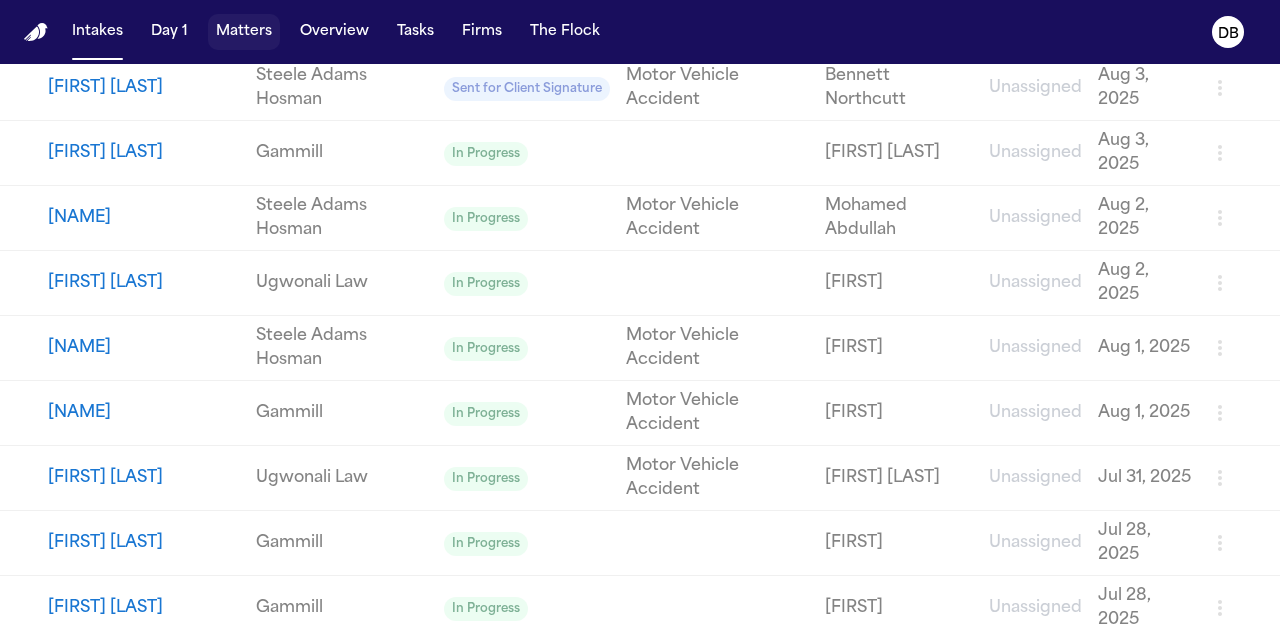 click on "Matters" at bounding box center (244, 32) 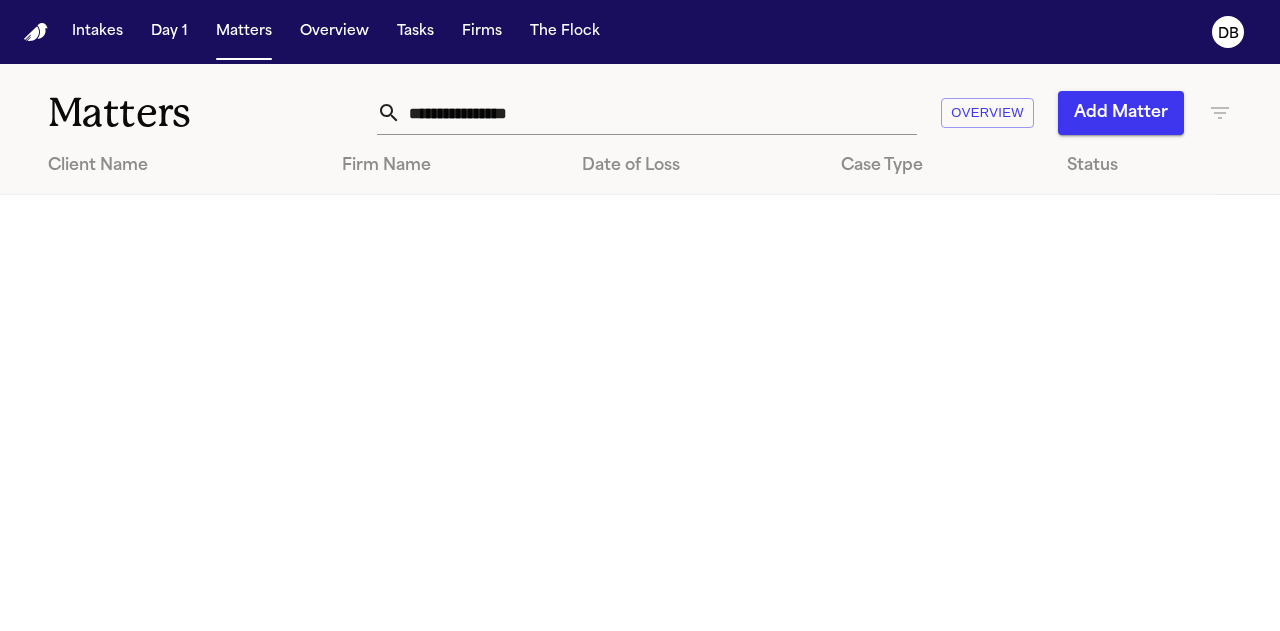 click on "**********" at bounding box center (659, 113) 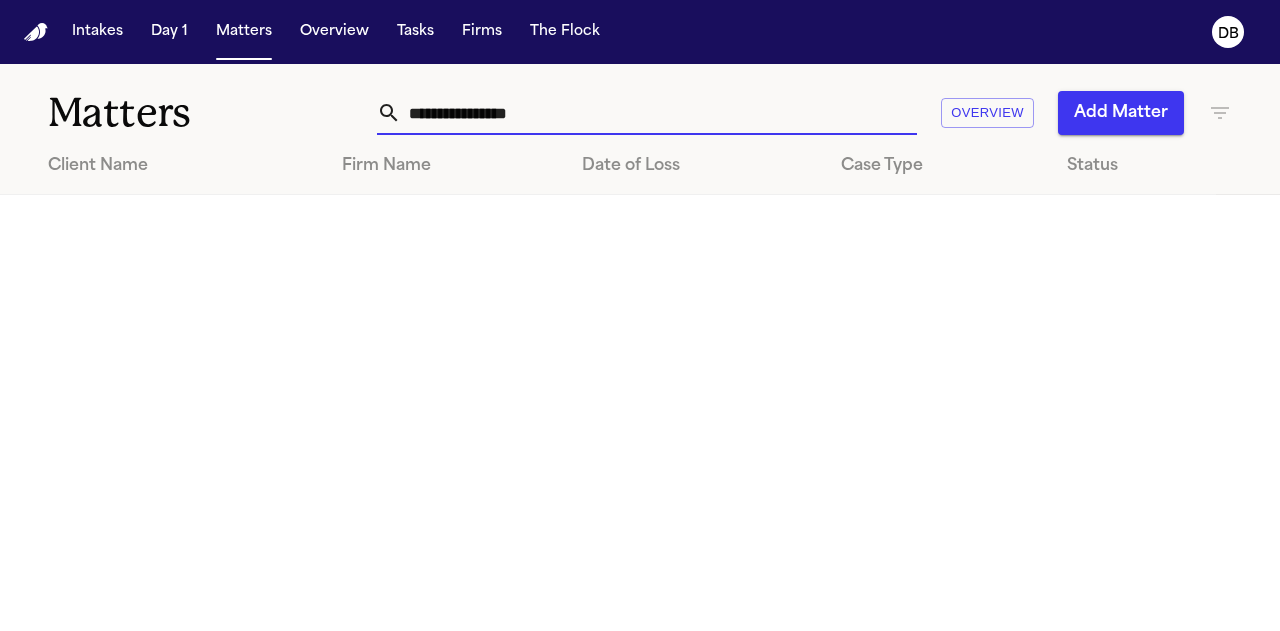 drag, startPoint x: 624, startPoint y: 105, endPoint x: 376, endPoint y: 122, distance: 248.58199 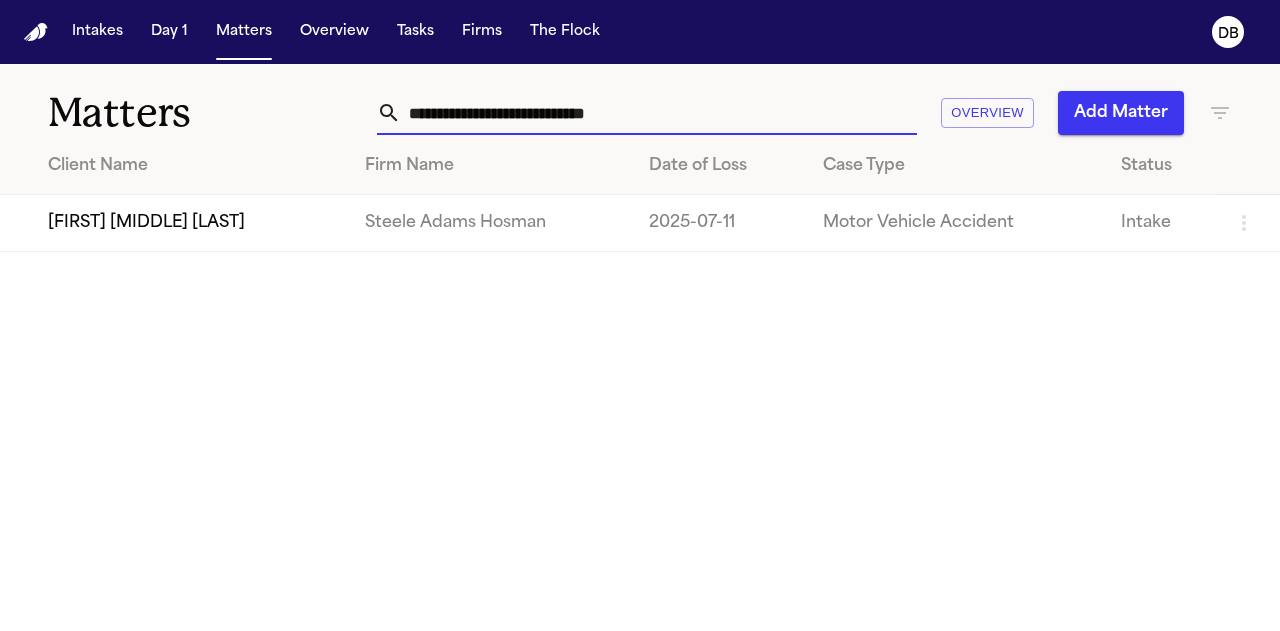 type on "**********" 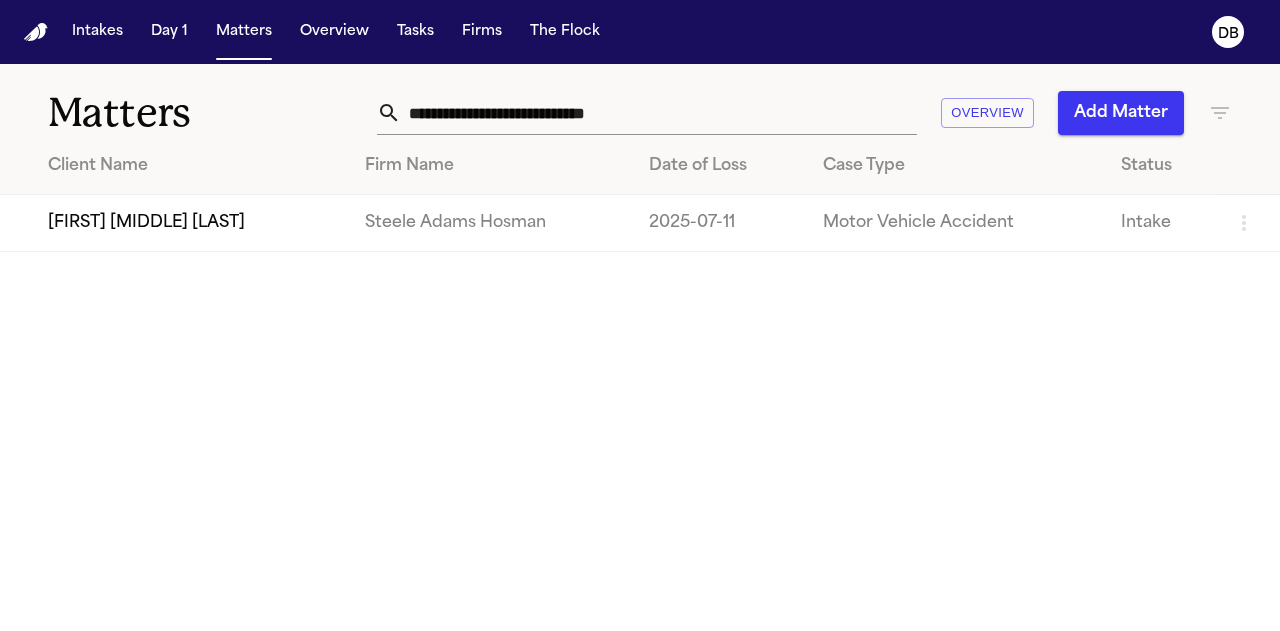 click on "[FIRST] [MIDDLE] [LAST]" at bounding box center [174, 223] 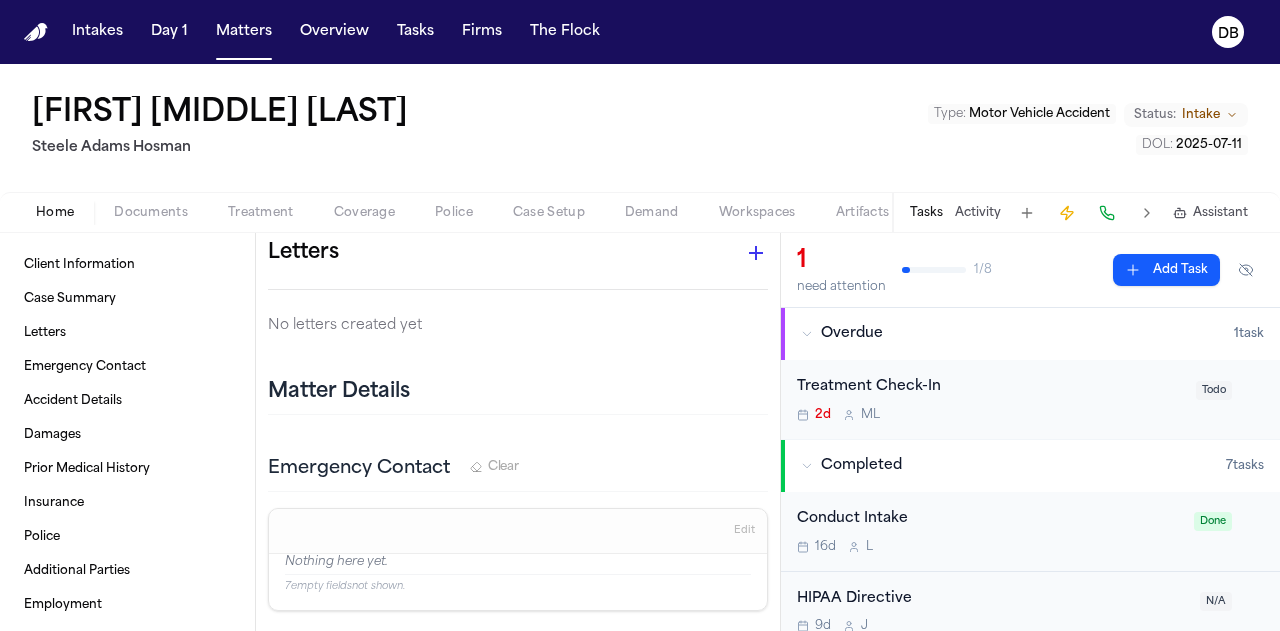 scroll, scrollTop: 500, scrollLeft: 0, axis: vertical 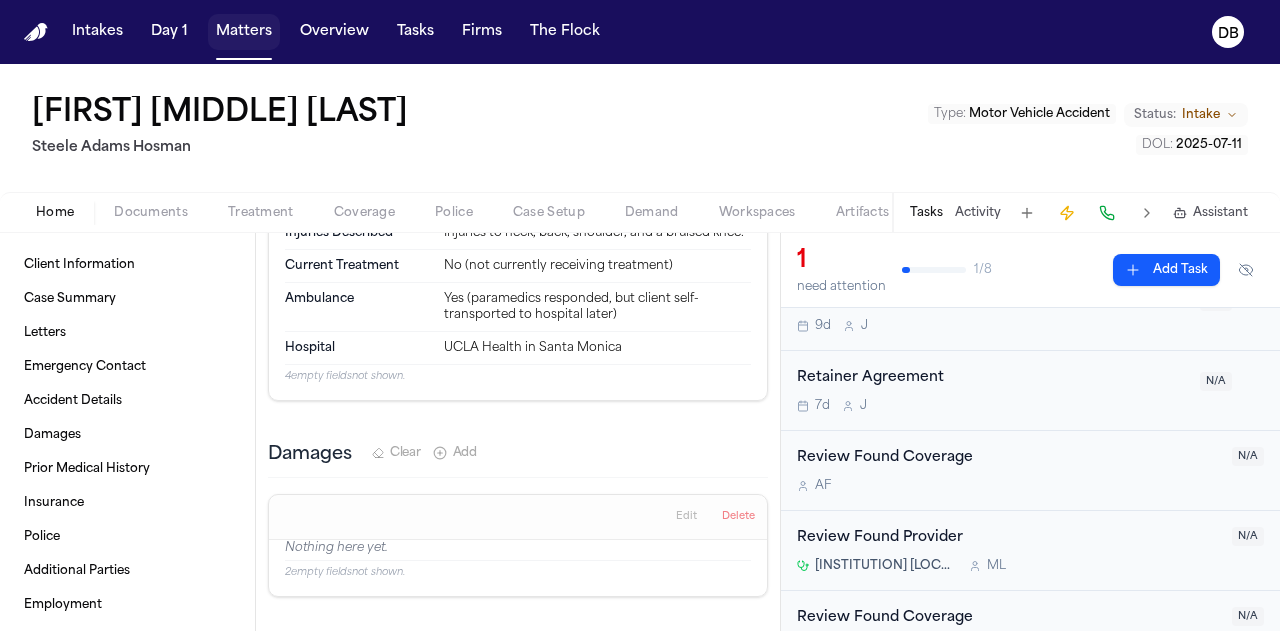 click on "Matters" at bounding box center [244, 32] 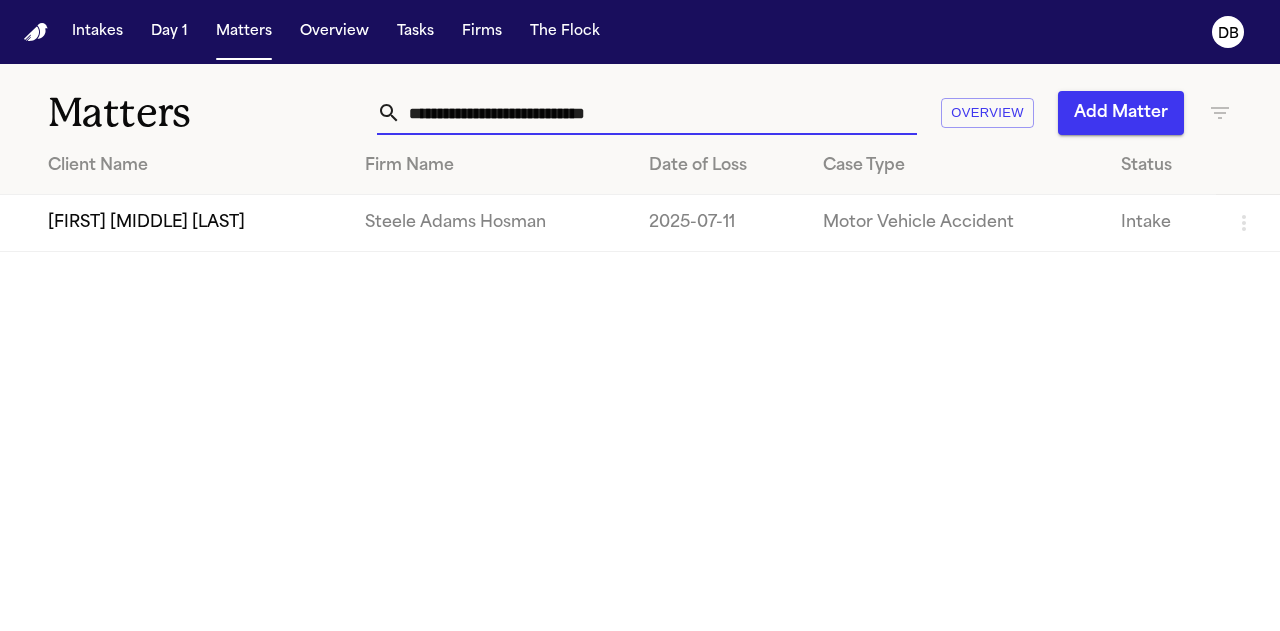 drag, startPoint x: 818, startPoint y: 123, endPoint x: 348, endPoint y: 199, distance: 476.10504 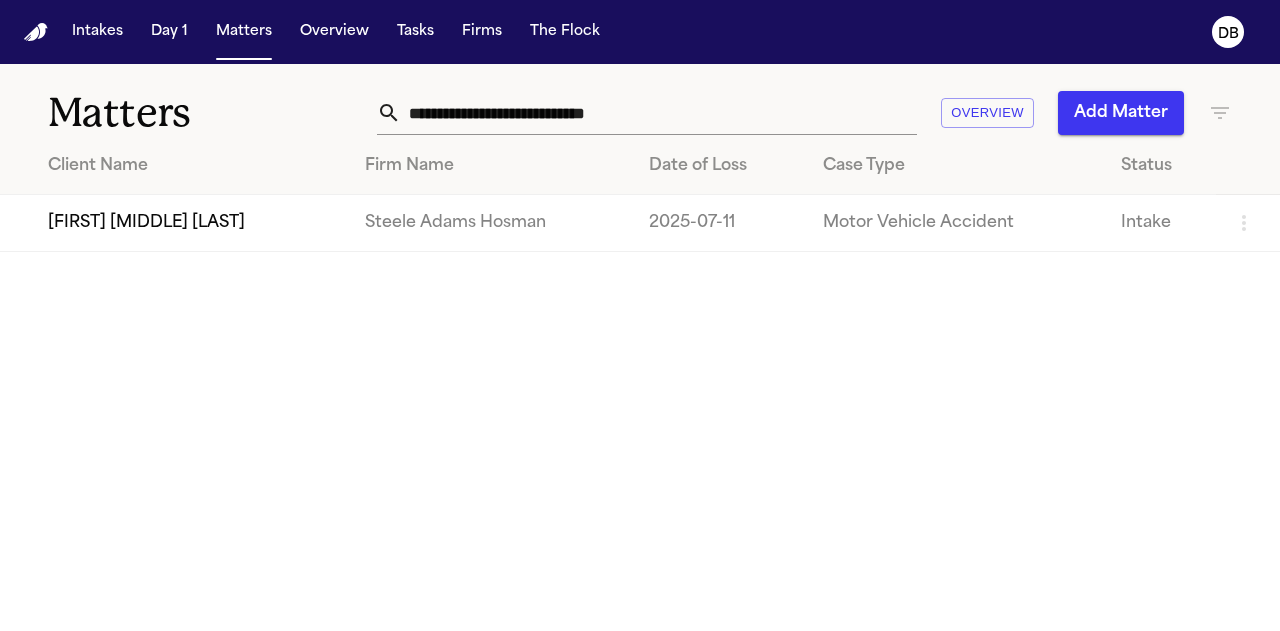 click on "[FIRST] [MIDDLE] [LAST]" at bounding box center [174, 223] 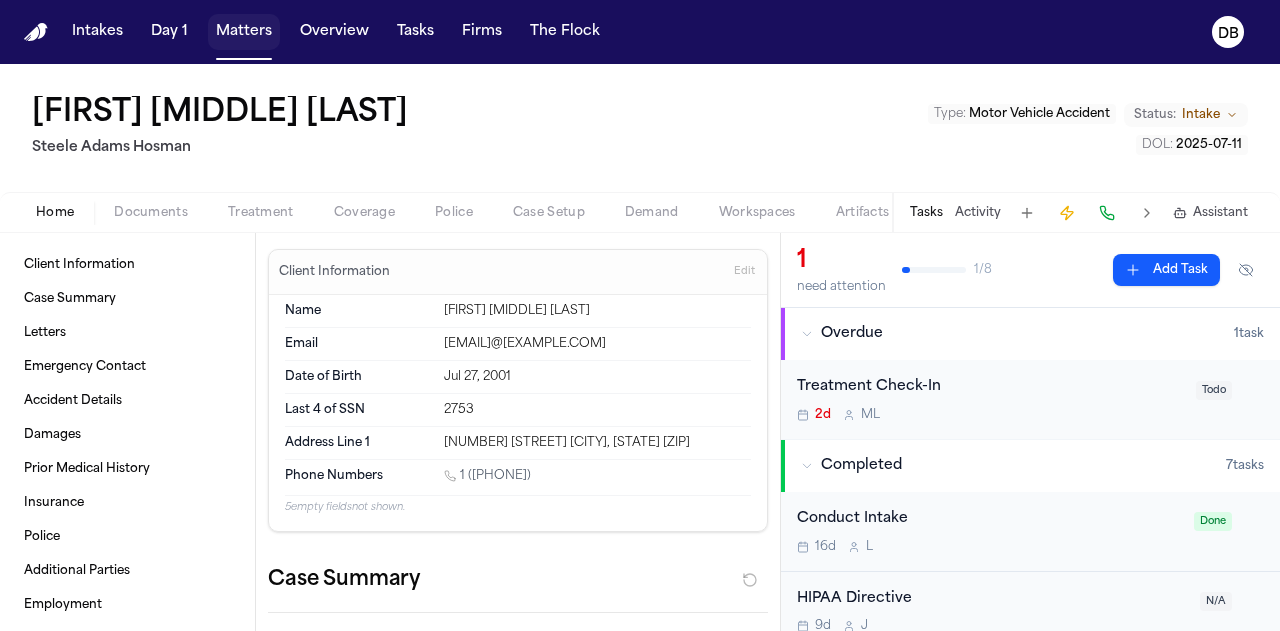 click on "Matters" at bounding box center [244, 32] 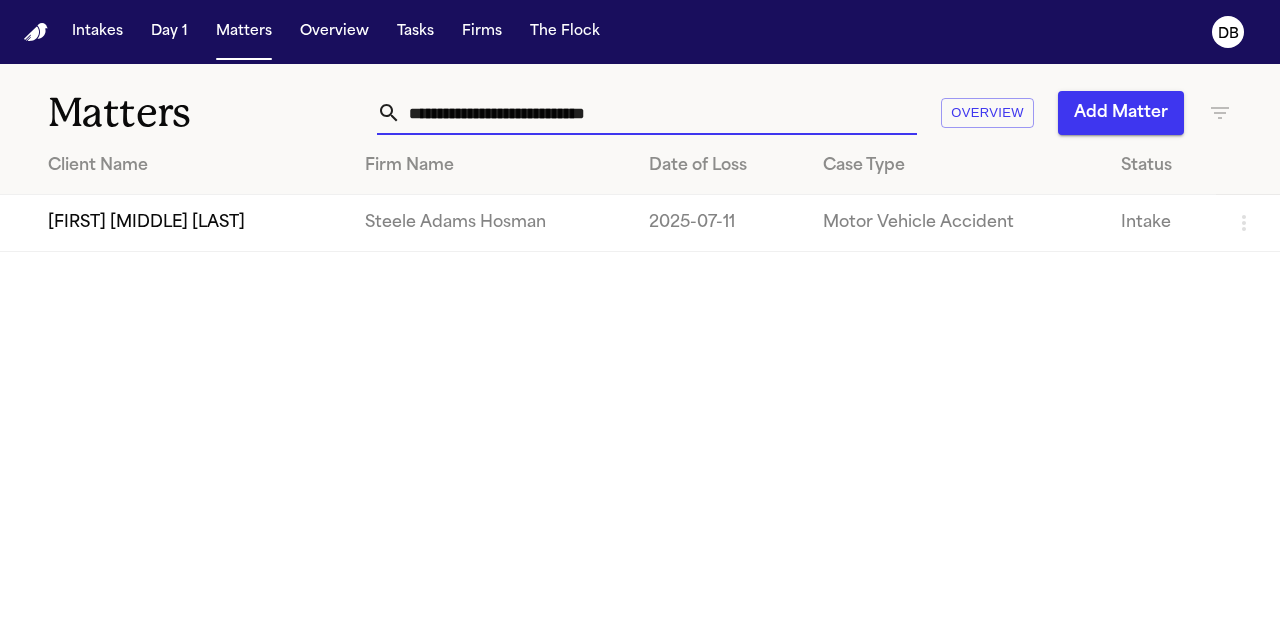drag, startPoint x: 711, startPoint y: 117, endPoint x: 311, endPoint y: 57, distance: 404.47498 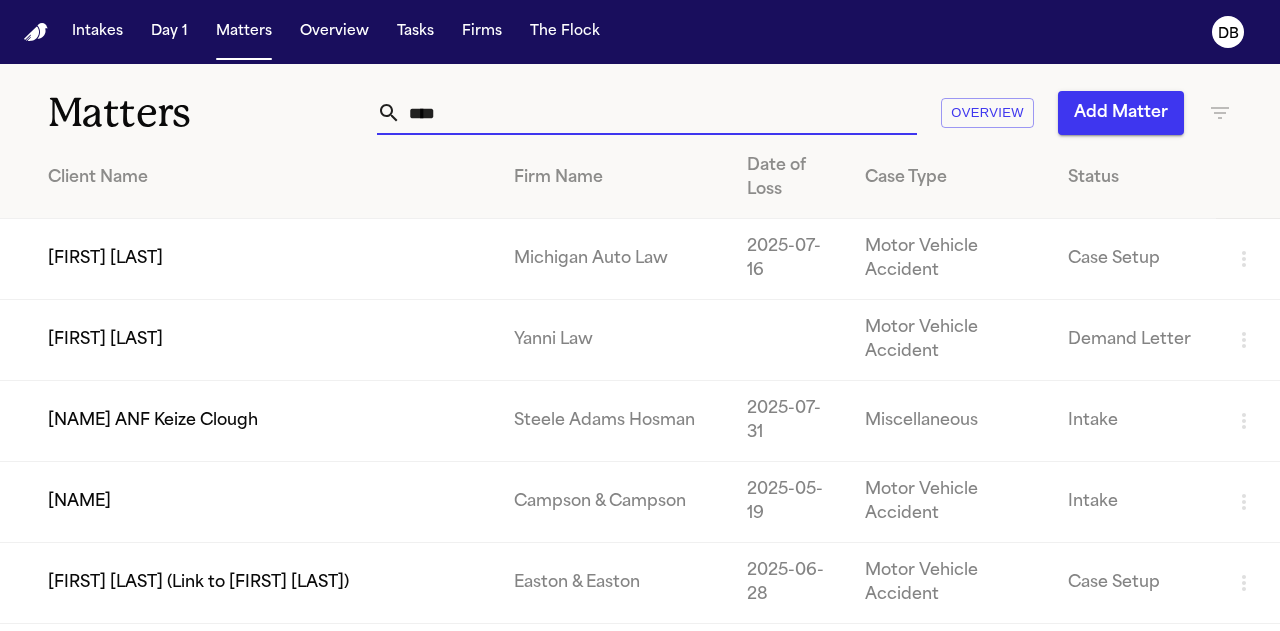 type on "****" 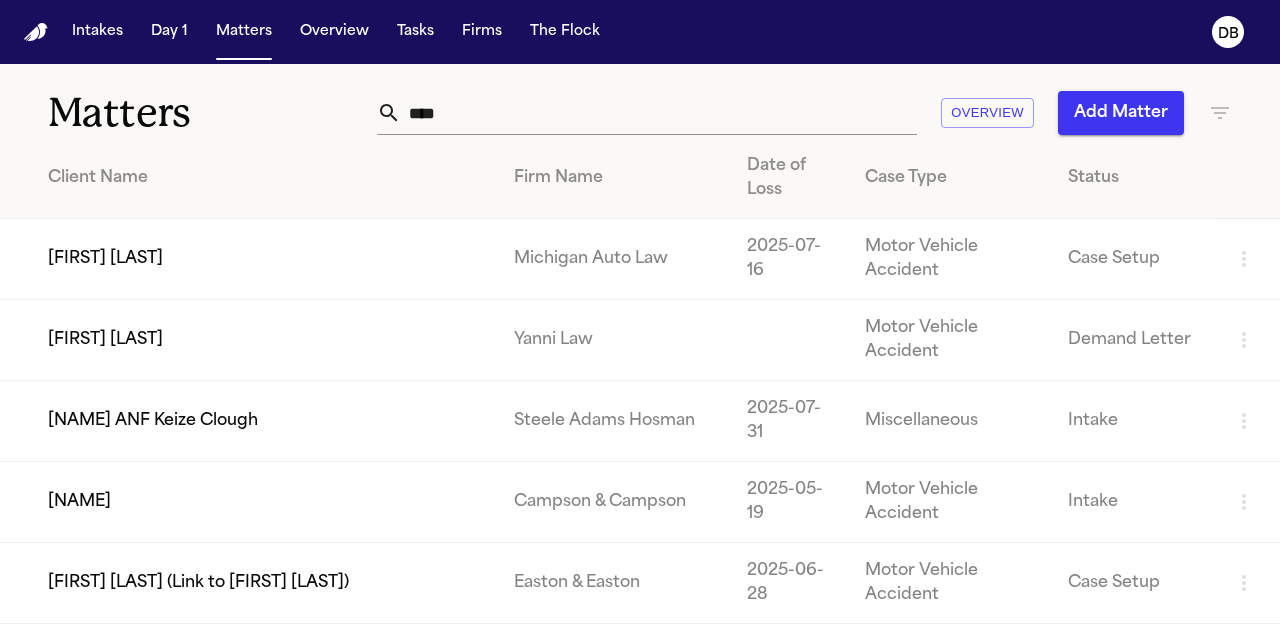 drag, startPoint x: 361, startPoint y: 179, endPoint x: 188, endPoint y: 140, distance: 177.34148 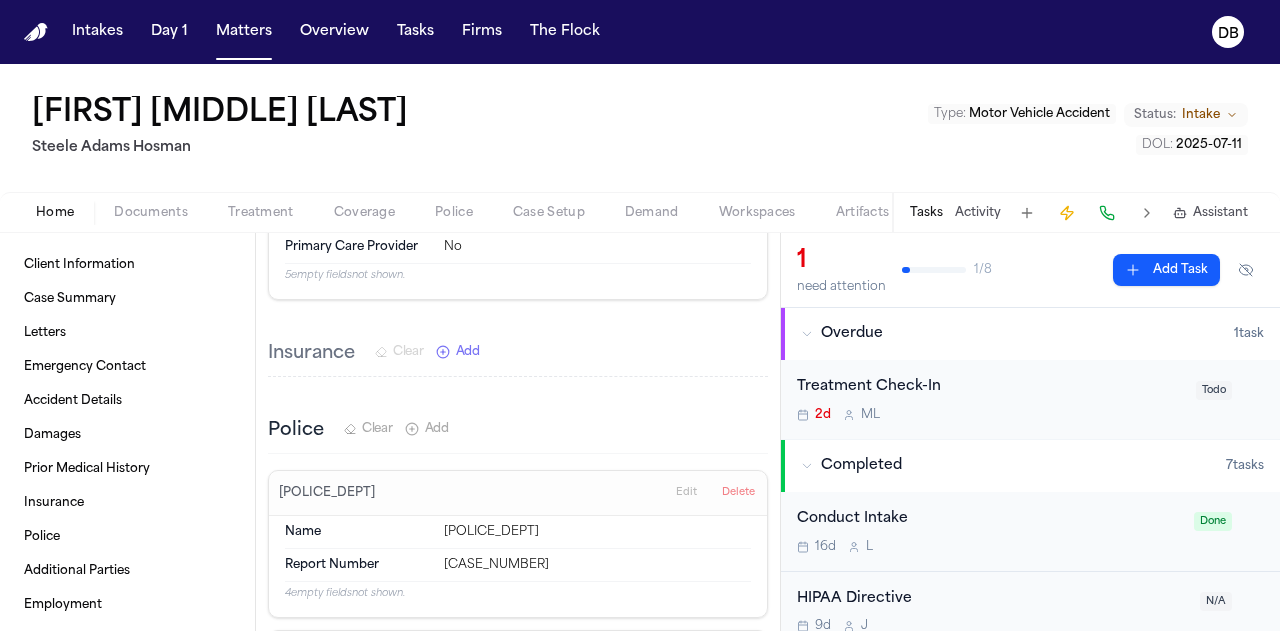 scroll, scrollTop: 1900, scrollLeft: 0, axis: vertical 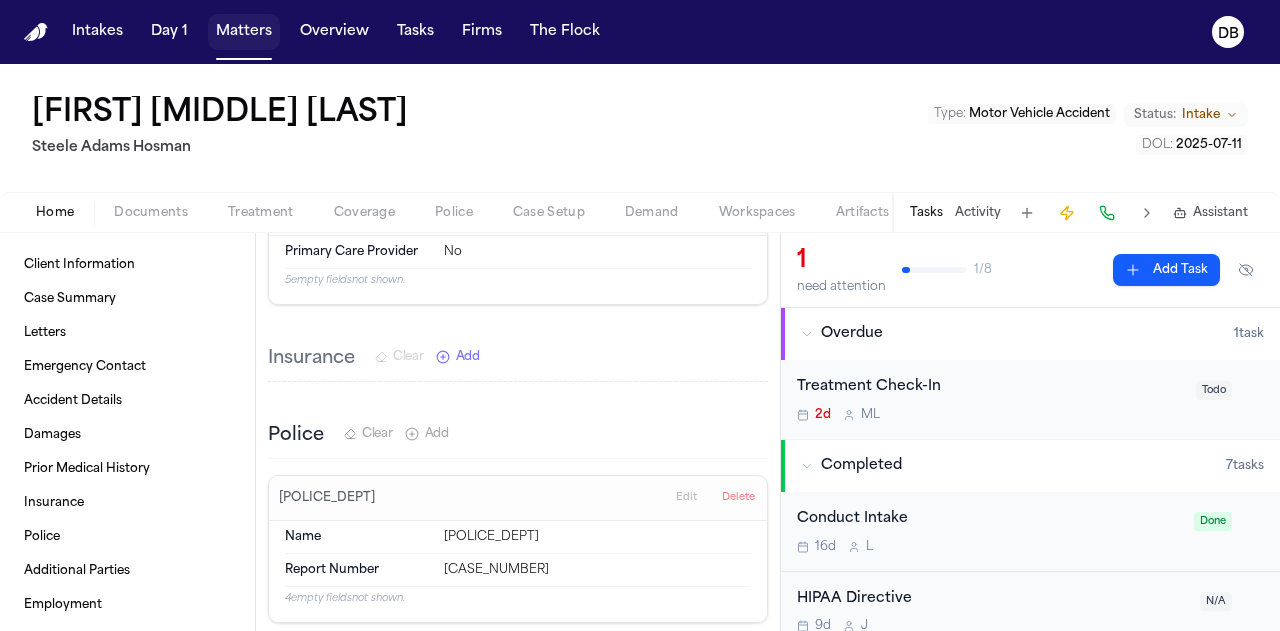 drag, startPoint x: 214, startPoint y: 21, endPoint x: 222, endPoint y: 32, distance: 13.601471 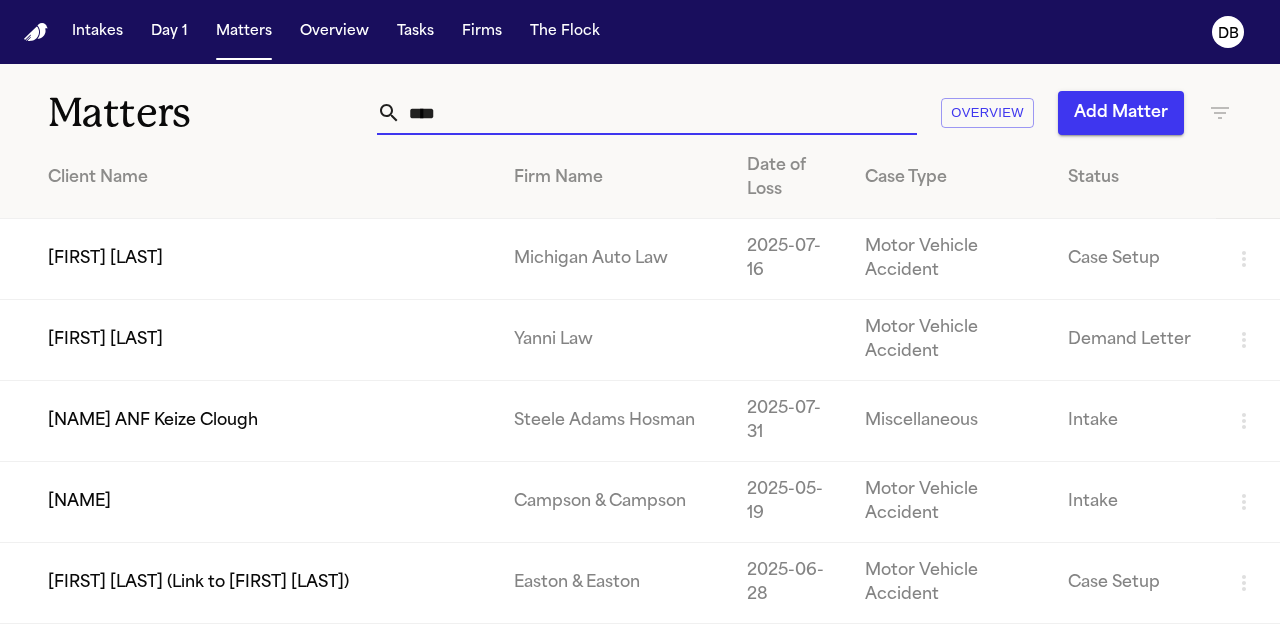 drag, startPoint x: 763, startPoint y: 109, endPoint x: 386, endPoint y: 65, distance: 379.55896 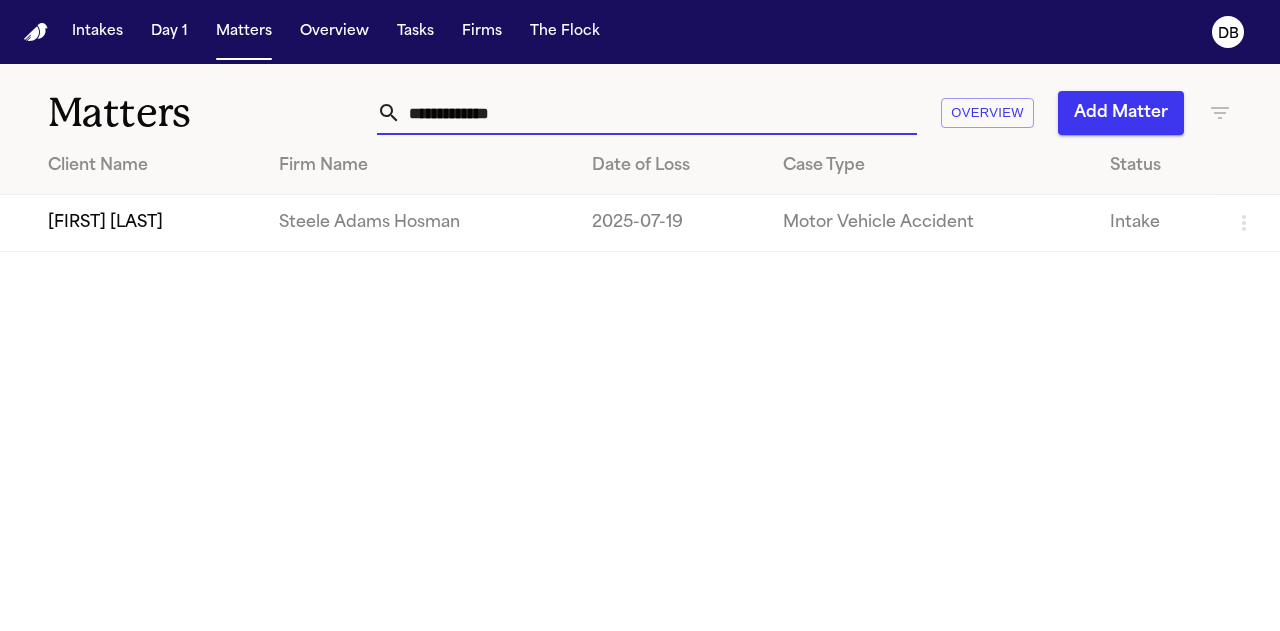 type on "**********" 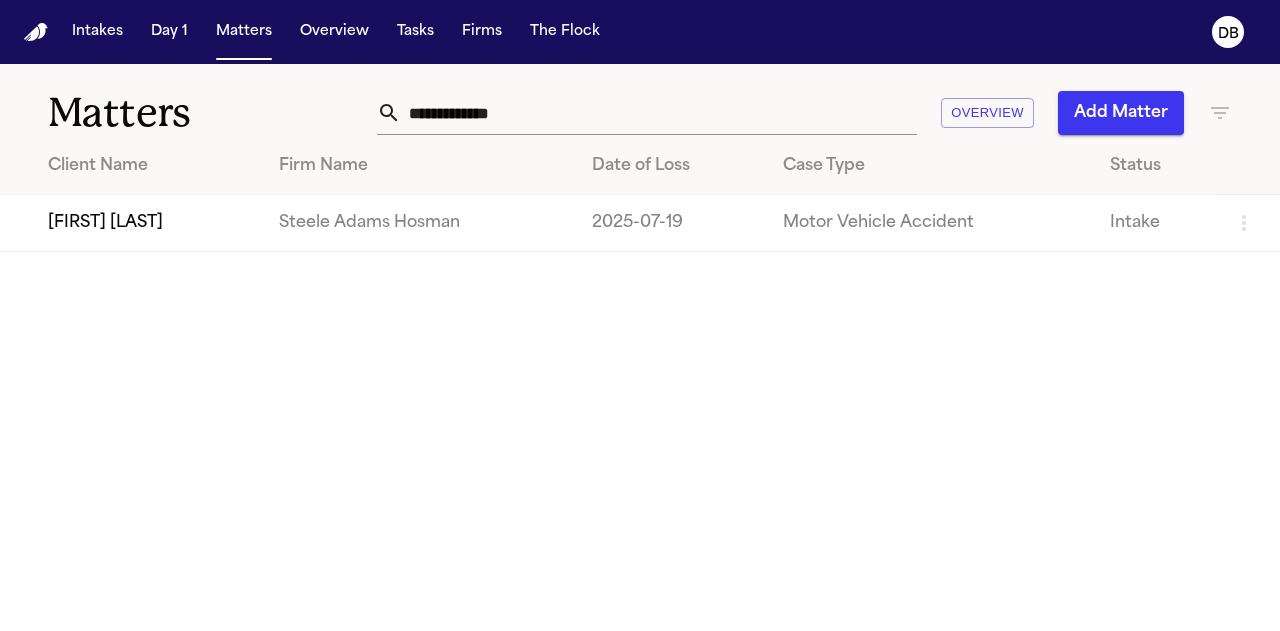 click on "Steele Adams Hosman" at bounding box center (419, 223) 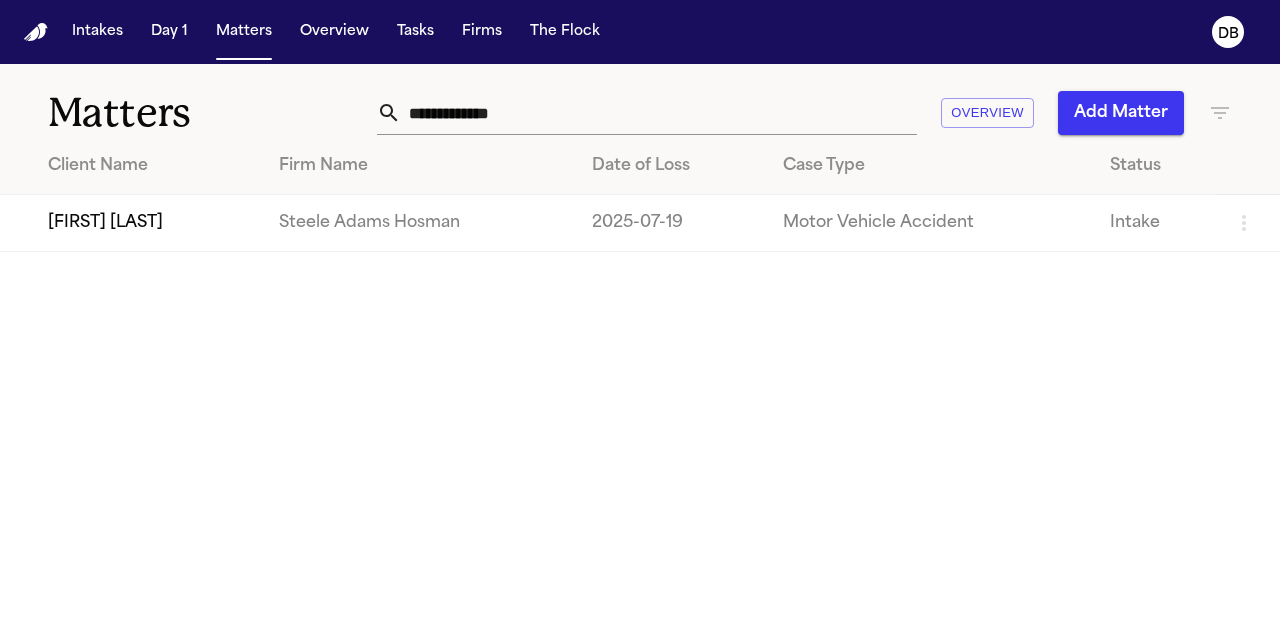 click on "[FIRST] [LAST]" at bounding box center (131, 223) 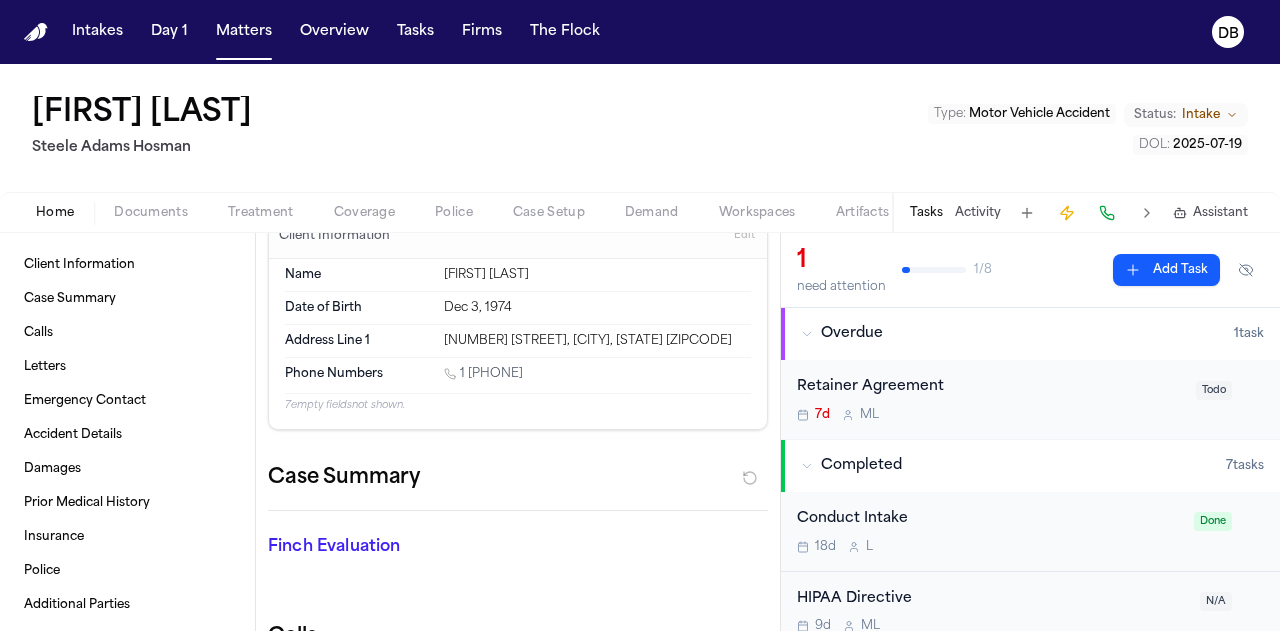 scroll, scrollTop: 0, scrollLeft: 0, axis: both 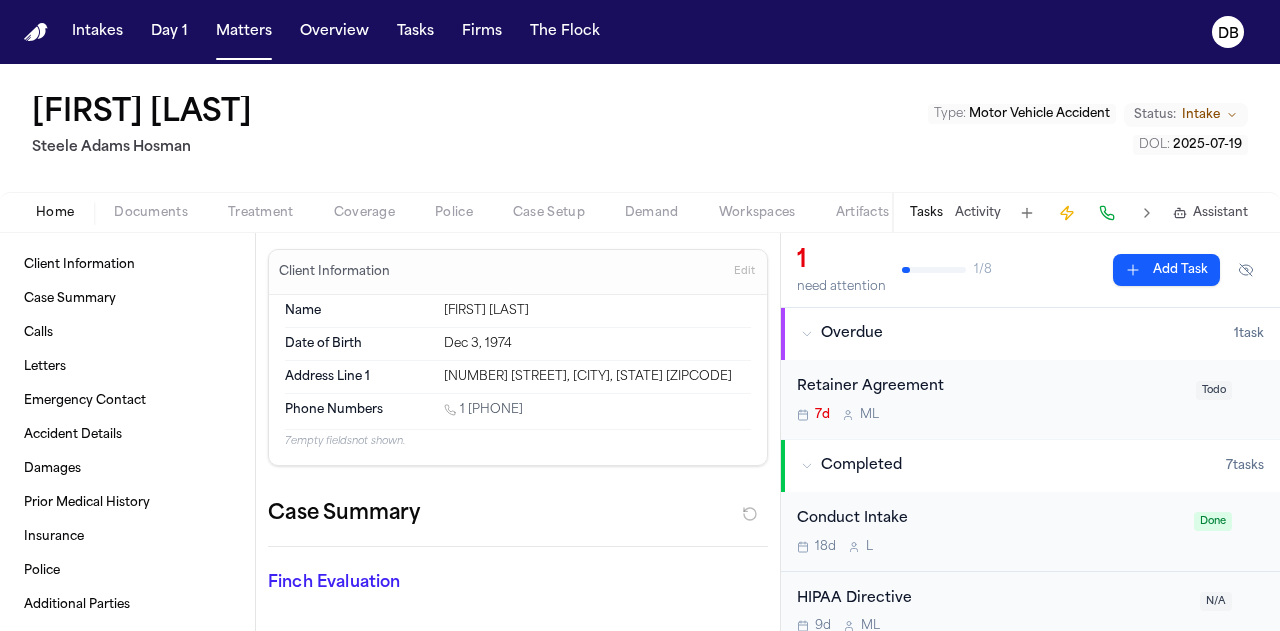 drag, startPoint x: 565, startPoint y: 407, endPoint x: 466, endPoint y: 398, distance: 99.40825 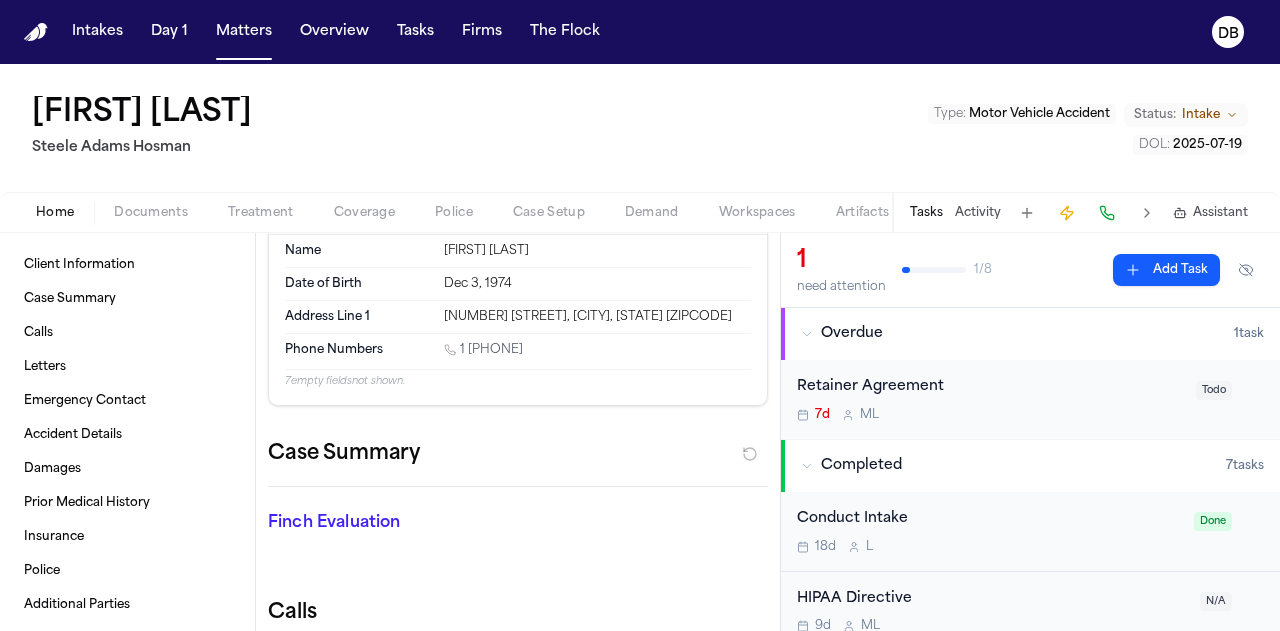 scroll, scrollTop: 0, scrollLeft: 0, axis: both 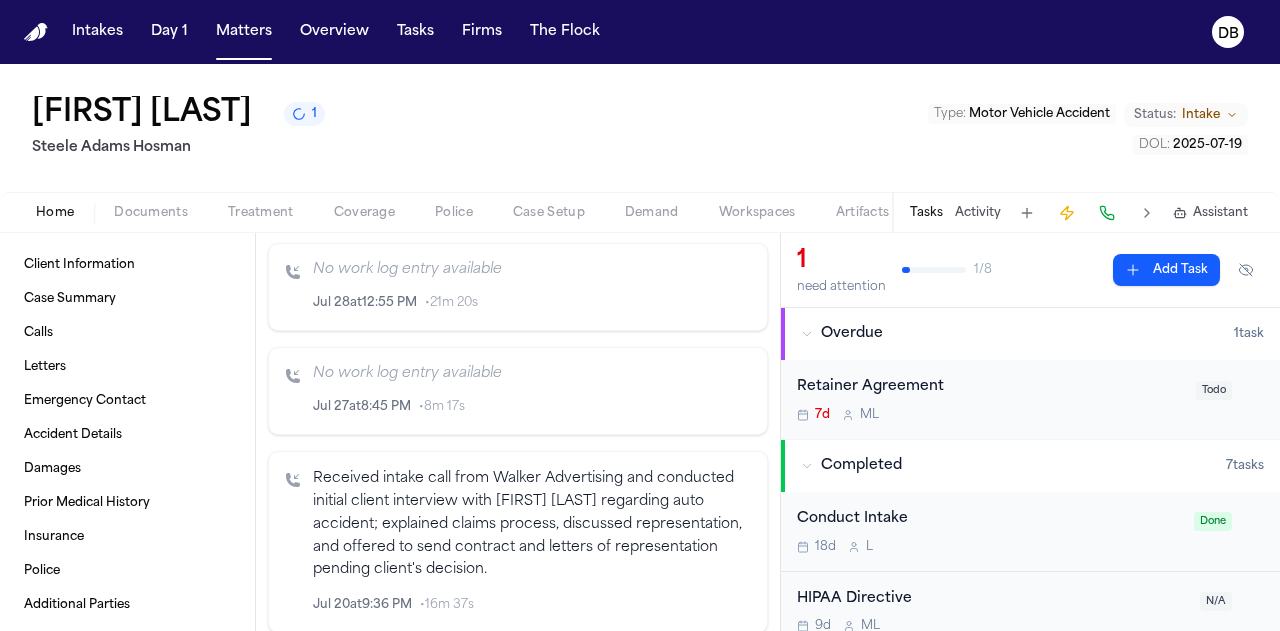 click on "[NAME] 1 Steele Adams Hosman Type :   Motor Vehicle Accident Status: Intake DOL :   2025-07-19" at bounding box center (640, 128) 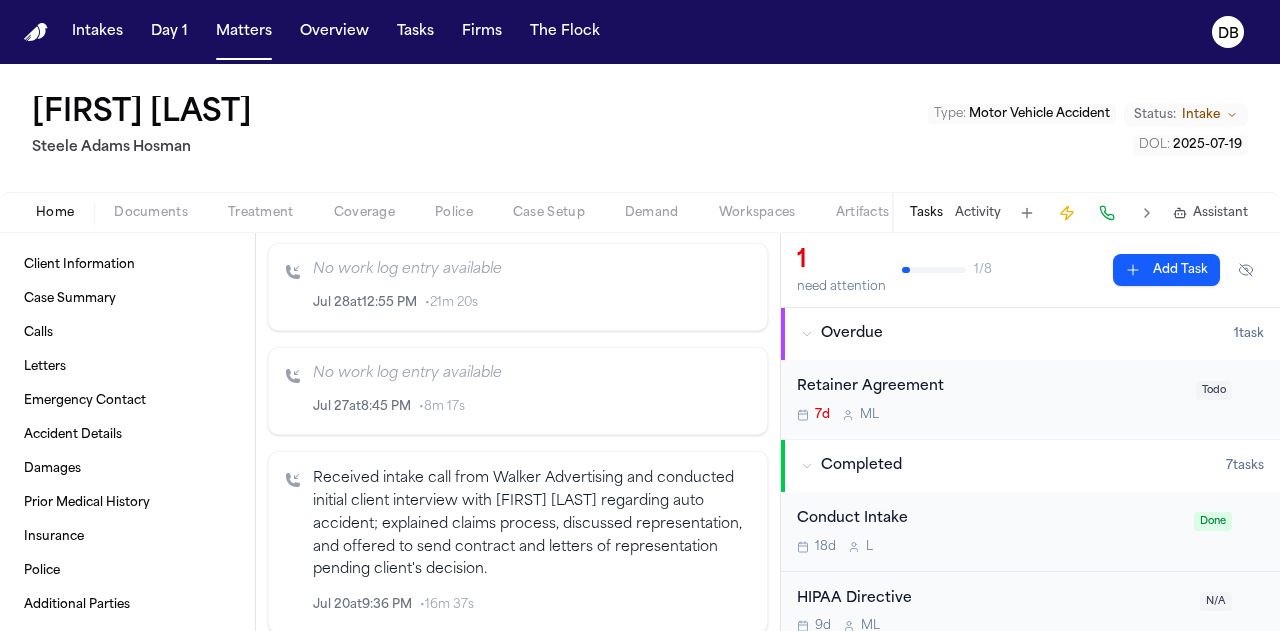 scroll, scrollTop: 1000, scrollLeft: 0, axis: vertical 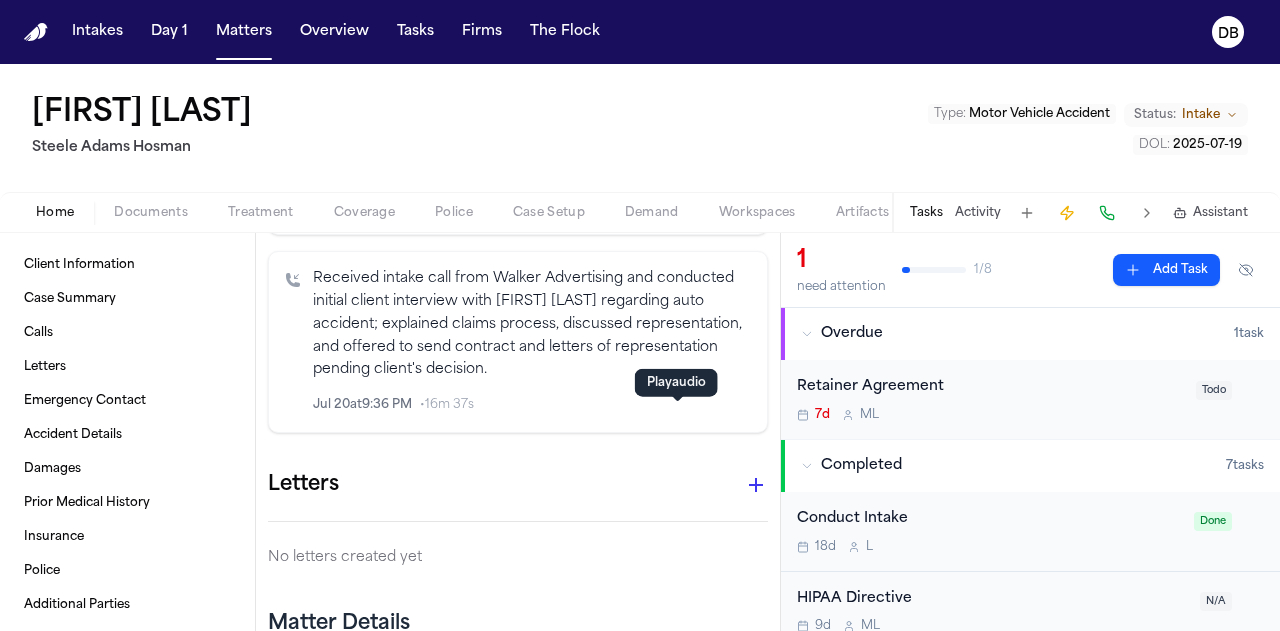 click at bounding box center [692, 405] 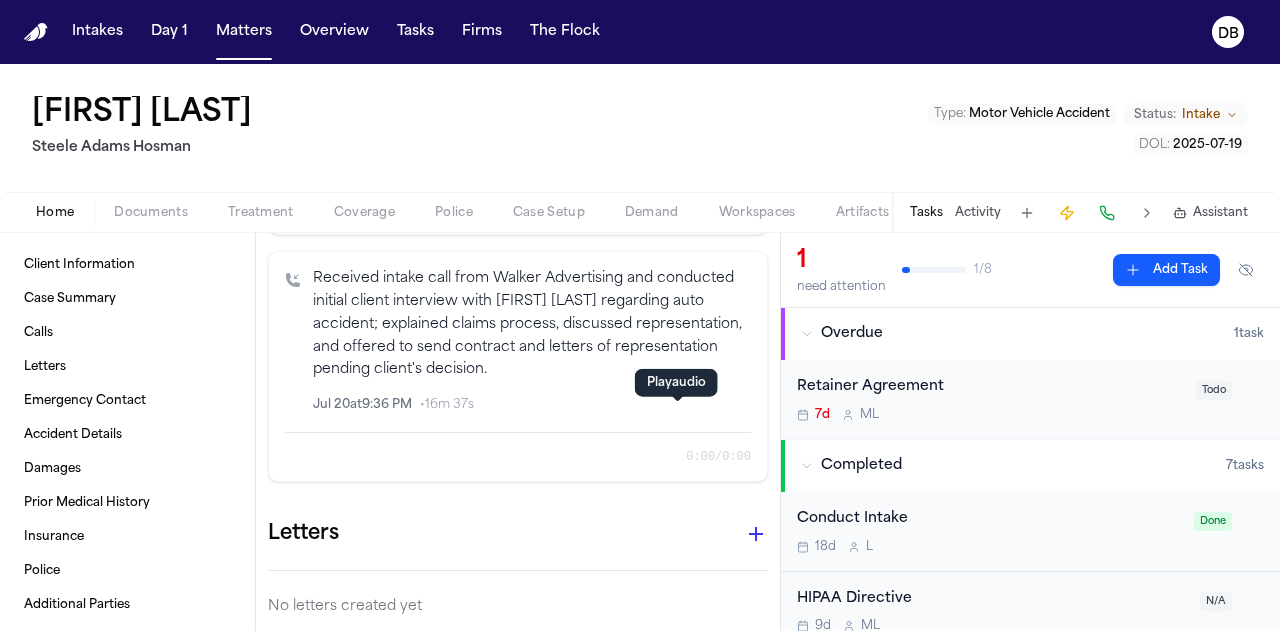 click 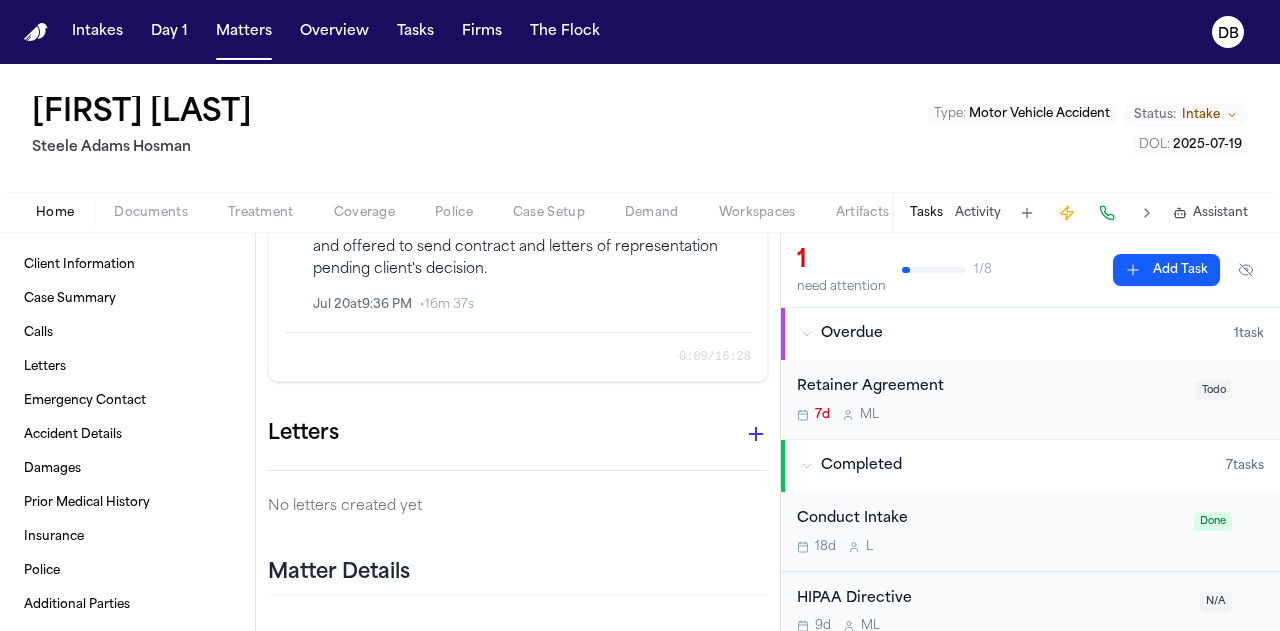 scroll, scrollTop: 1000, scrollLeft: 0, axis: vertical 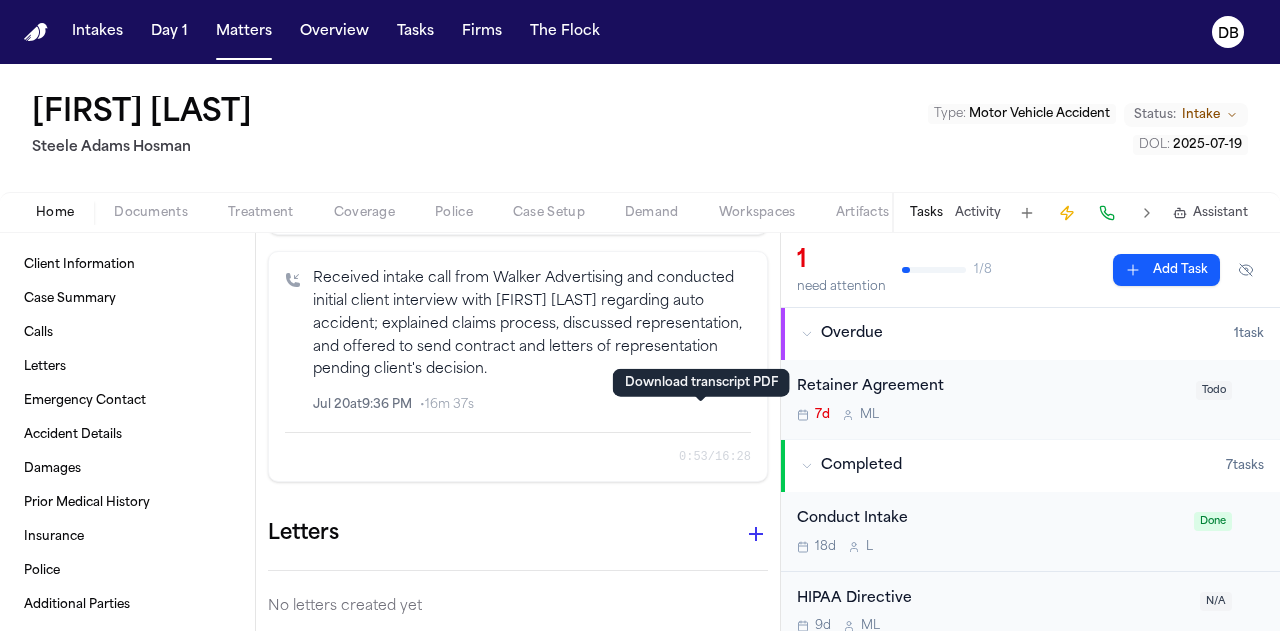 click 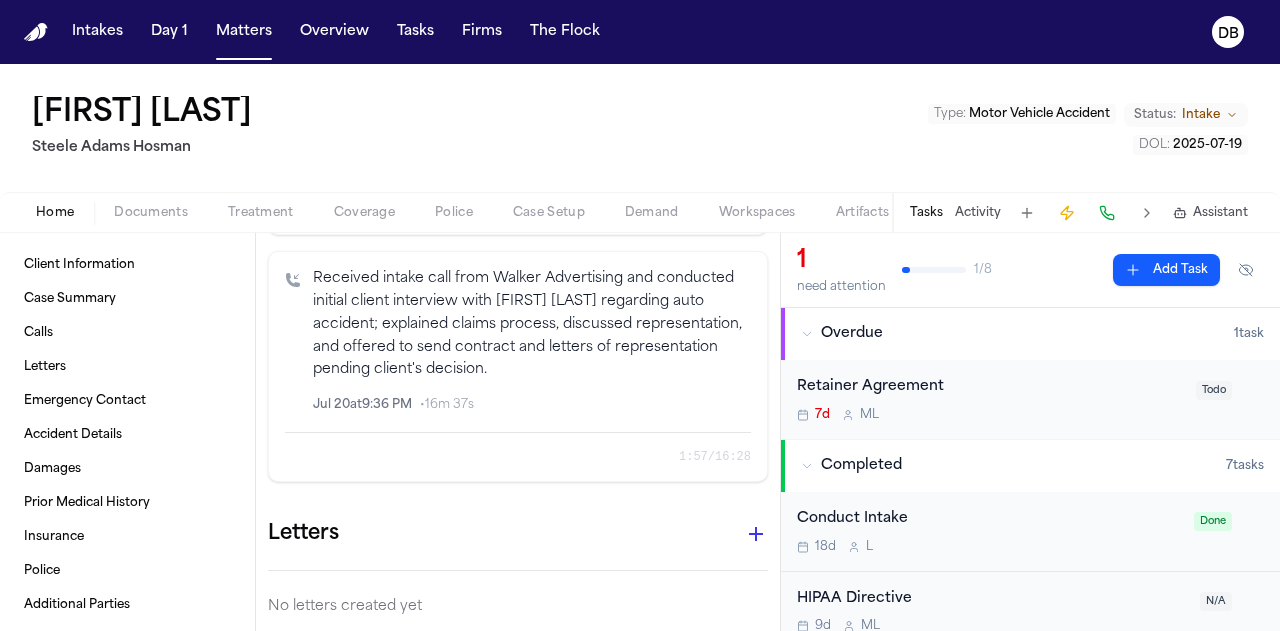 click 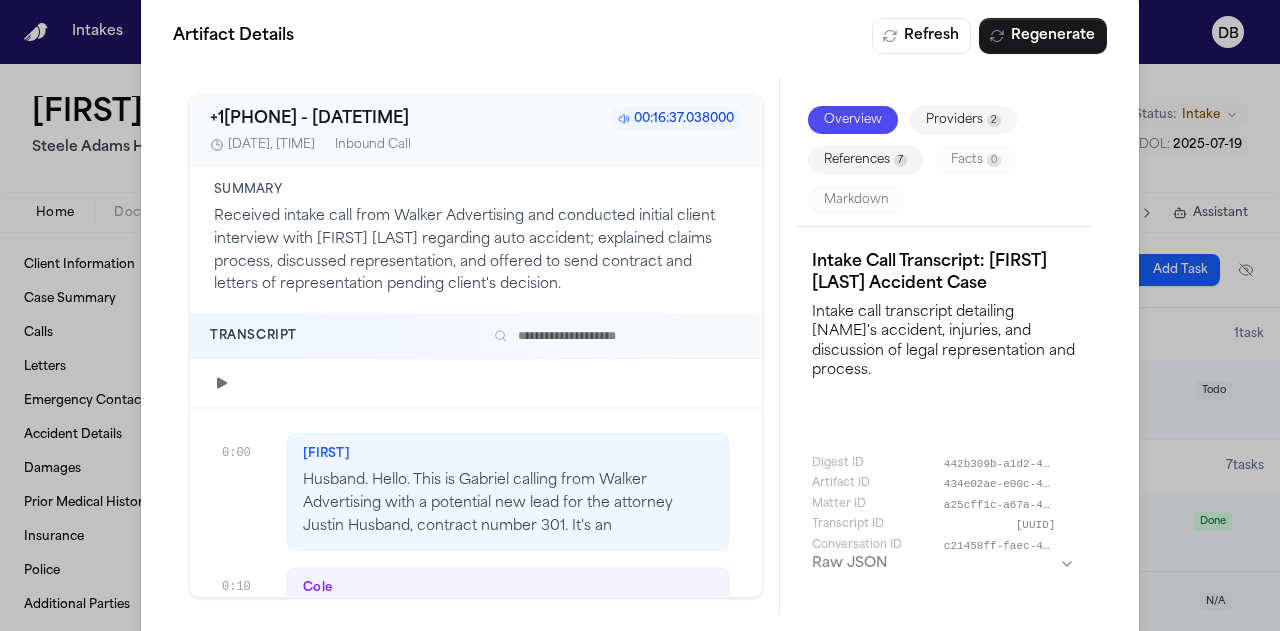 scroll, scrollTop: 60, scrollLeft: 0, axis: vertical 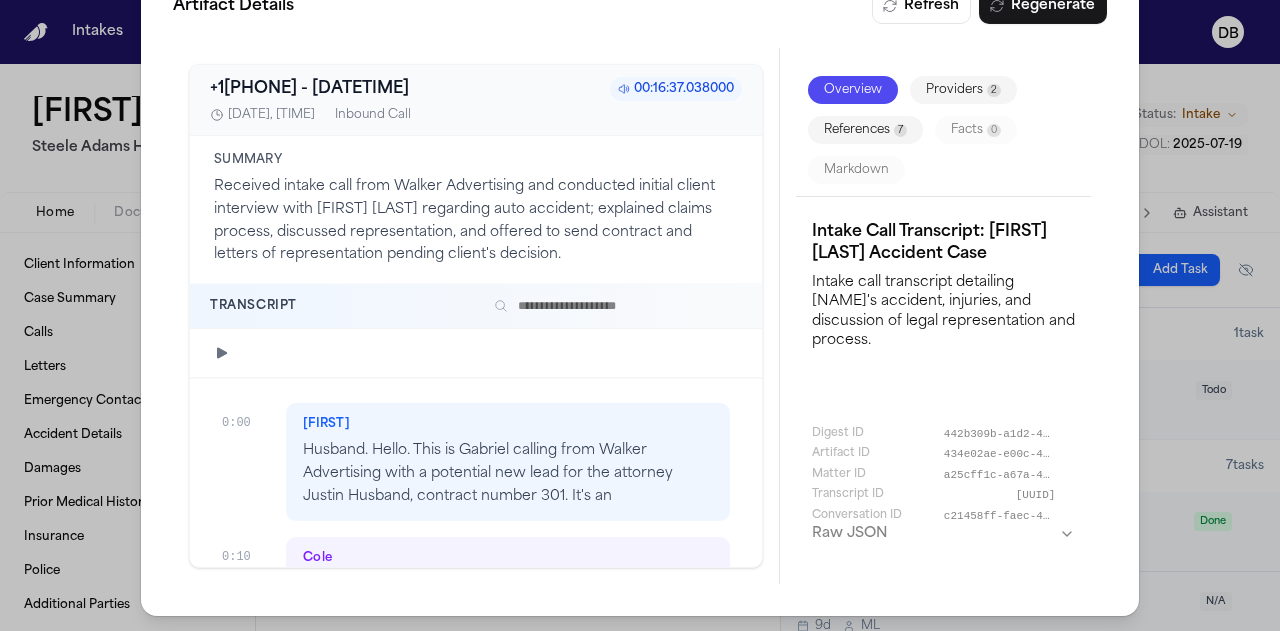 click on "Providers 2" at bounding box center (963, 90) 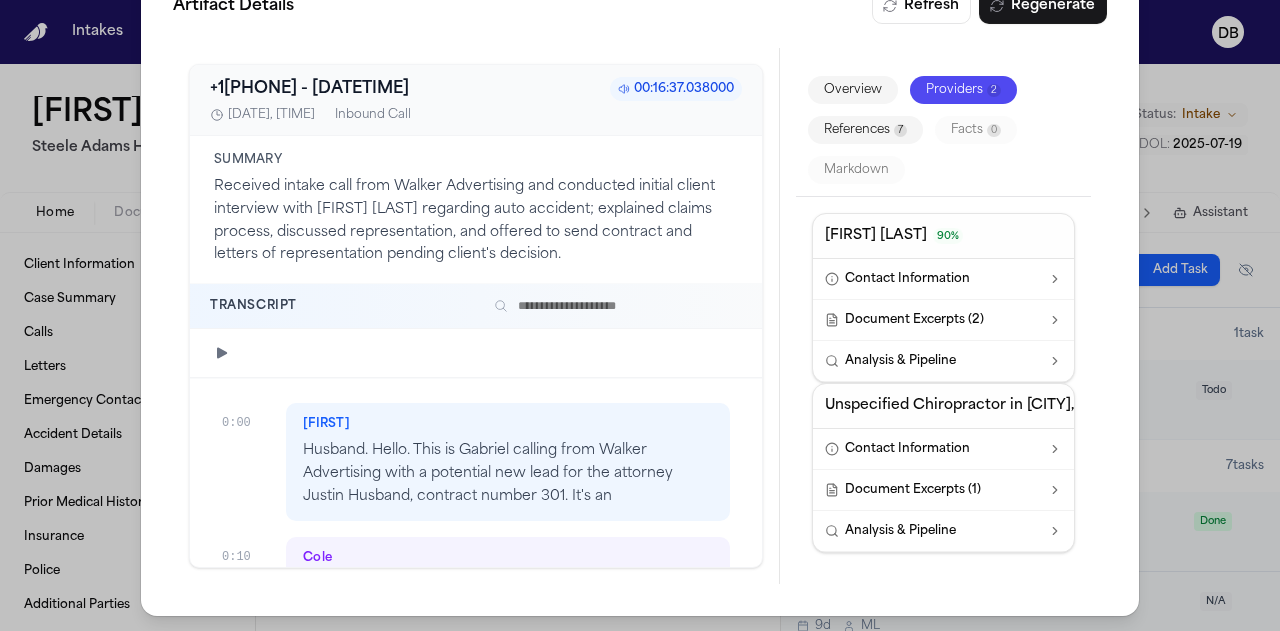click on "Contact Information" at bounding box center (907, 279) 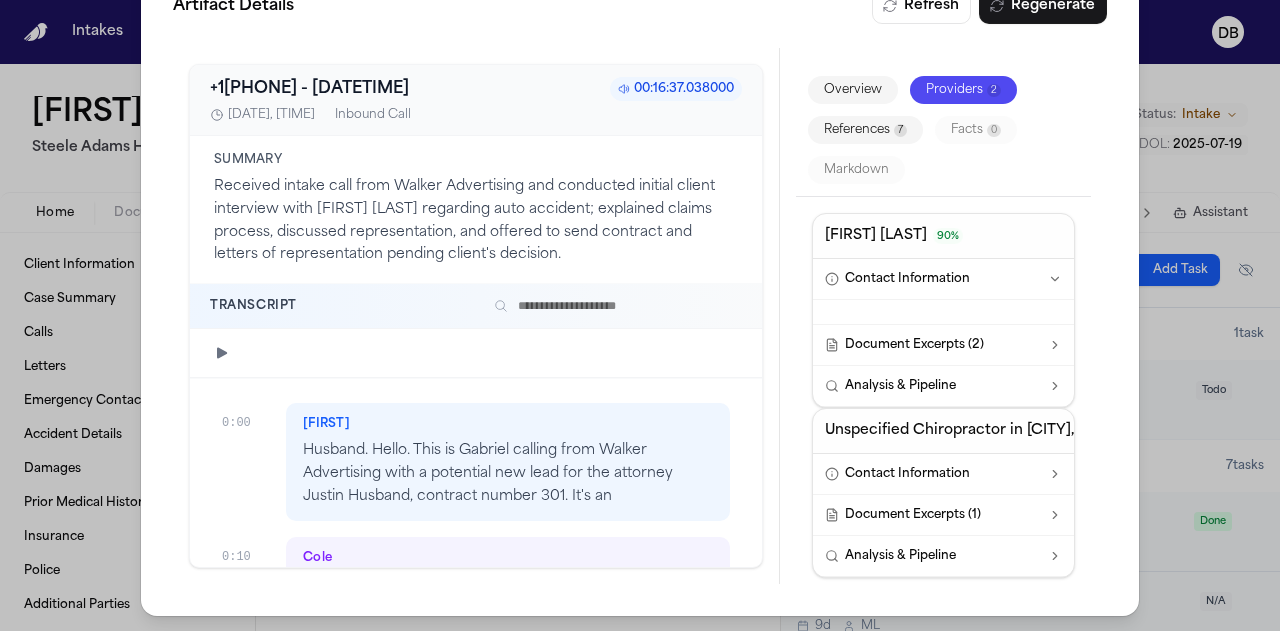 click on "7" at bounding box center (900, 130) 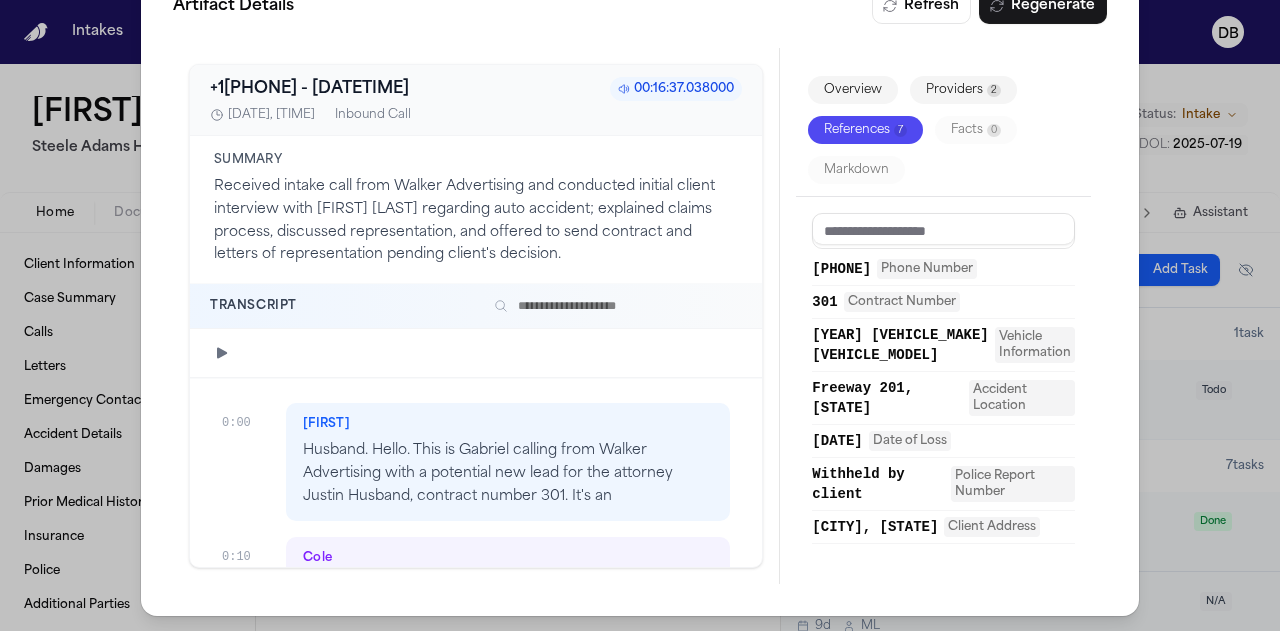 drag, startPoint x: 898, startPoint y: 262, endPoint x: 801, endPoint y: 270, distance: 97.32934 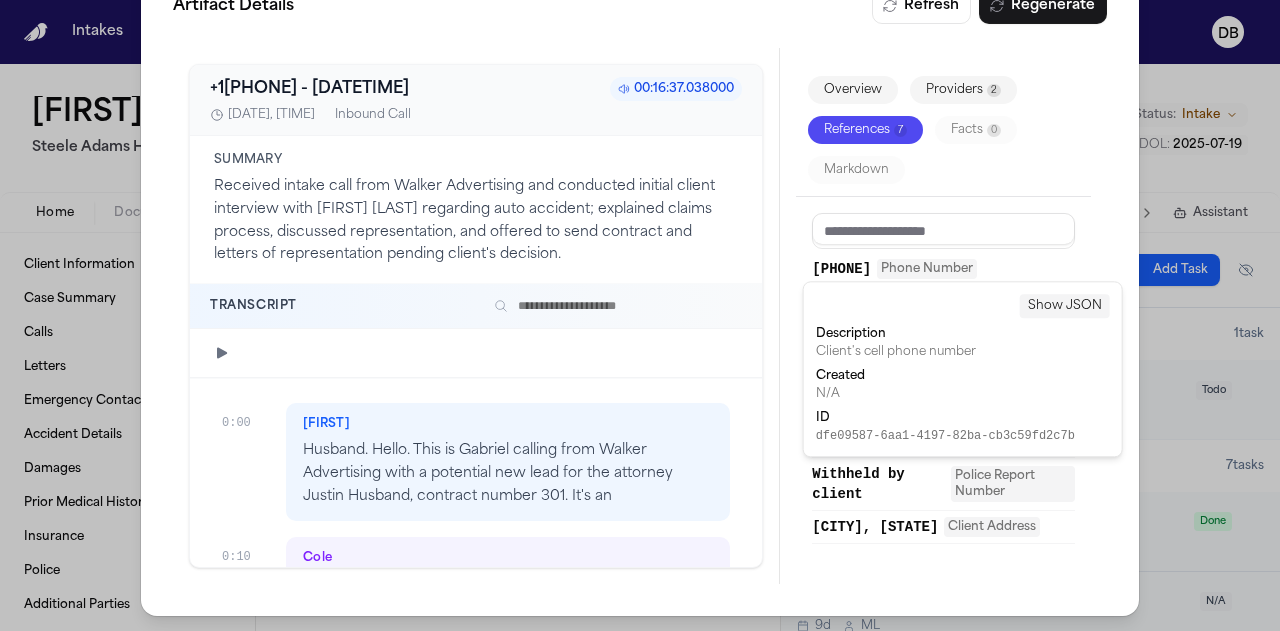 drag, startPoint x: 894, startPoint y: 270, endPoint x: 851, endPoint y: 269, distance: 43.011627 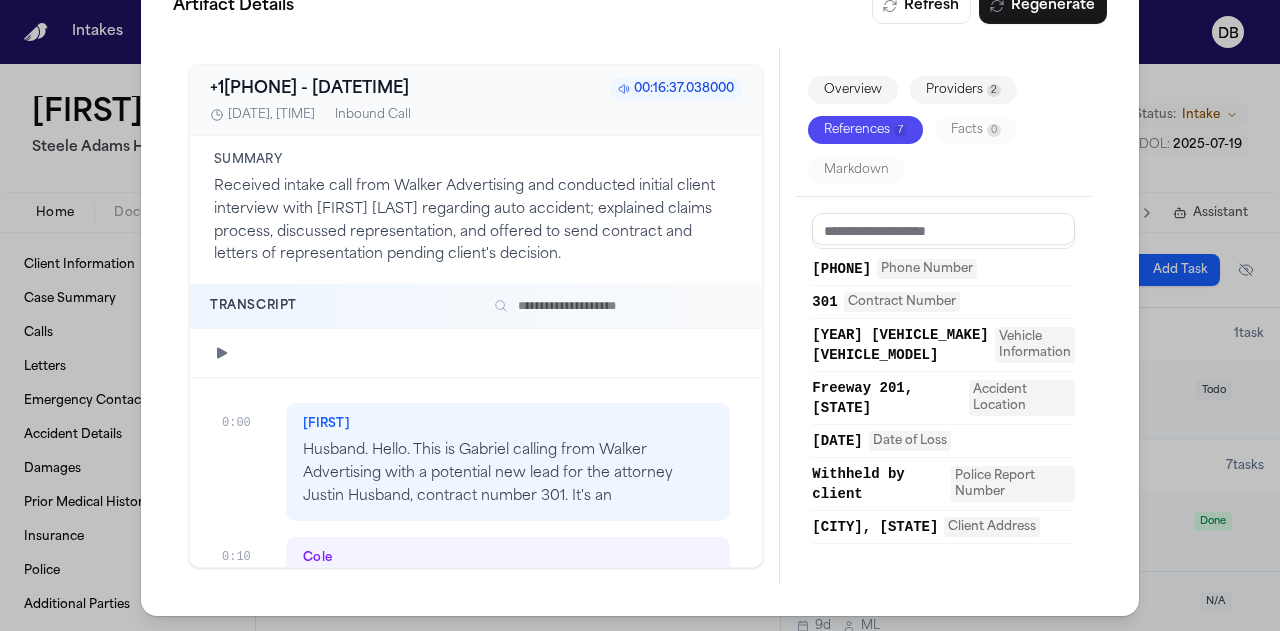 drag, startPoint x: 854, startPoint y: 271, endPoint x: 840, endPoint y: 267, distance: 14.56022 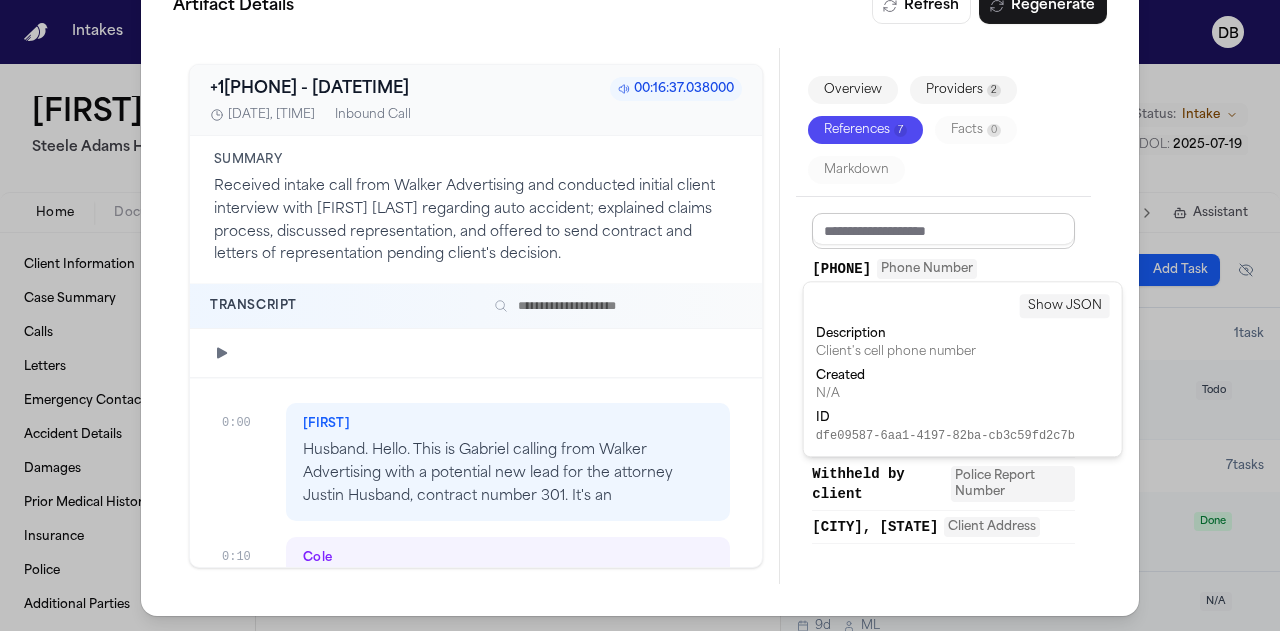 click at bounding box center (943, 231) 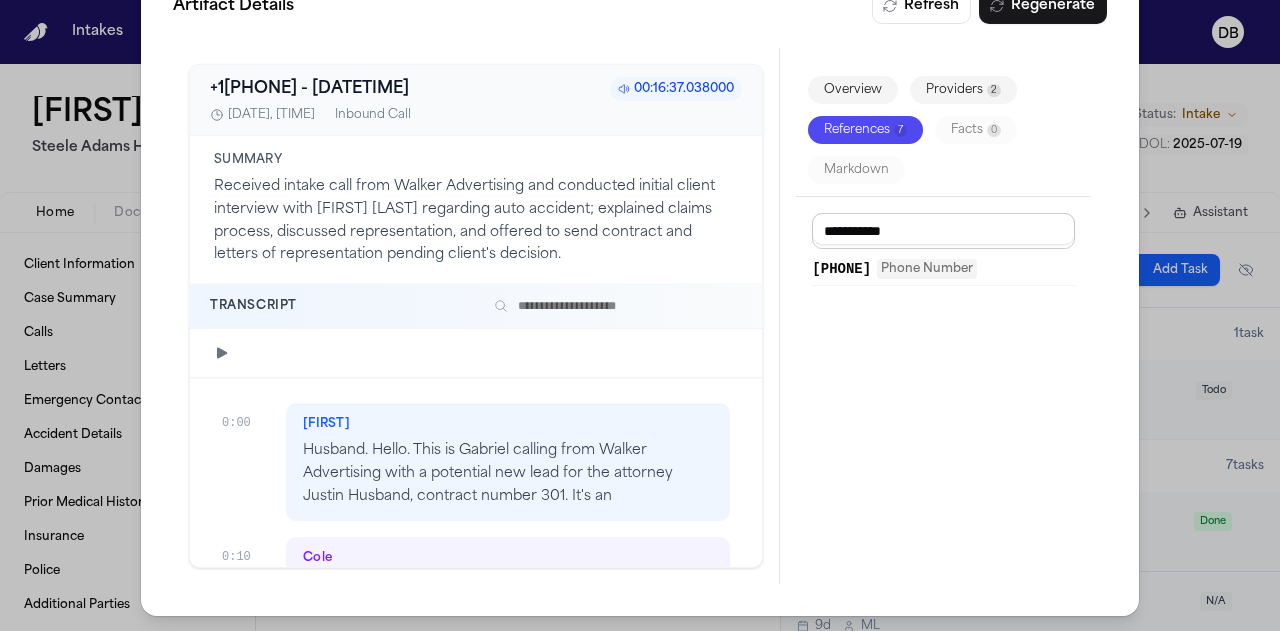 drag, startPoint x: 993, startPoint y: 227, endPoint x: 688, endPoint y: 239, distance: 305.23596 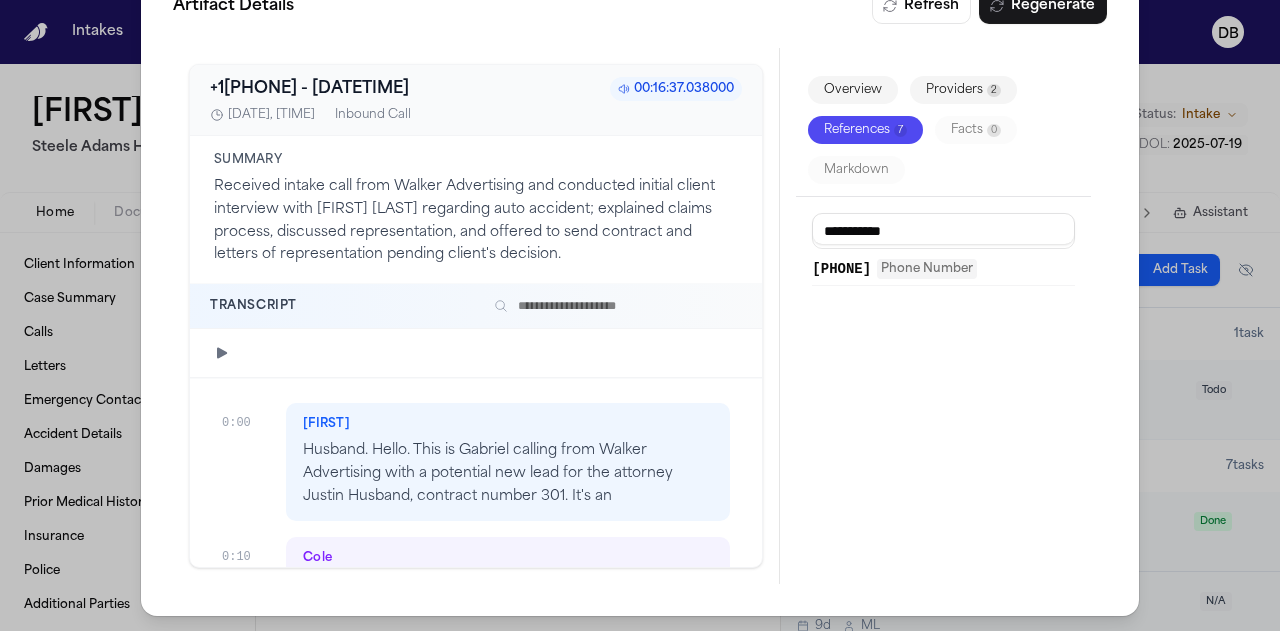 type on "**********" 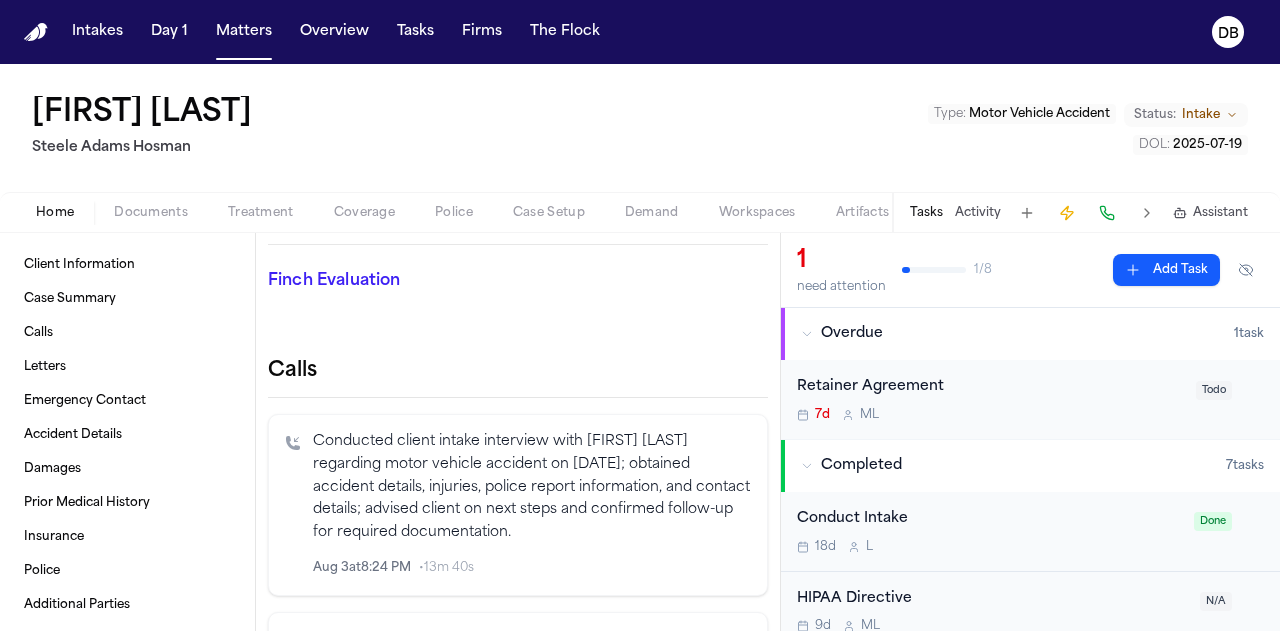 scroll, scrollTop: 0, scrollLeft: 0, axis: both 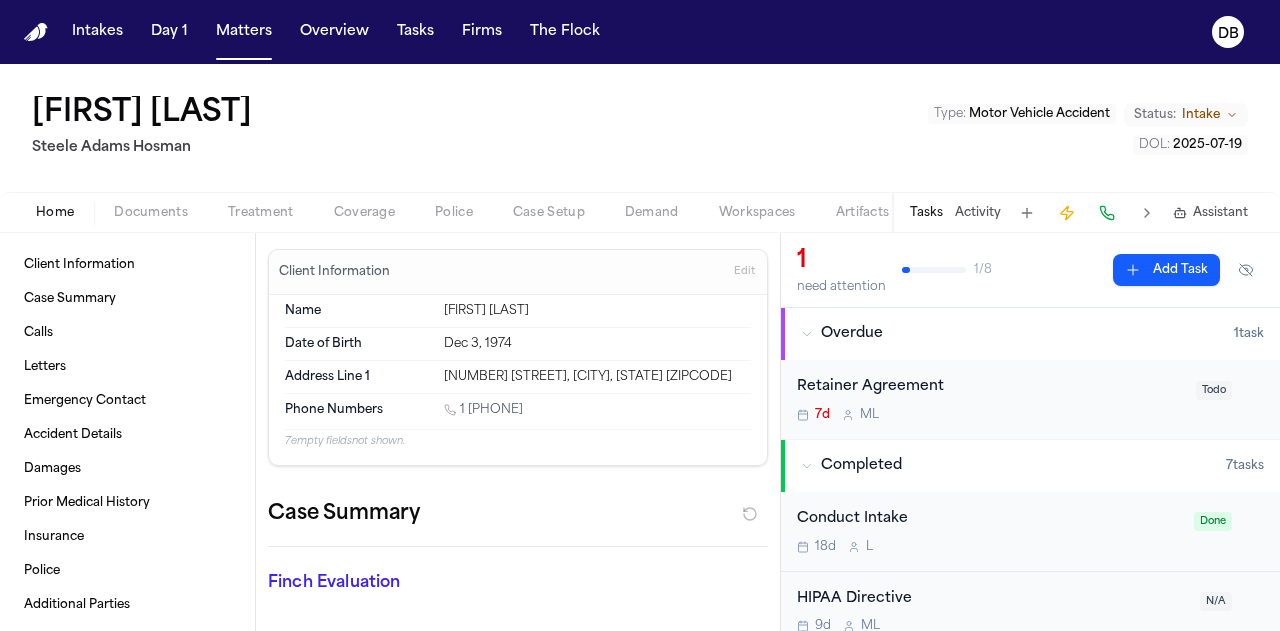 click on "Edit" at bounding box center [744, 272] 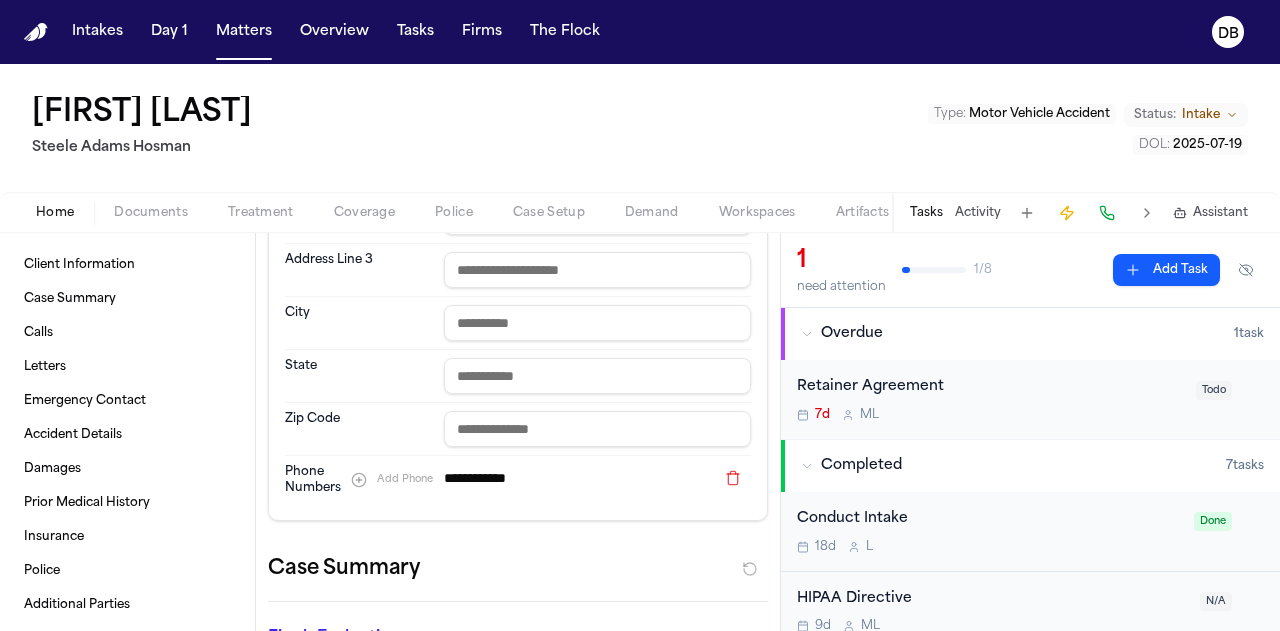 scroll, scrollTop: 400, scrollLeft: 0, axis: vertical 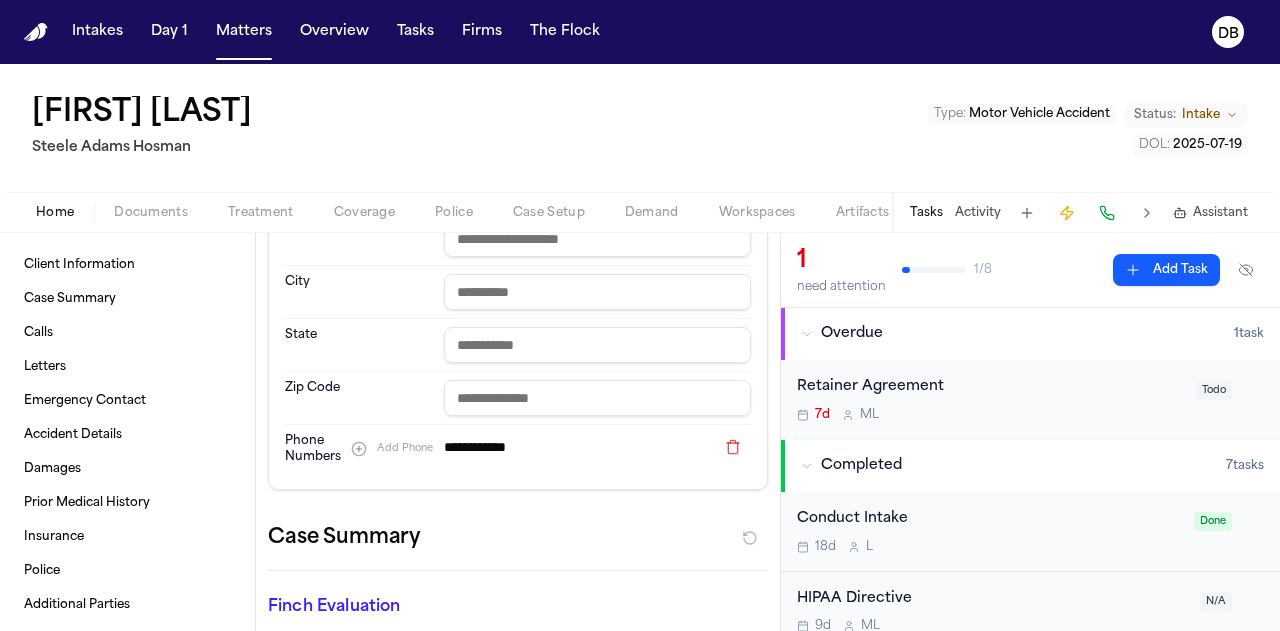 click at bounding box center (733, 447) 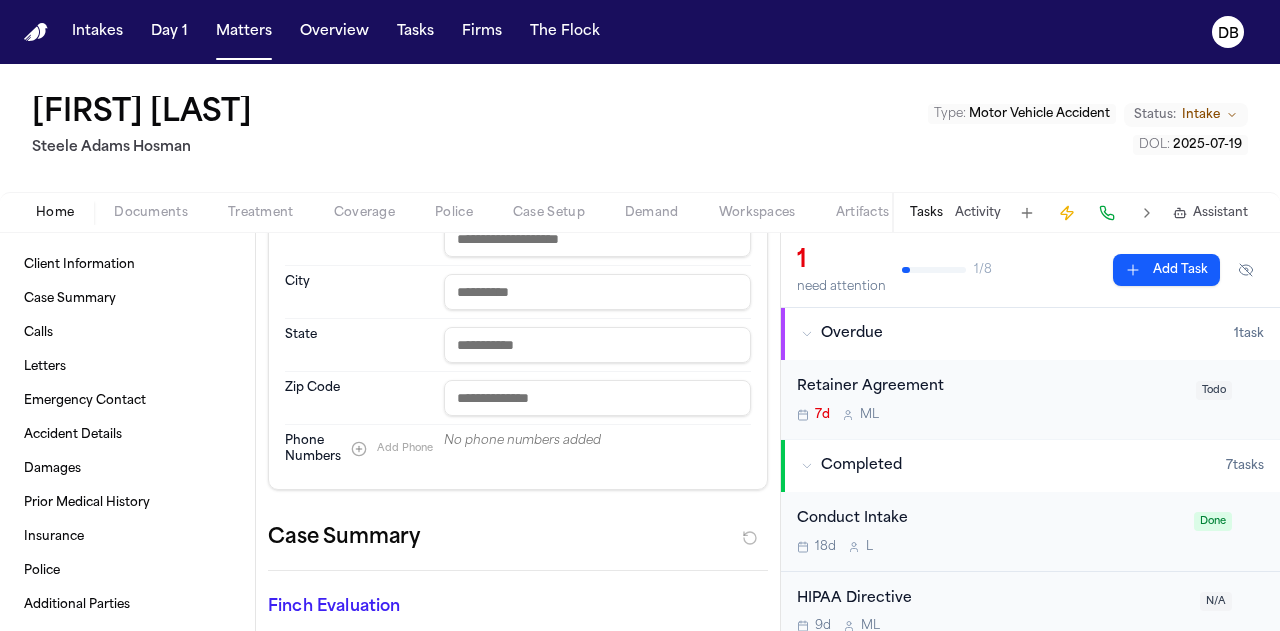 click on "Add Phone" at bounding box center [405, 448] 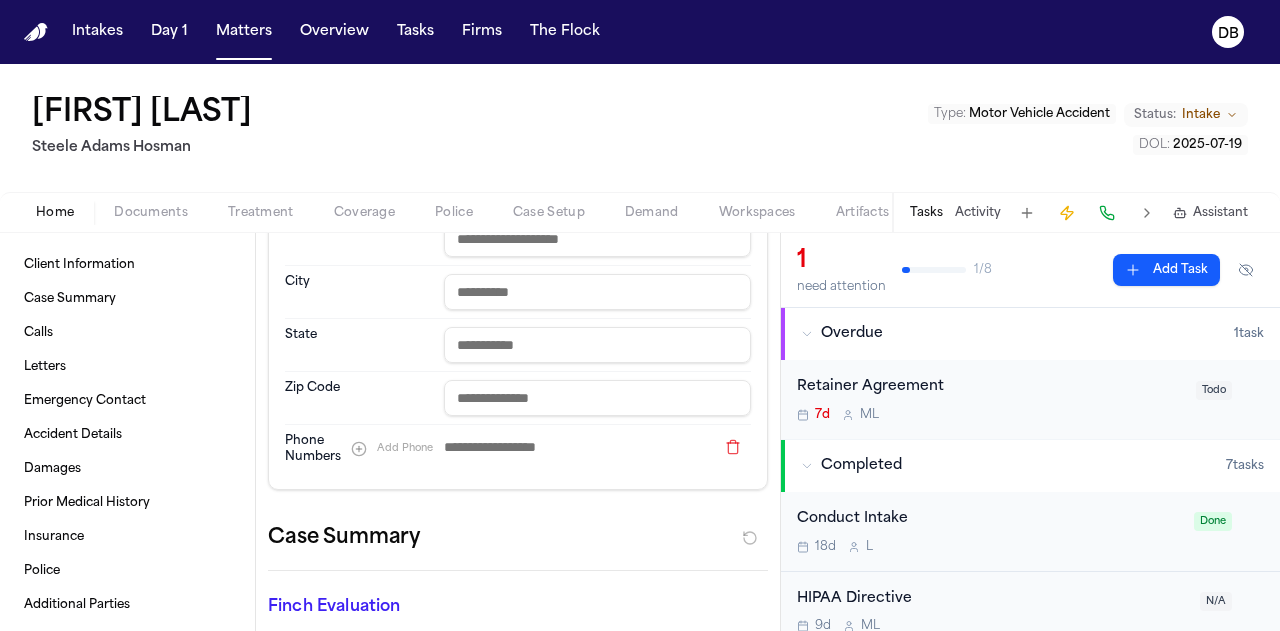 click at bounding box center [579, 447] 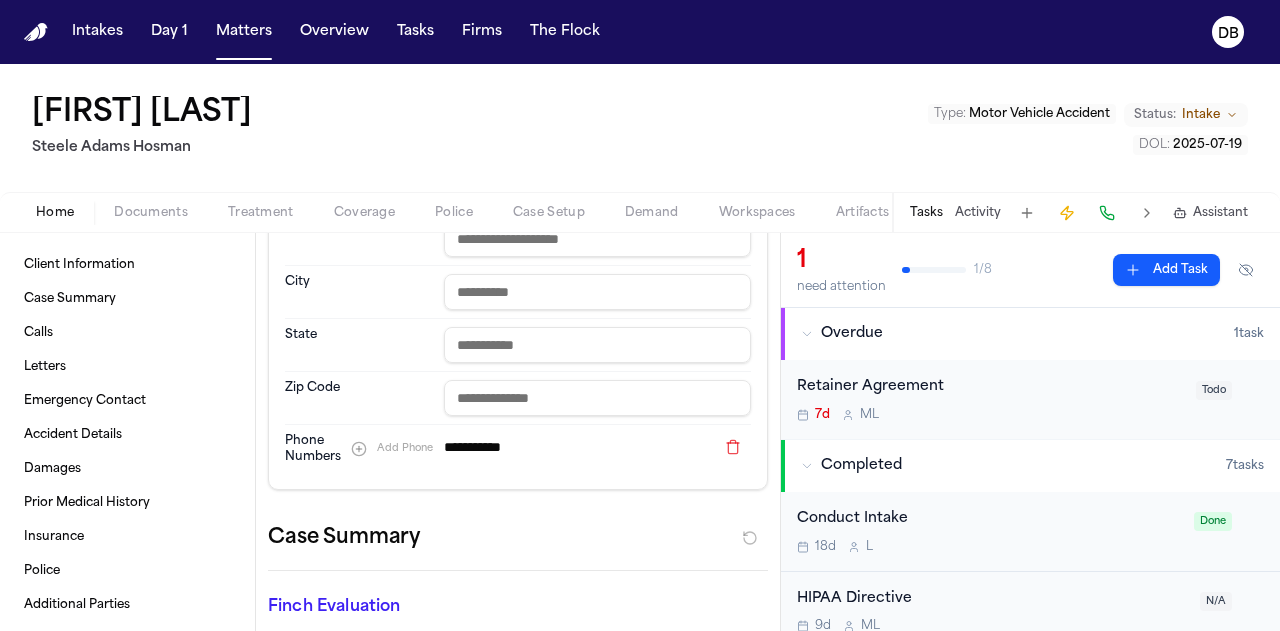 type on "**********" 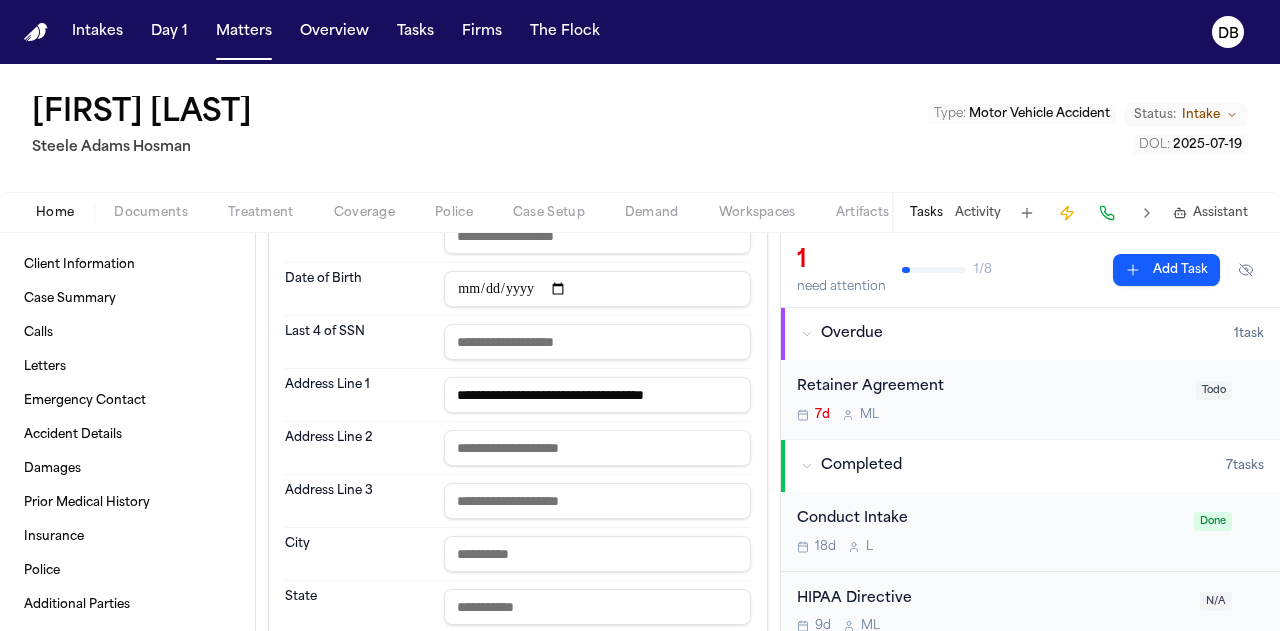 scroll, scrollTop: 0, scrollLeft: 0, axis: both 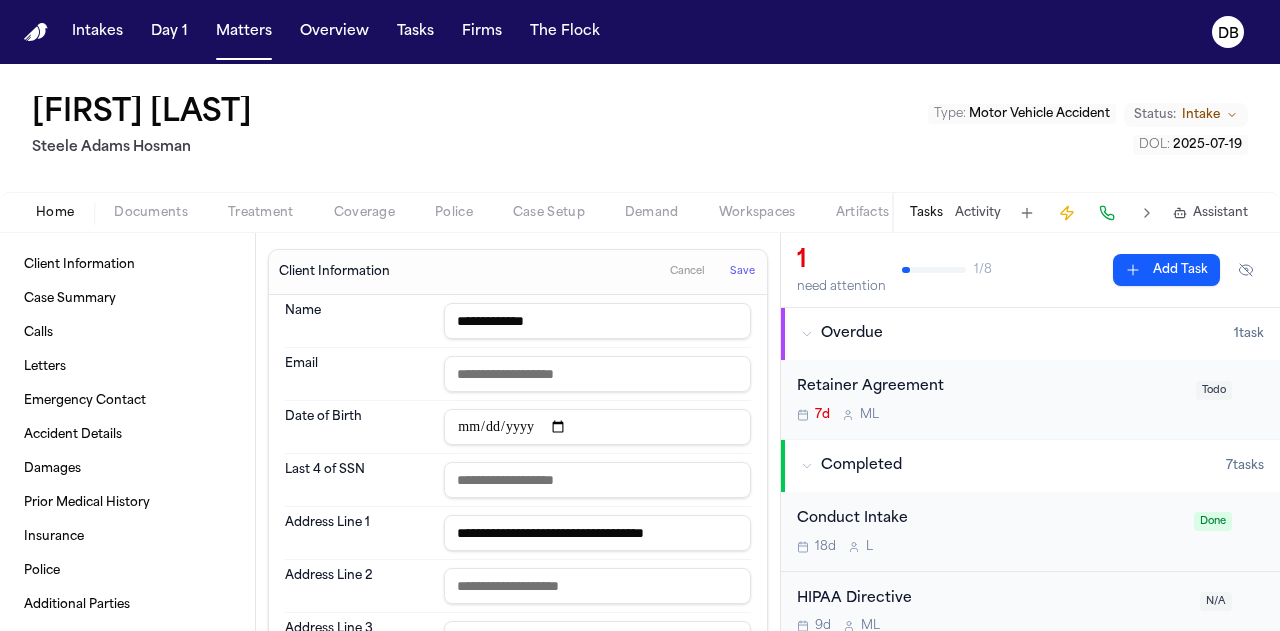 click on "Save" at bounding box center (742, 272) 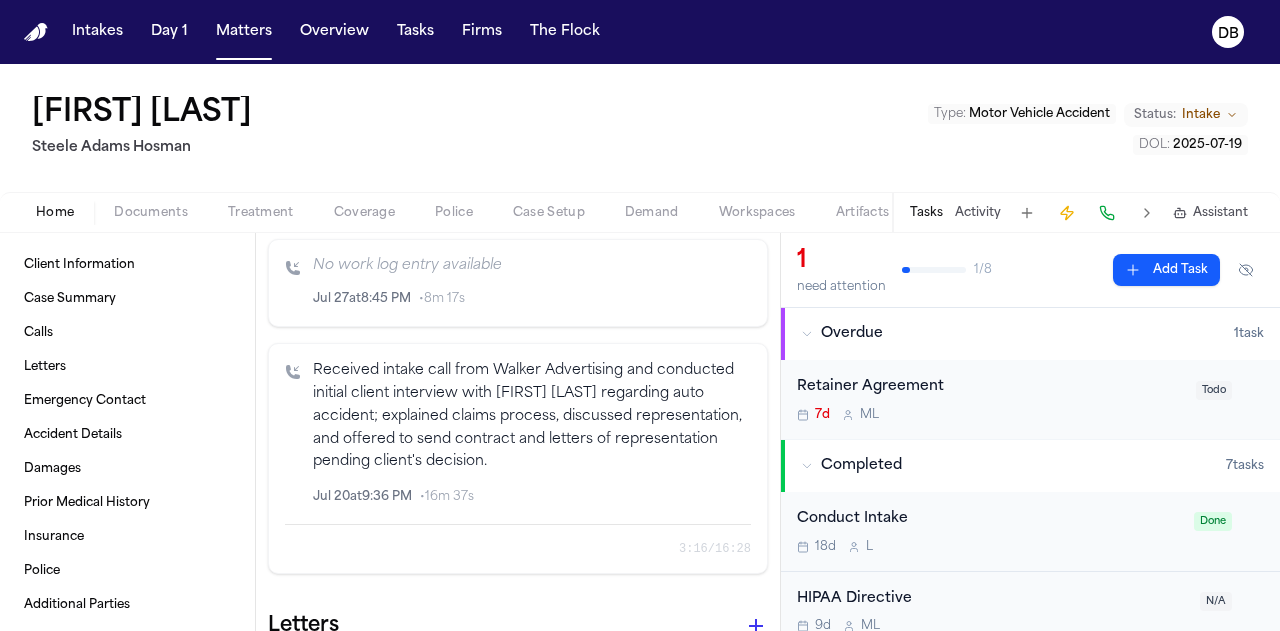 scroll, scrollTop: 900, scrollLeft: 0, axis: vertical 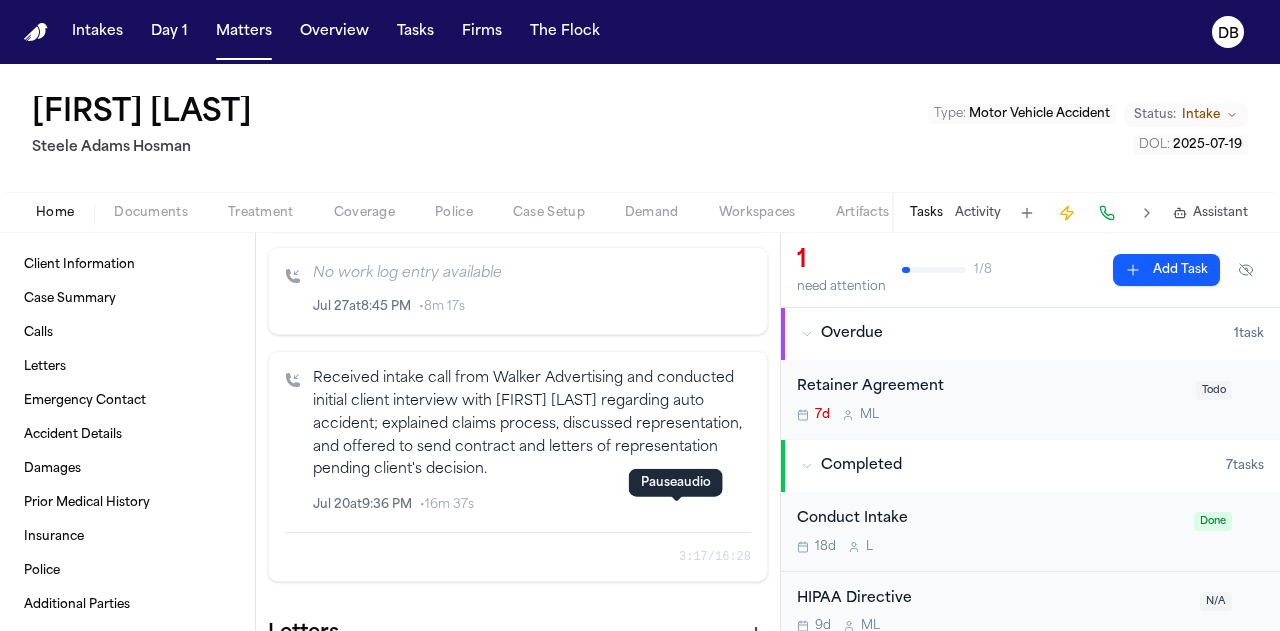 click at bounding box center (692, 505) 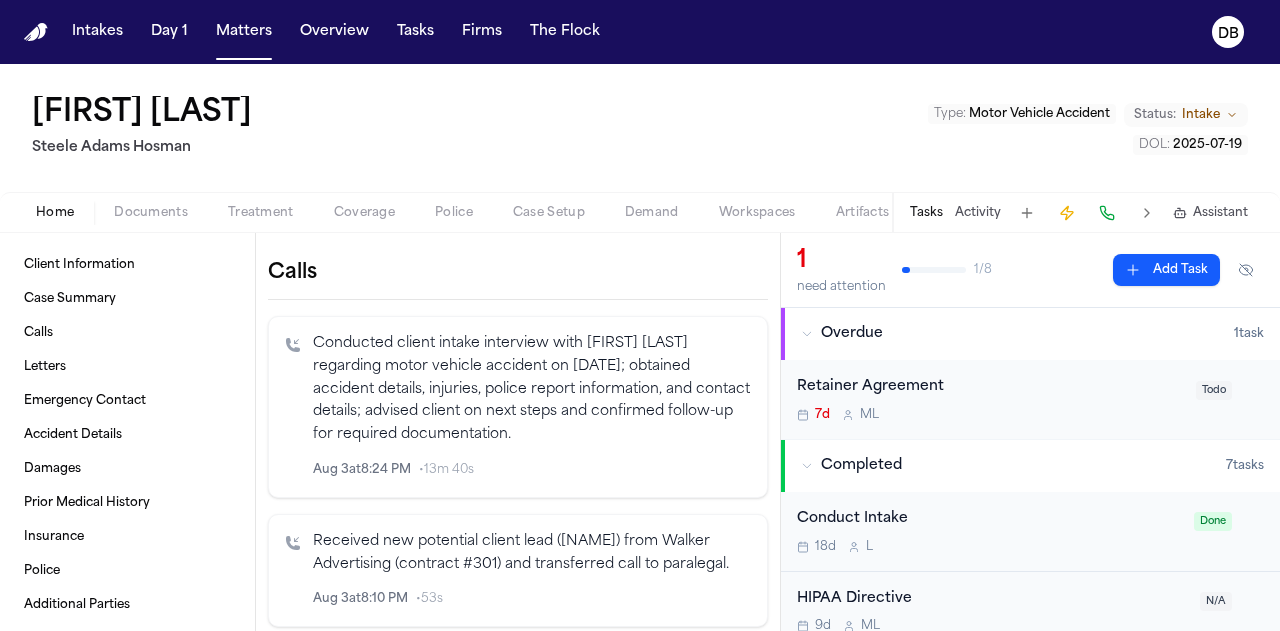 scroll, scrollTop: 0, scrollLeft: 0, axis: both 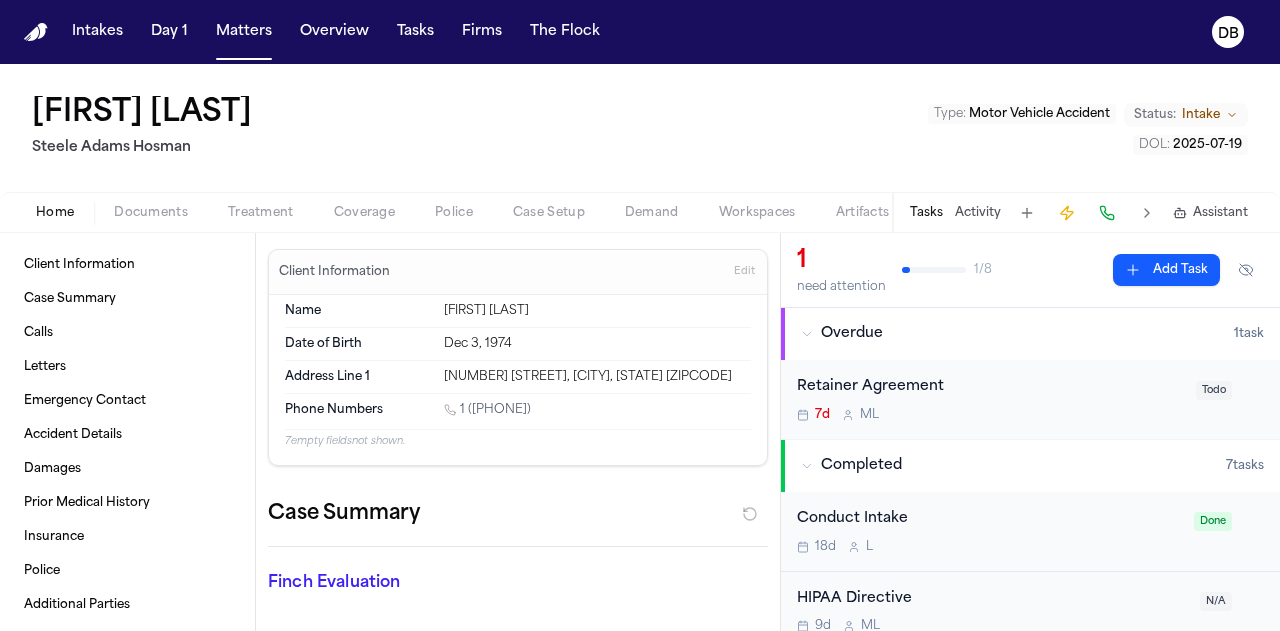 drag, startPoint x: 566, startPoint y: 406, endPoint x: 465, endPoint y: 407, distance: 101.00495 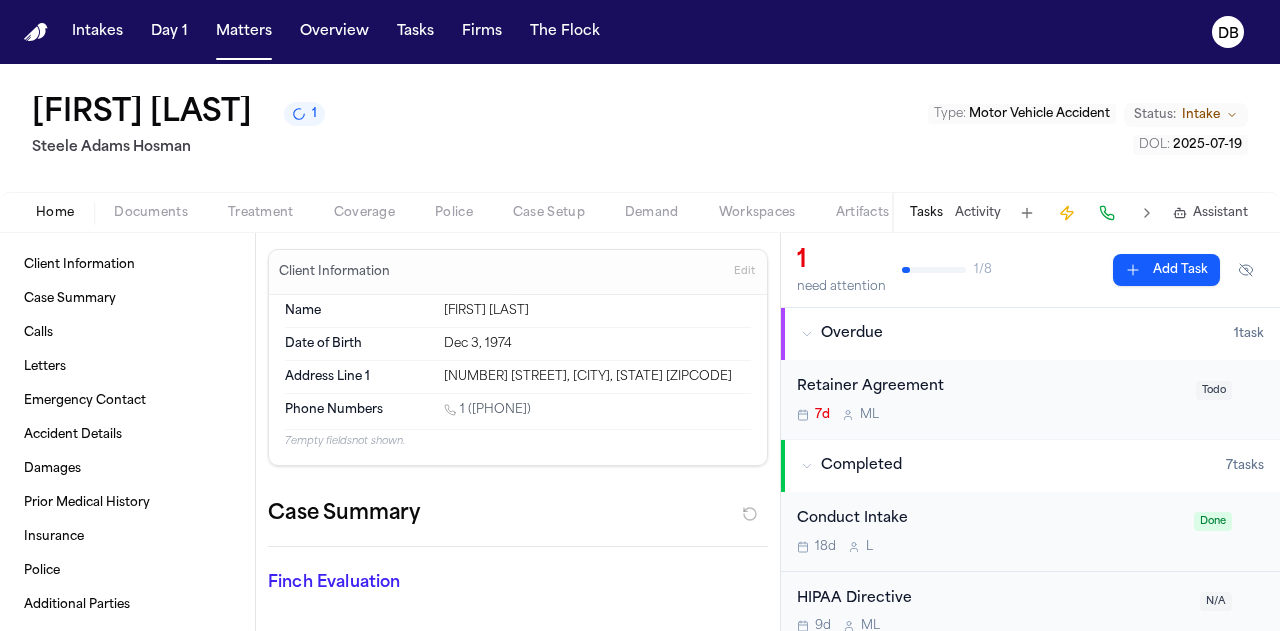 click on "[NAME] 1 Steele Adams Hosman Type :   Motor Vehicle Accident Status: Intake DOL :   2025-07-19" at bounding box center (640, 128) 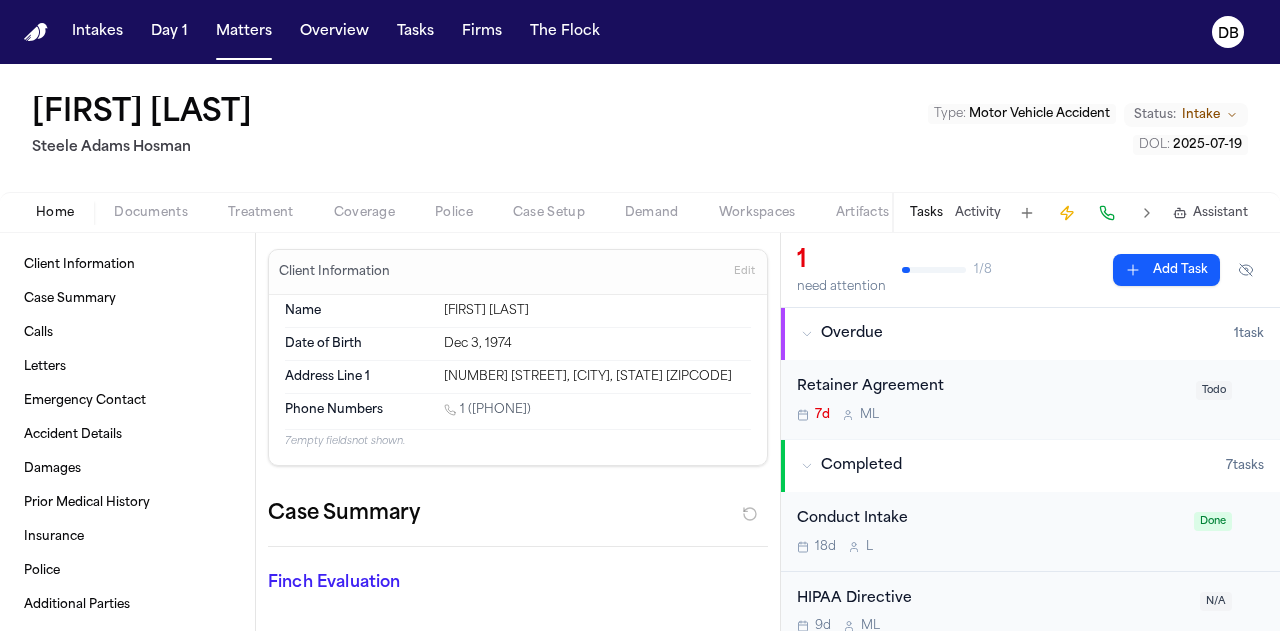 click on "Edit" at bounding box center (744, 272) 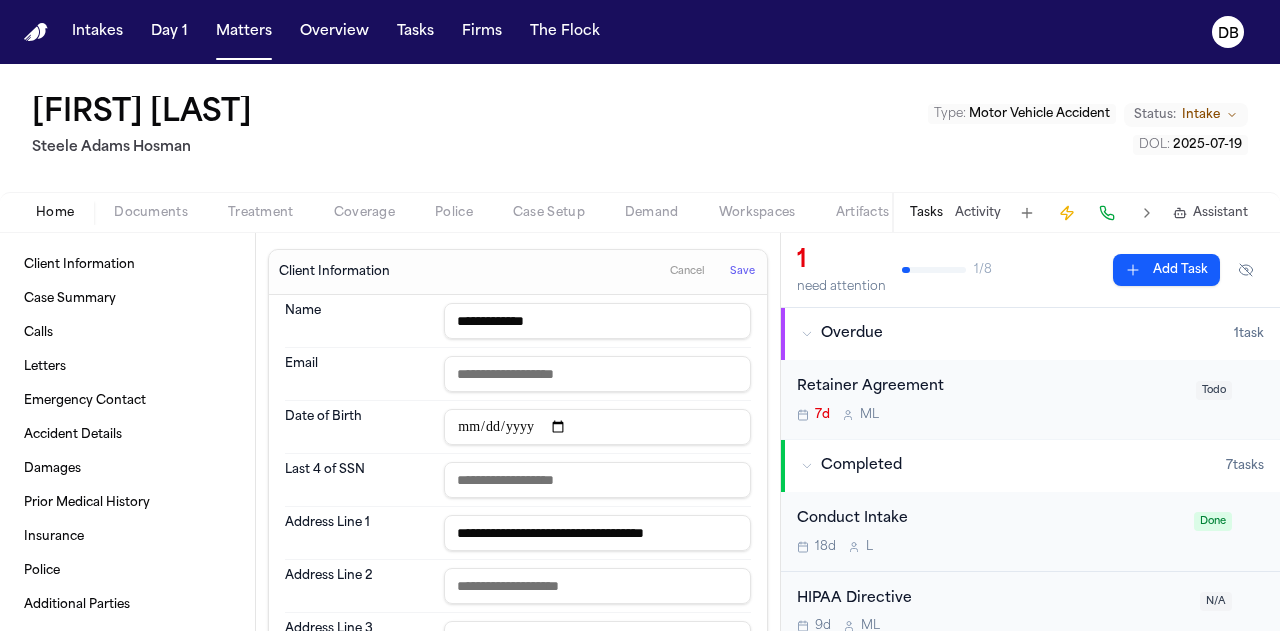 click at bounding box center [597, 374] 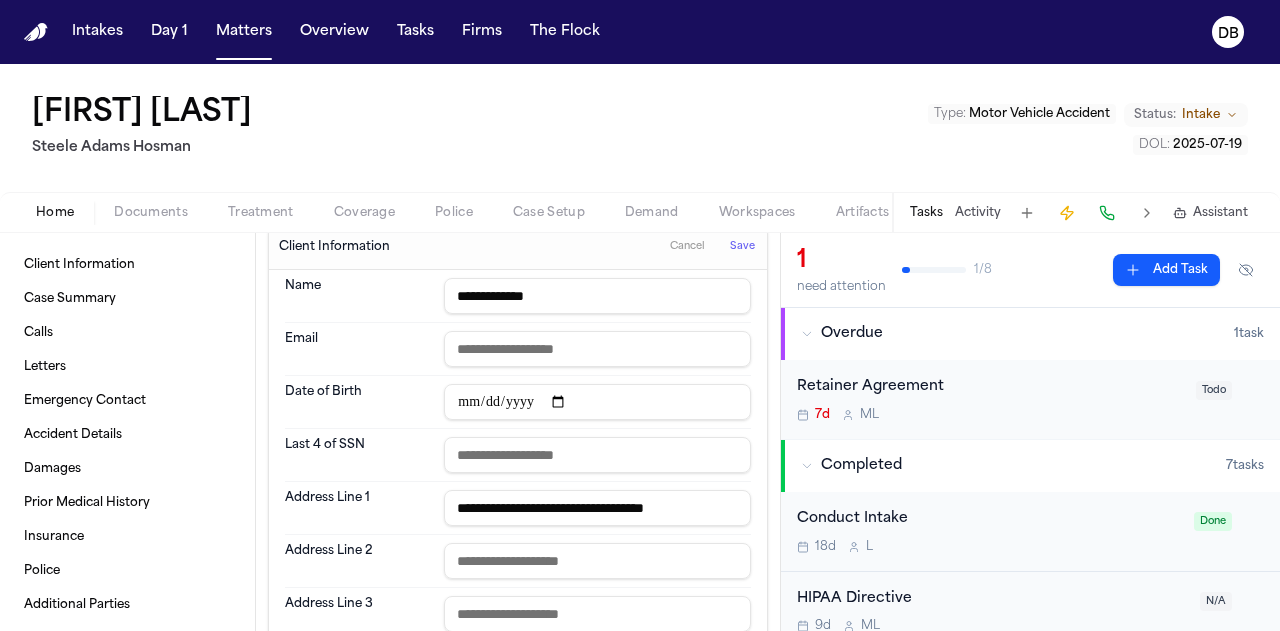 scroll, scrollTop: 0, scrollLeft: 0, axis: both 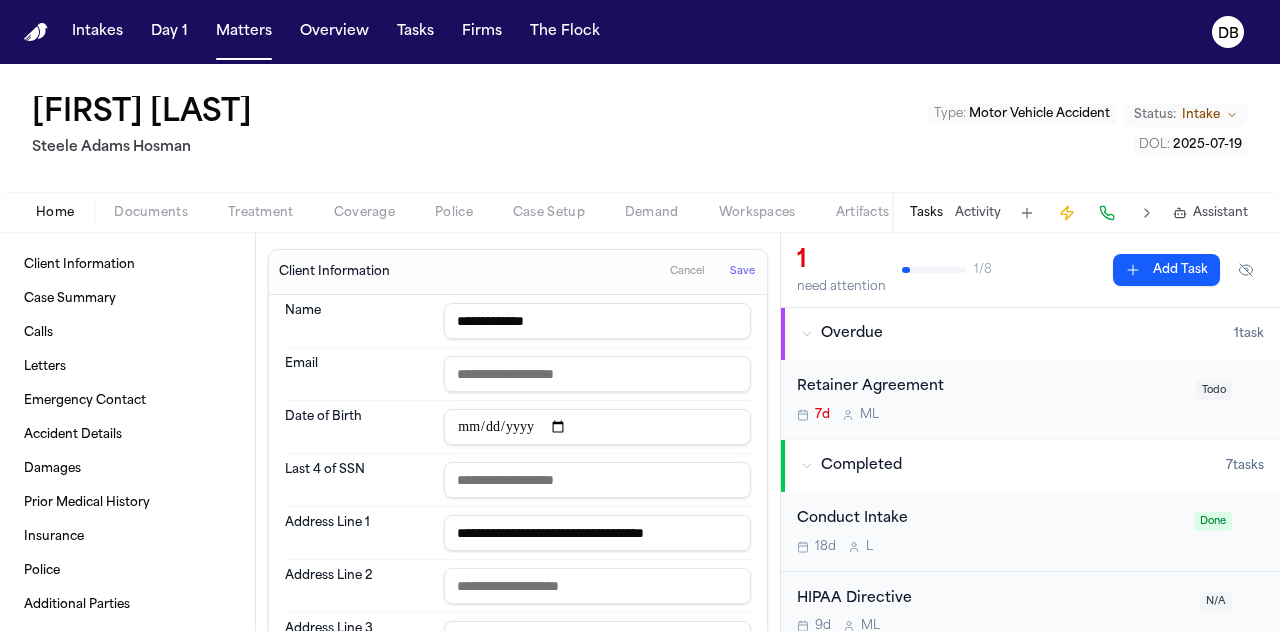 click on "Save" at bounding box center [742, 272] 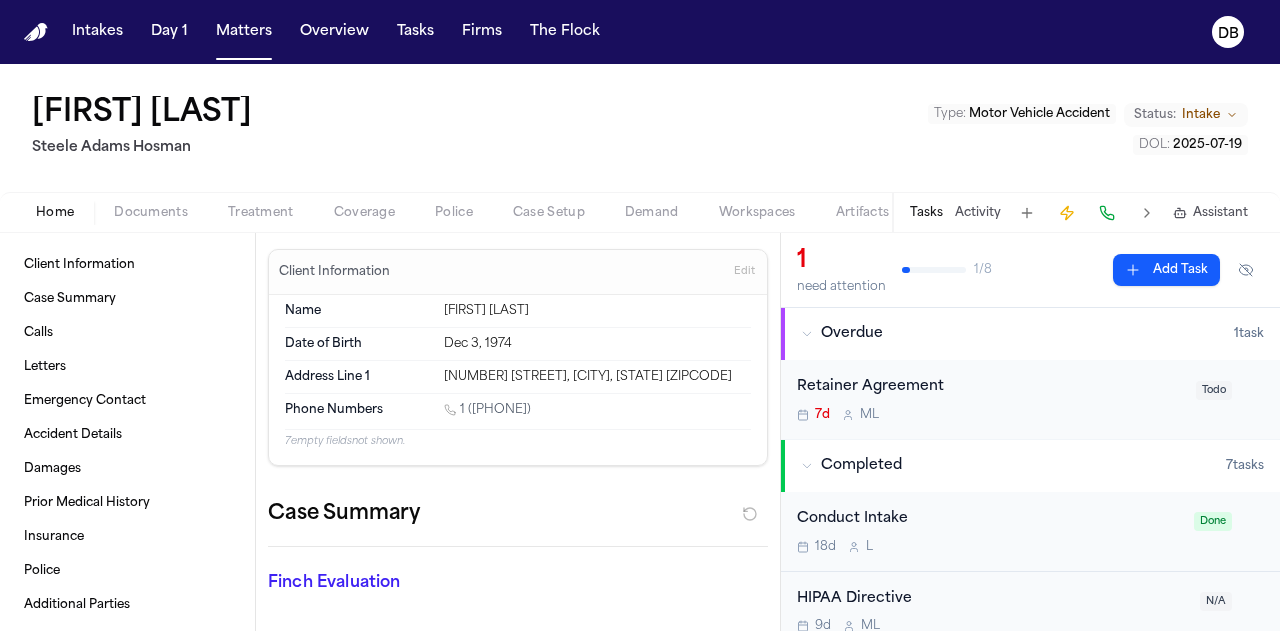 click on "Edit" at bounding box center (744, 272) 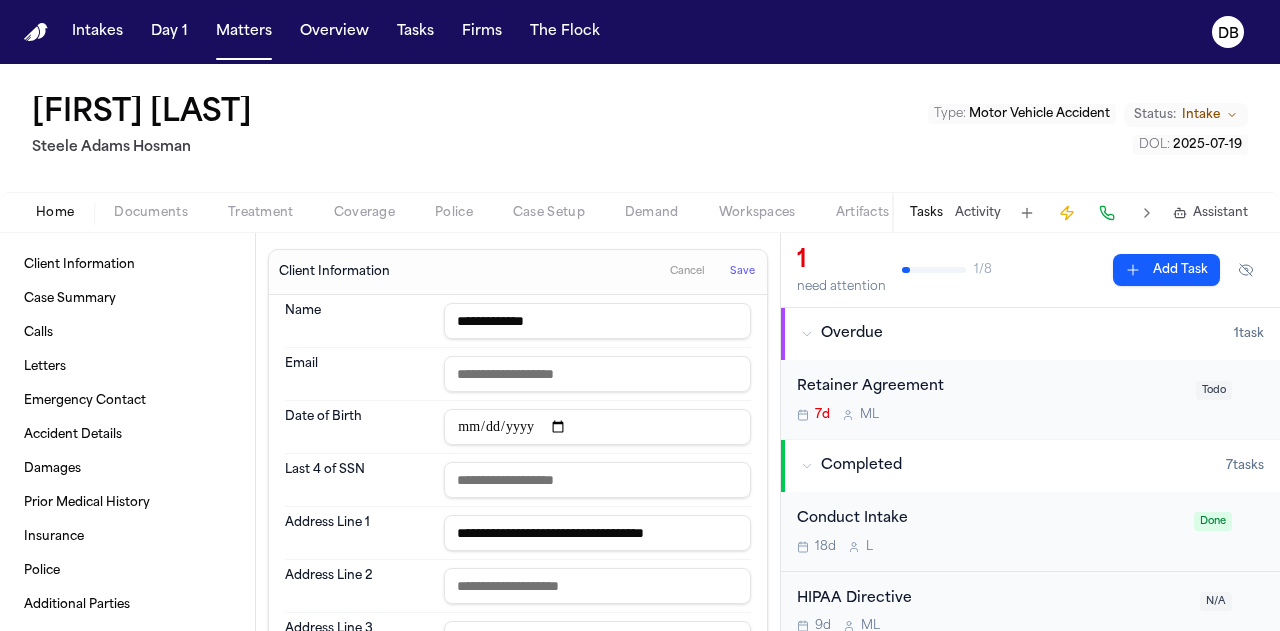click at bounding box center [597, 374] 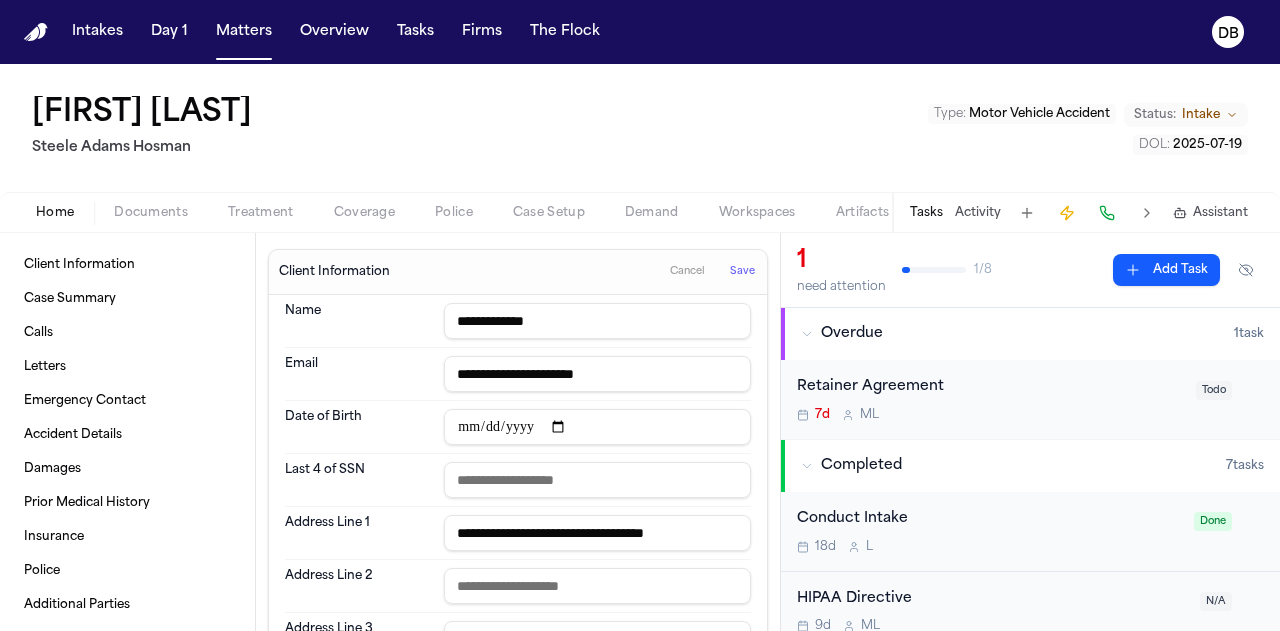 drag, startPoint x: 660, startPoint y: 371, endPoint x: 356, endPoint y: 393, distance: 304.795 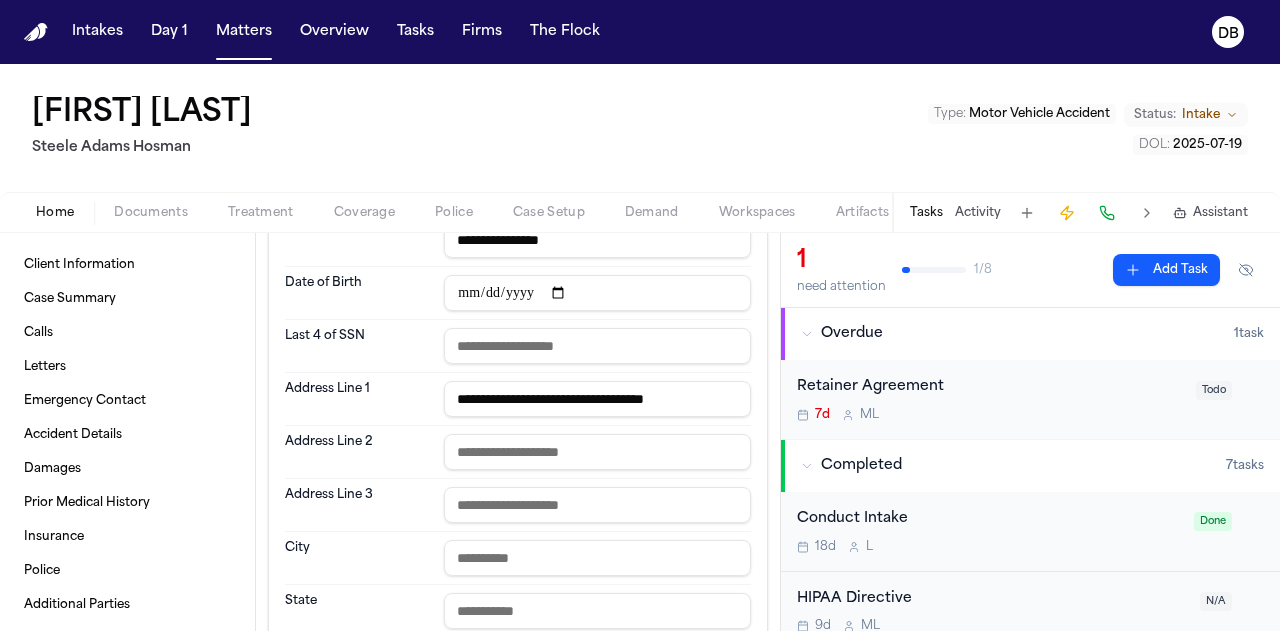 scroll, scrollTop: 0, scrollLeft: 0, axis: both 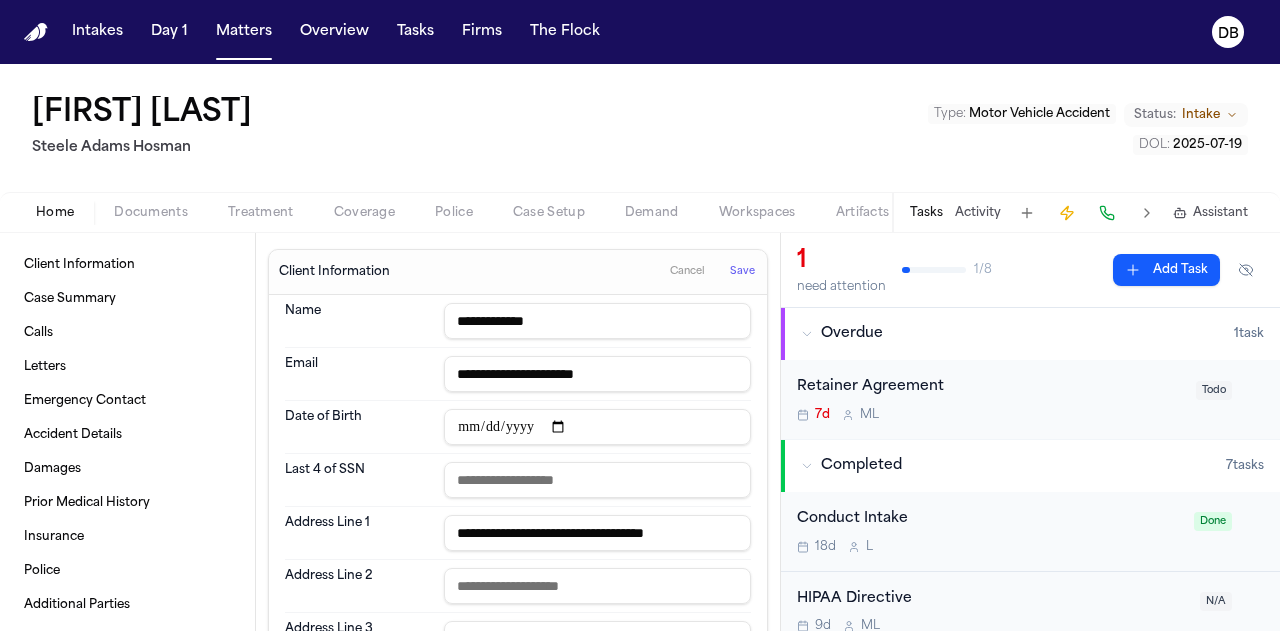 drag, startPoint x: 688, startPoint y: 371, endPoint x: 354, endPoint y: 365, distance: 334.0539 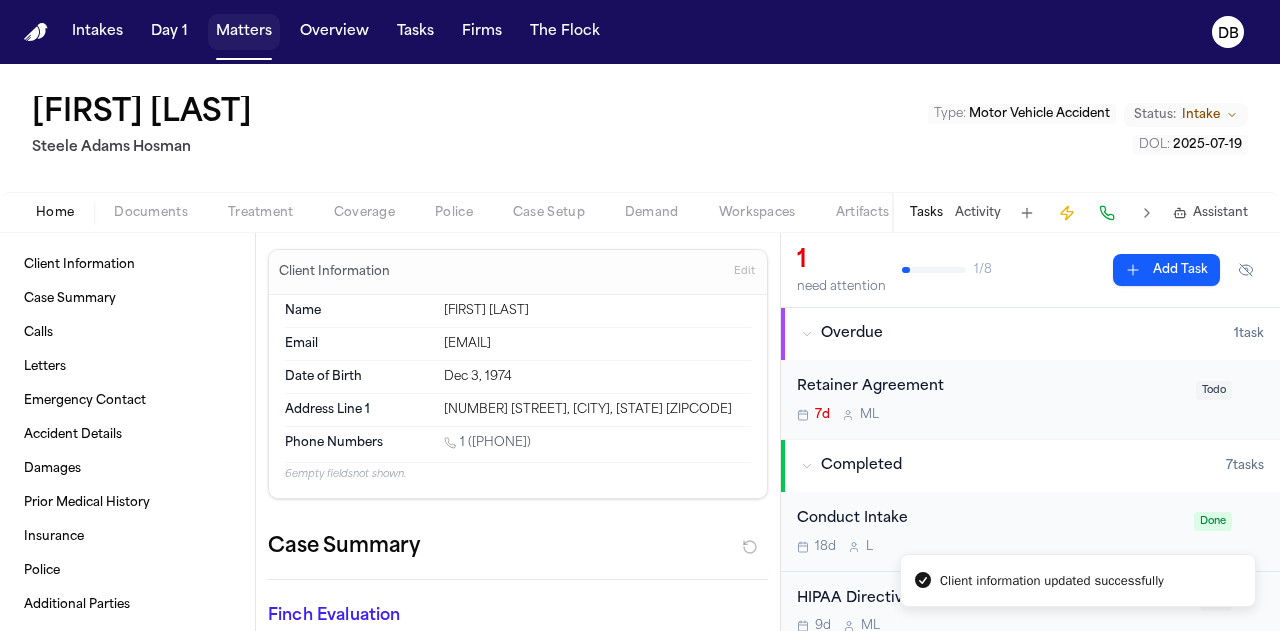 click on "Matters" at bounding box center [244, 32] 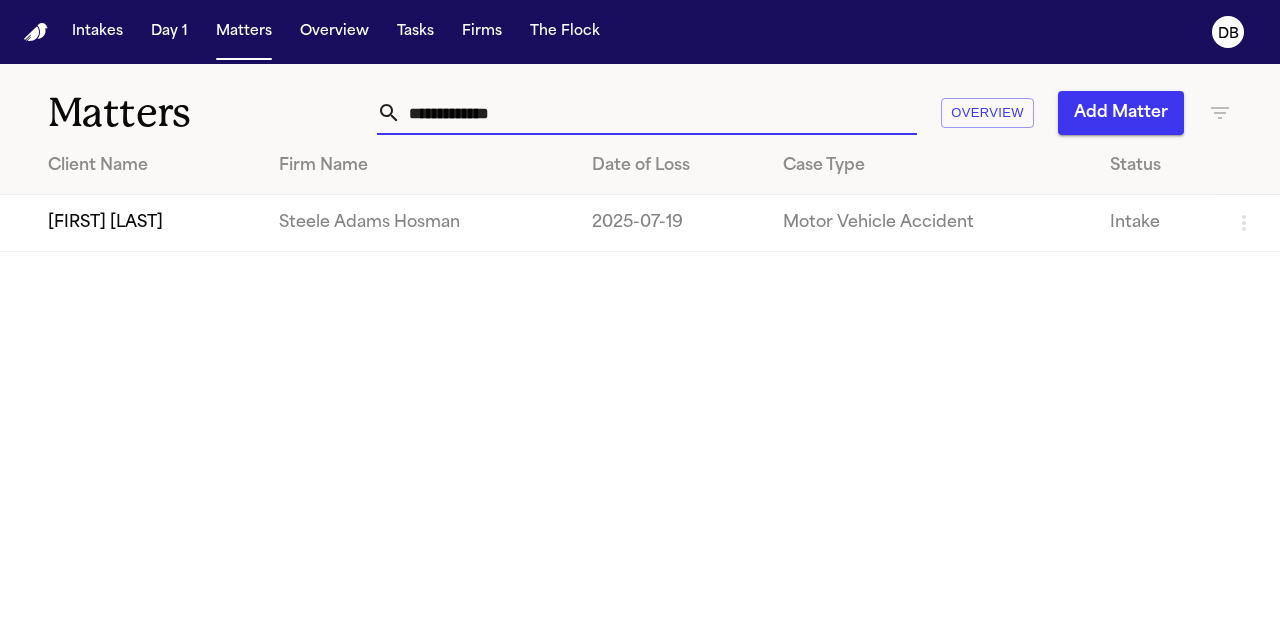drag, startPoint x: 763, startPoint y: 130, endPoint x: 404, endPoint y: 117, distance: 359.2353 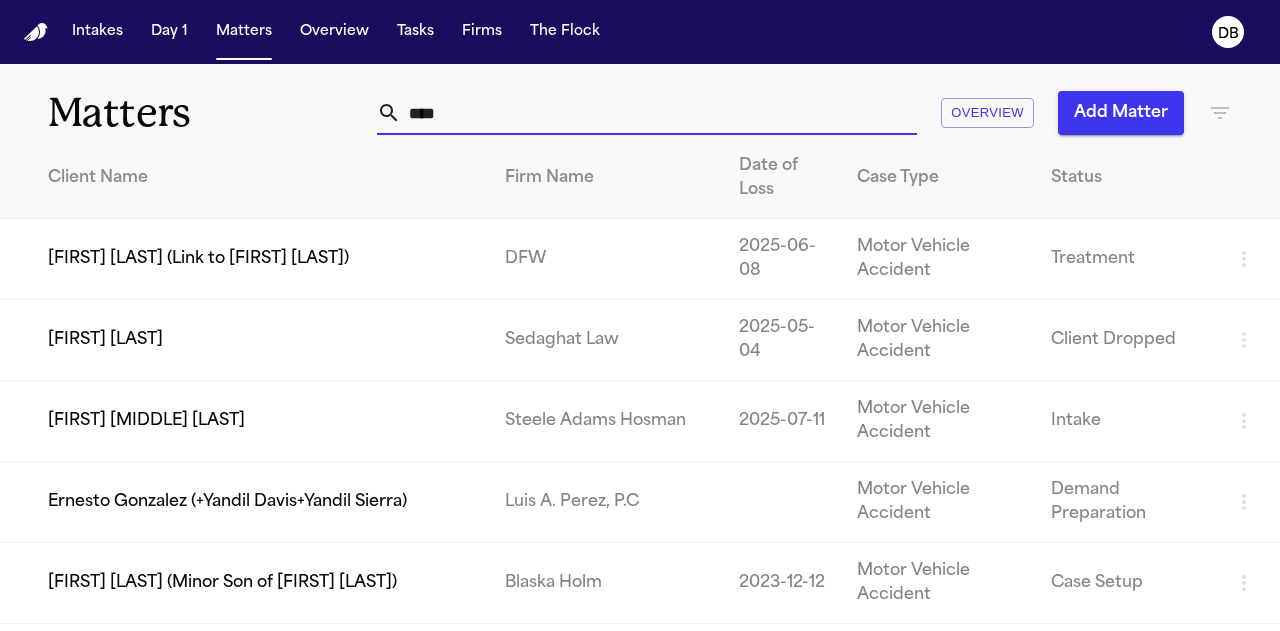 click on "****" at bounding box center [659, 113] 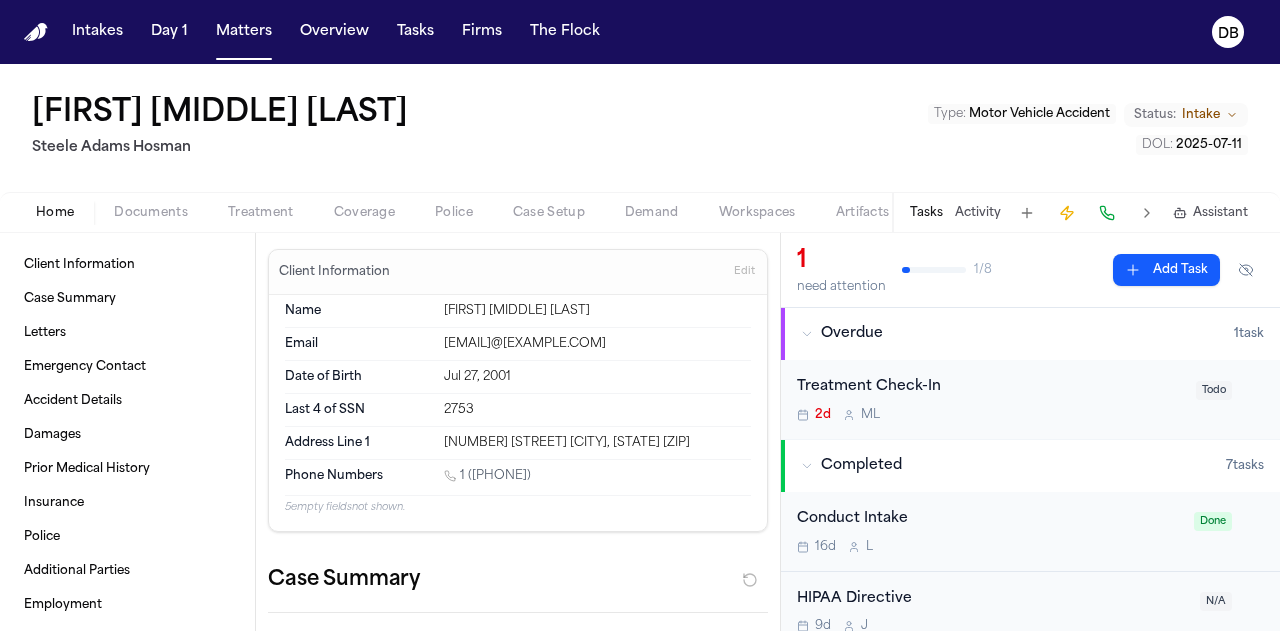 drag, startPoint x: 589, startPoint y: 471, endPoint x: 466, endPoint y: 469, distance: 123.01626 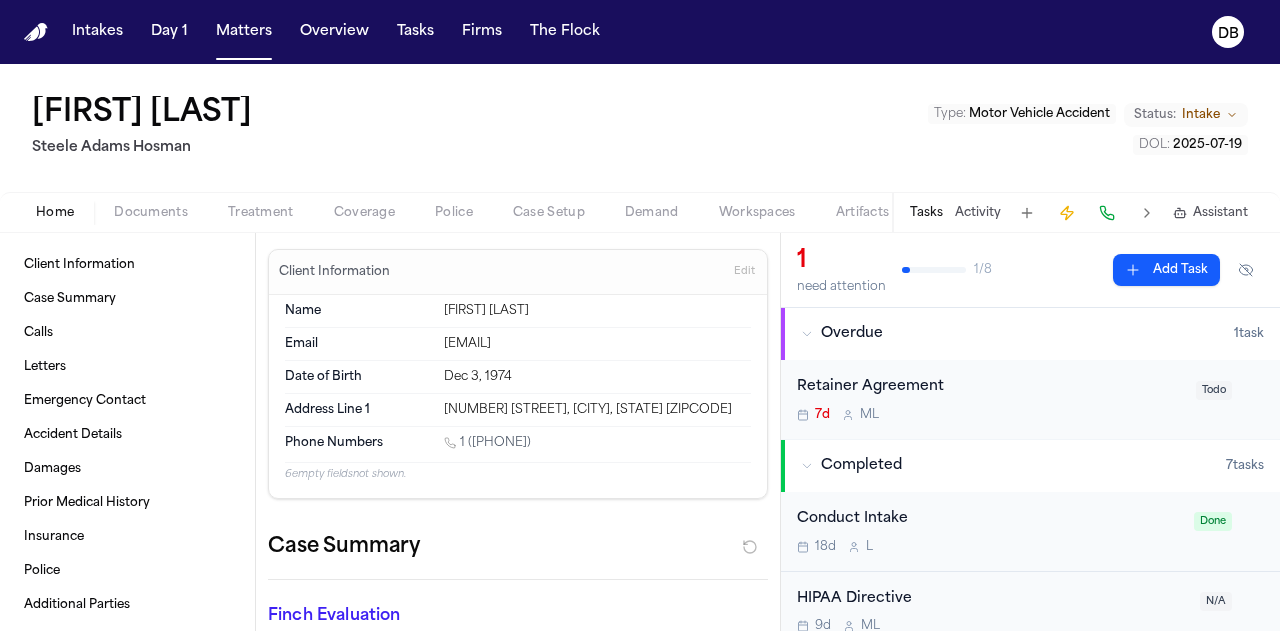 click on "Edit" at bounding box center [744, 272] 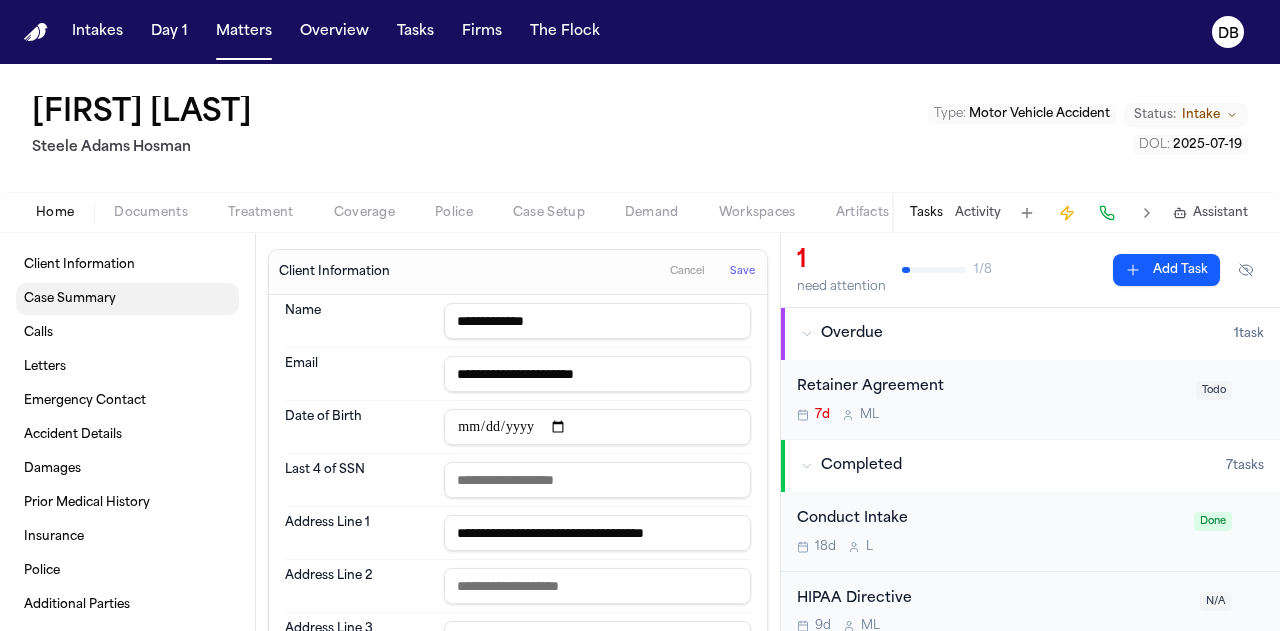 drag, startPoint x: 619, startPoint y: 310, endPoint x: 24, endPoint y: 305, distance: 595.021 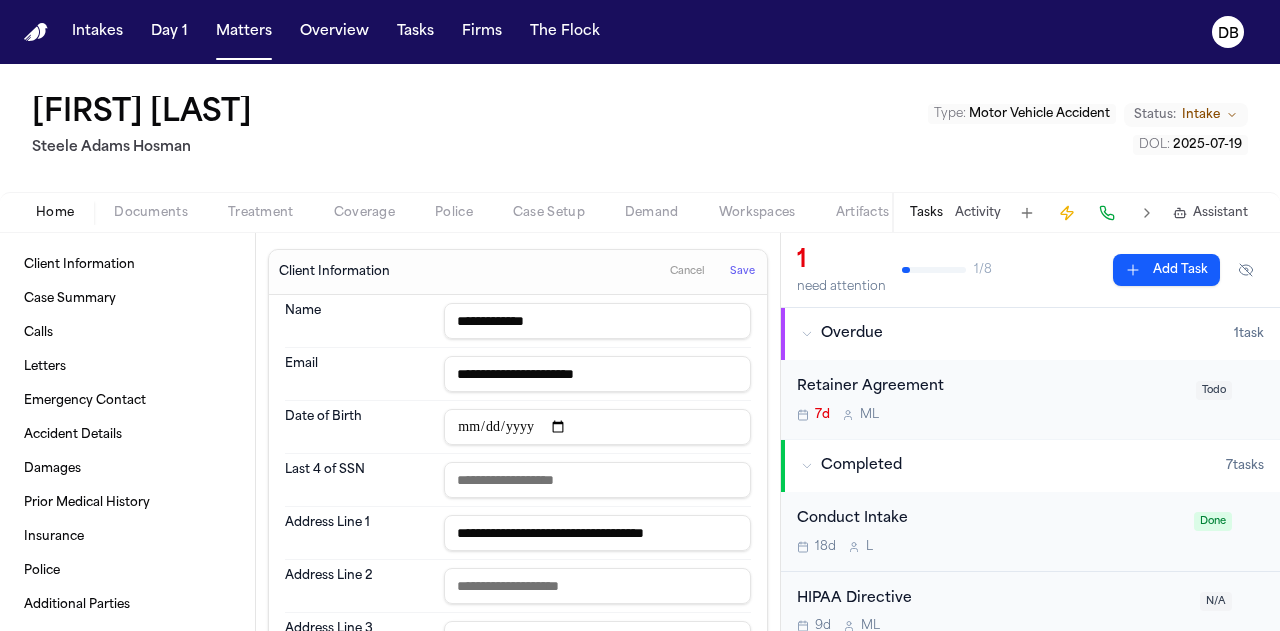 paste 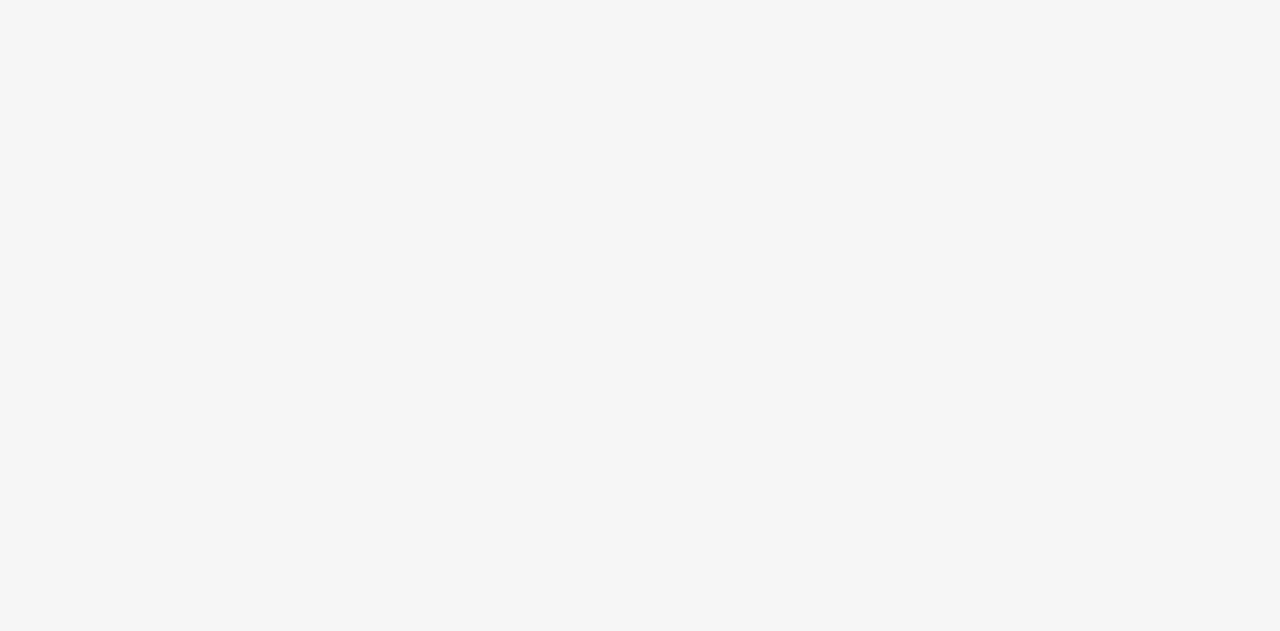 scroll, scrollTop: 0, scrollLeft: 0, axis: both 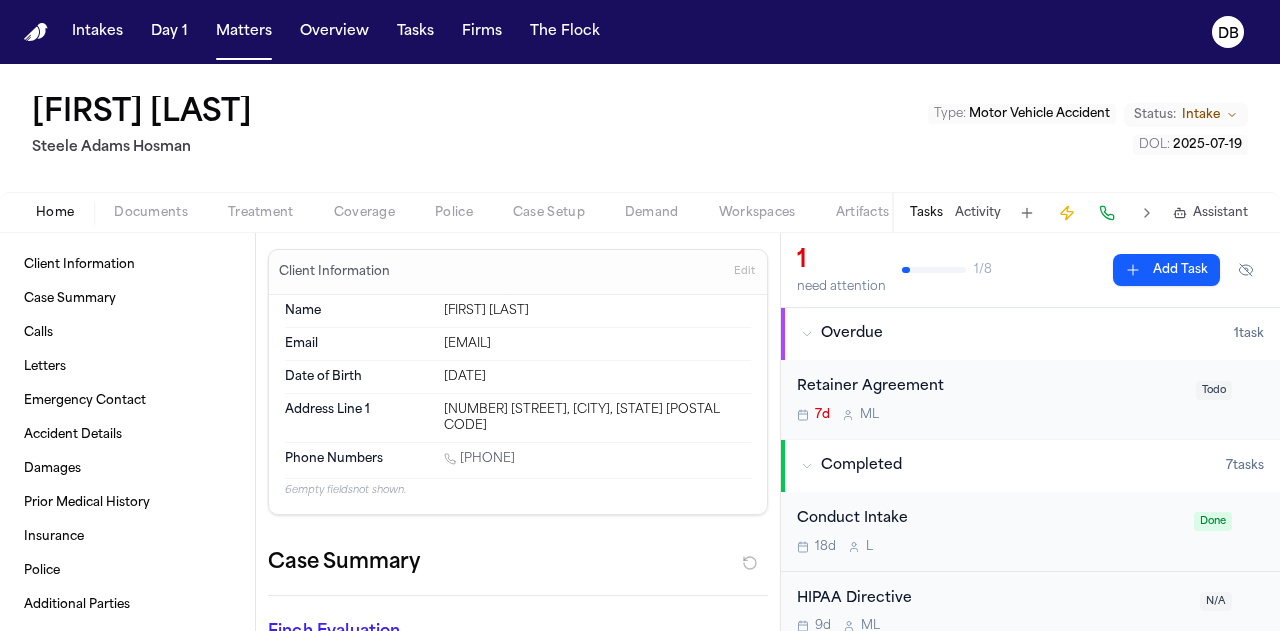 click on "[FIRST] [LAST]" at bounding box center [142, 114] 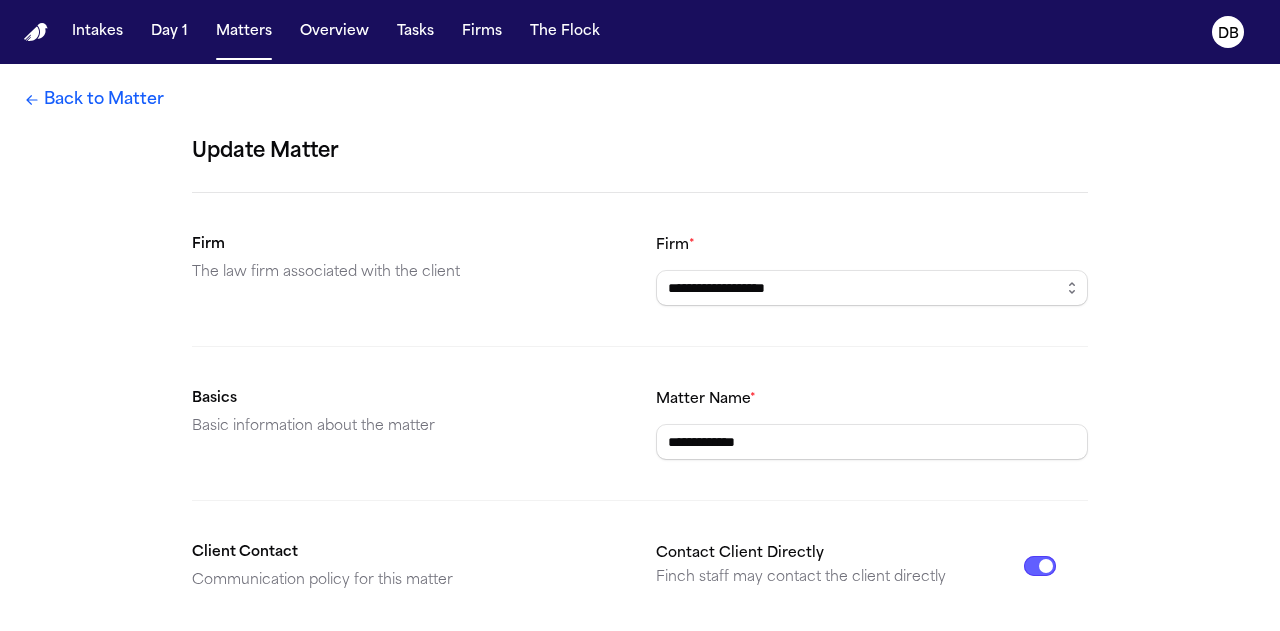 drag, startPoint x: 808, startPoint y: 455, endPoint x: 434, endPoint y: 421, distance: 375.54227 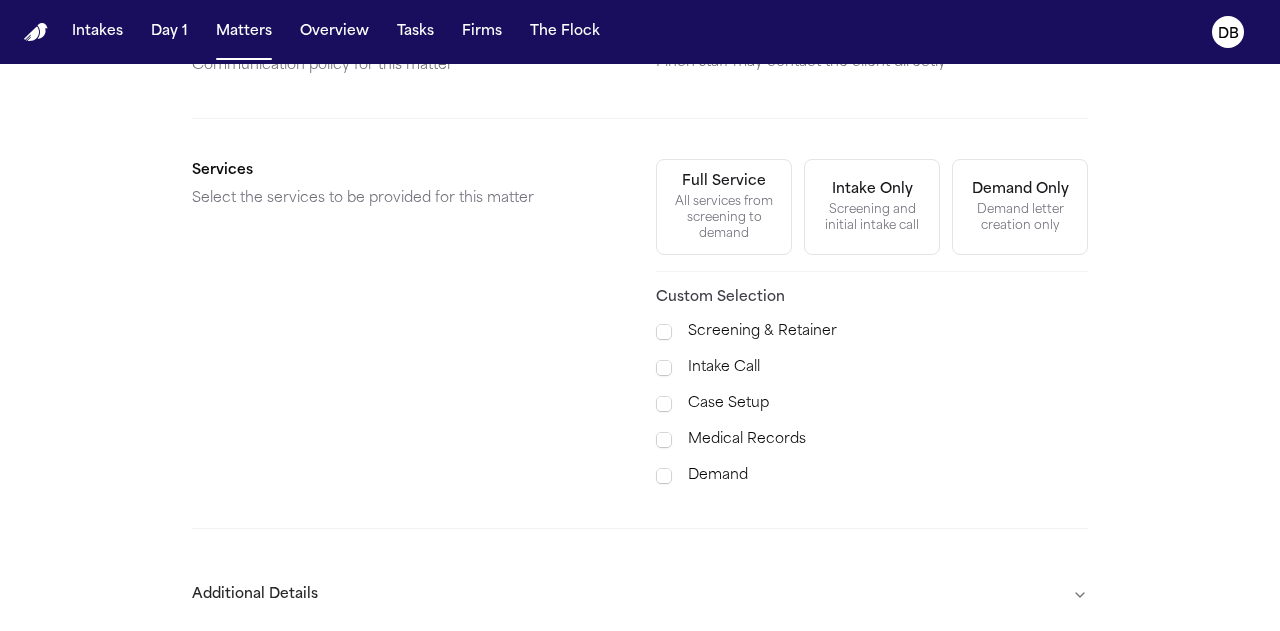 scroll, scrollTop: 599, scrollLeft: 0, axis: vertical 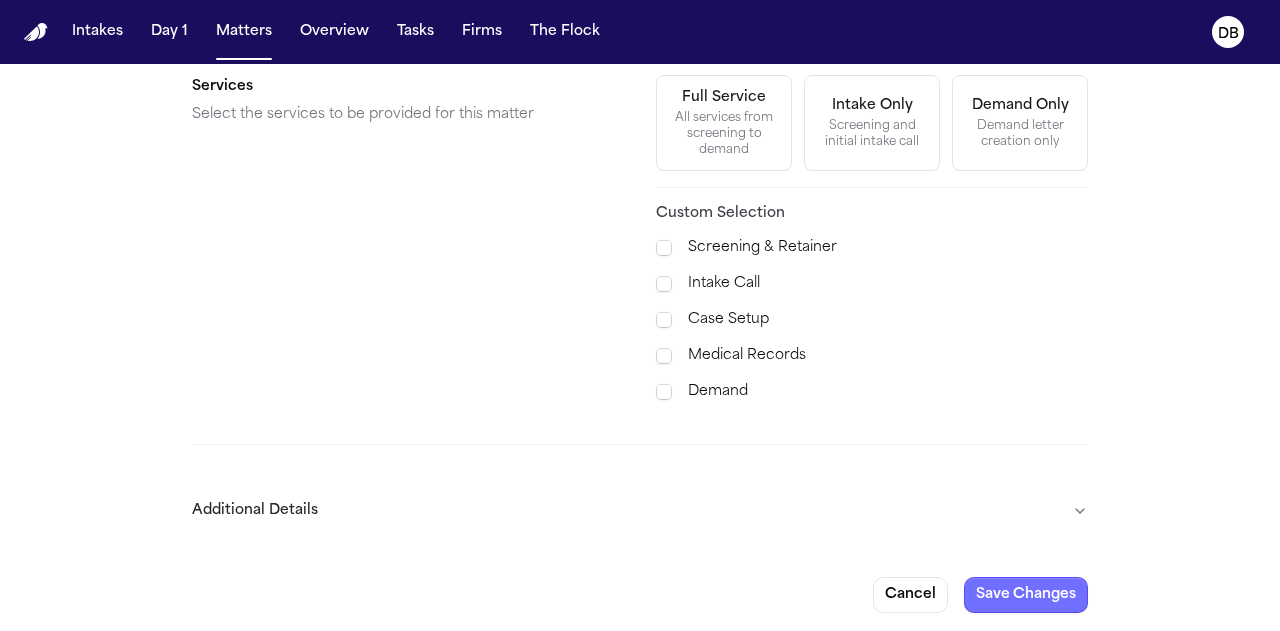 type on "**********" 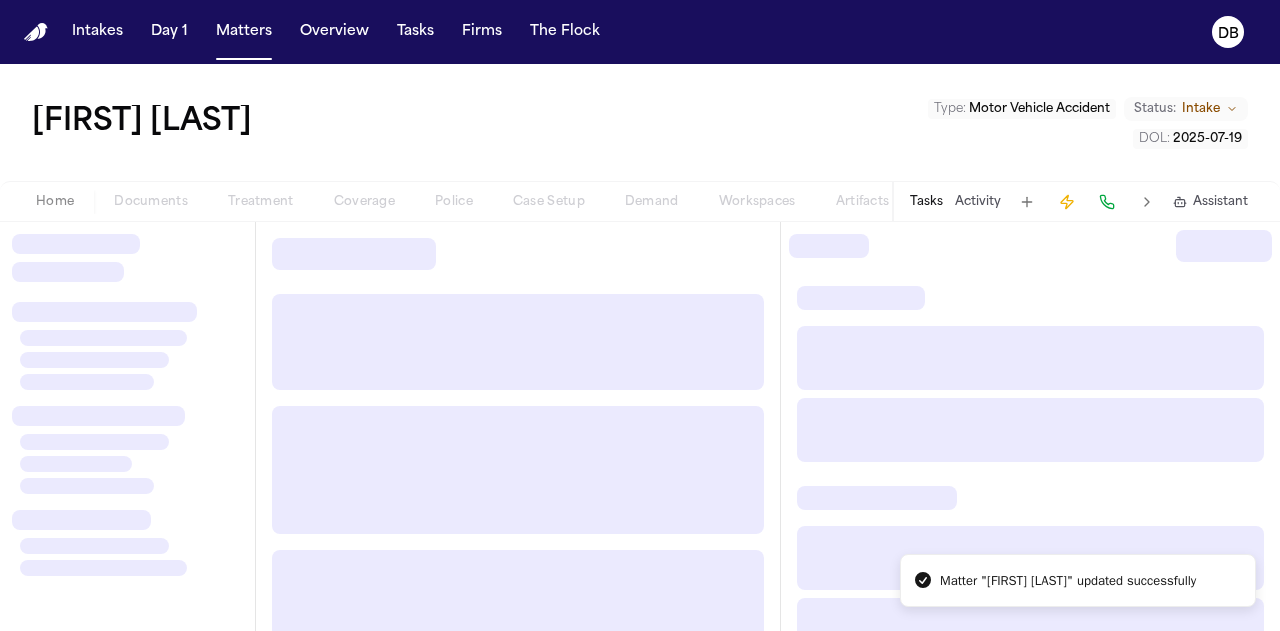 scroll, scrollTop: 0, scrollLeft: 0, axis: both 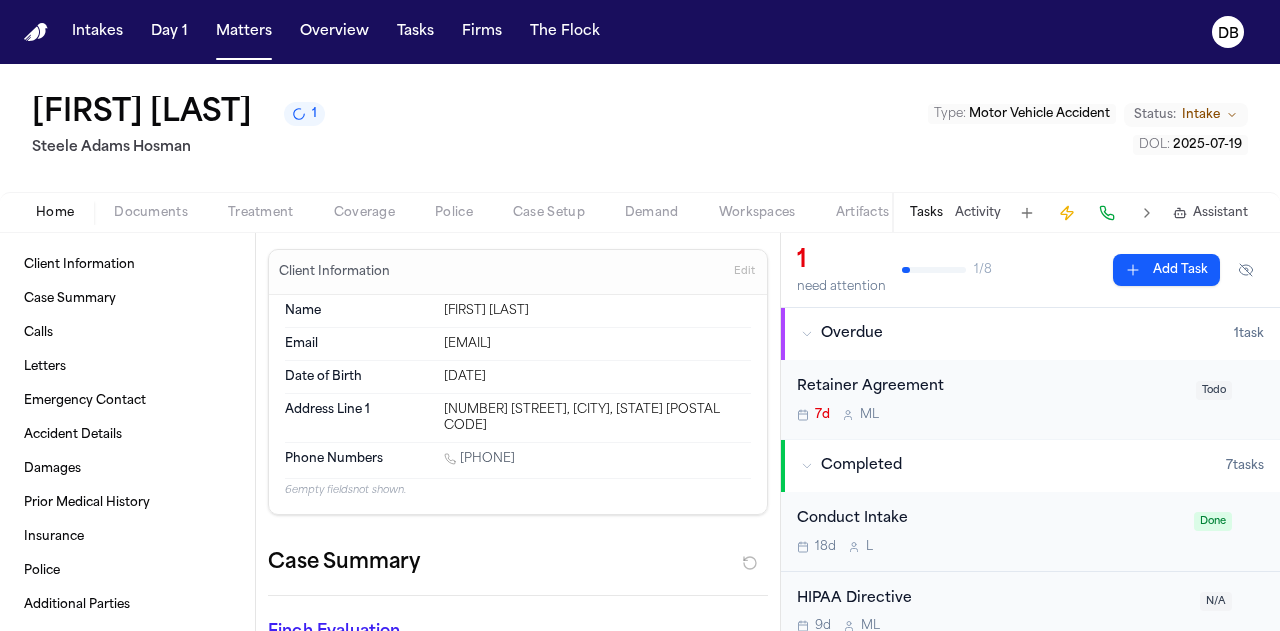 drag, startPoint x: 614, startPoint y: 340, endPoint x: 440, endPoint y: 334, distance: 174.10342 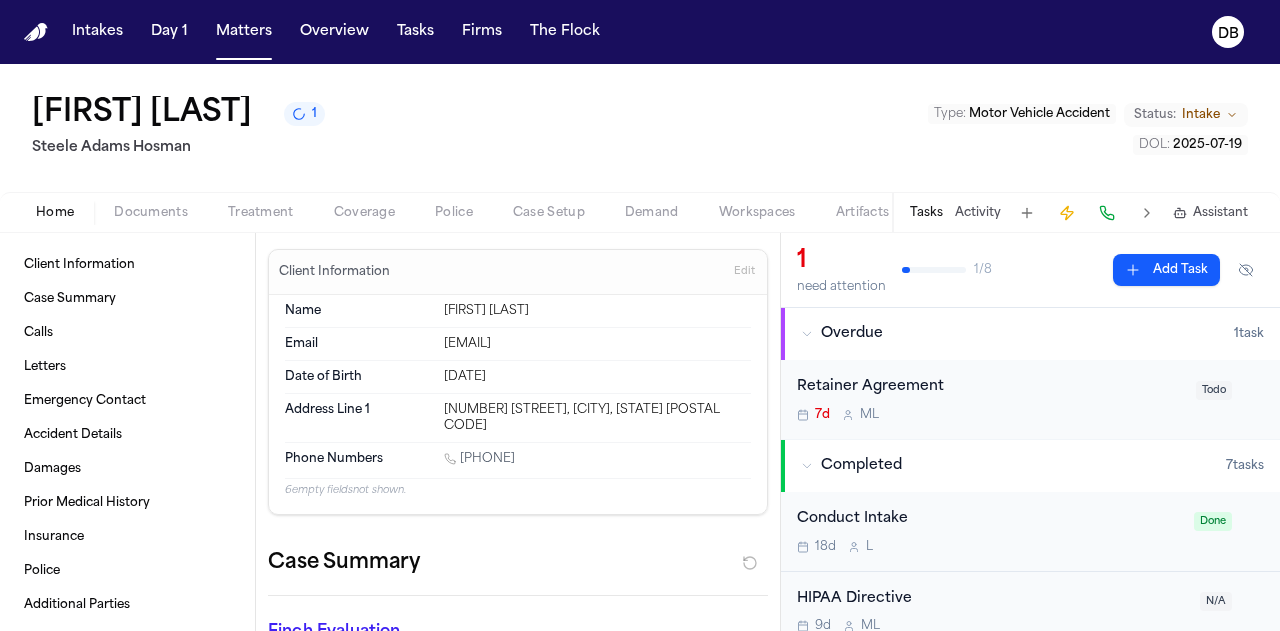 click on "[EMAIL]" at bounding box center (597, 344) 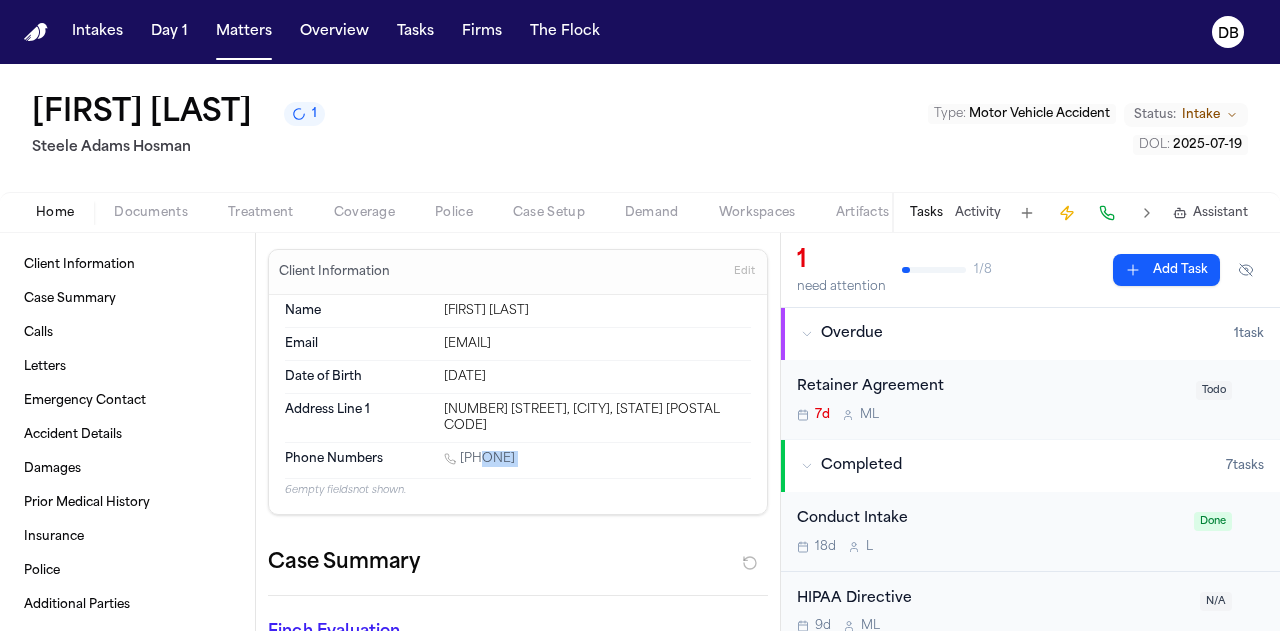 drag, startPoint x: 534, startPoint y: 444, endPoint x: 471, endPoint y: 441, distance: 63.07139 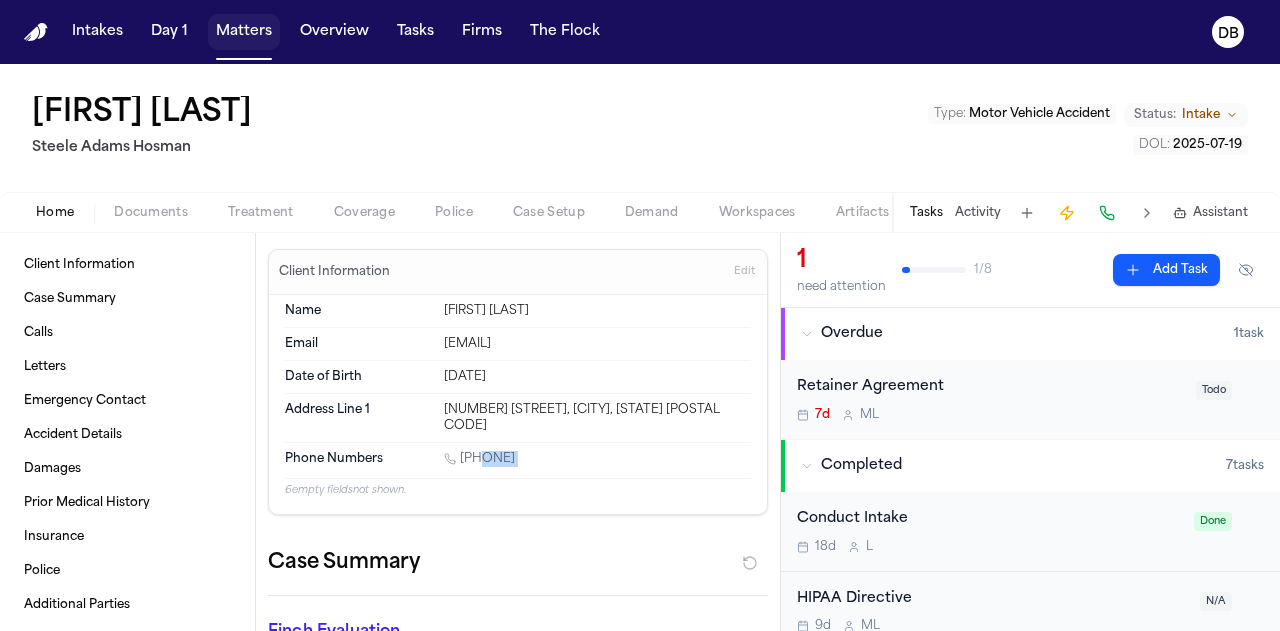 click on "Matters" at bounding box center (244, 32) 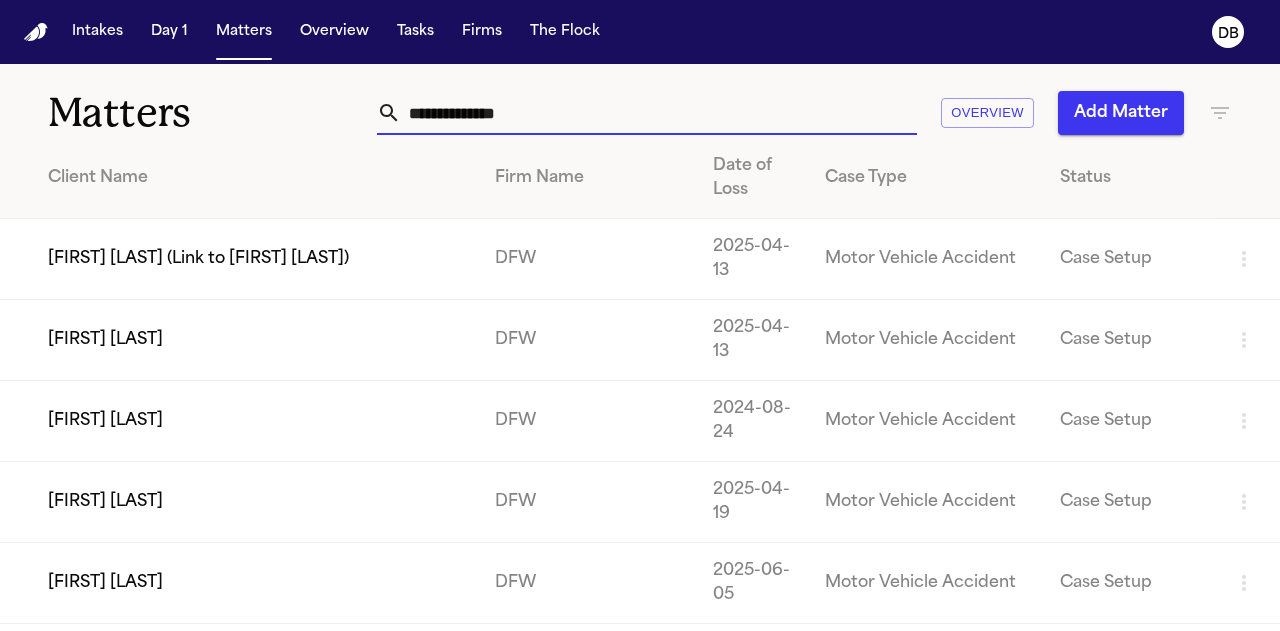 drag, startPoint x: 793, startPoint y: 105, endPoint x: 479, endPoint y: 101, distance: 314.02548 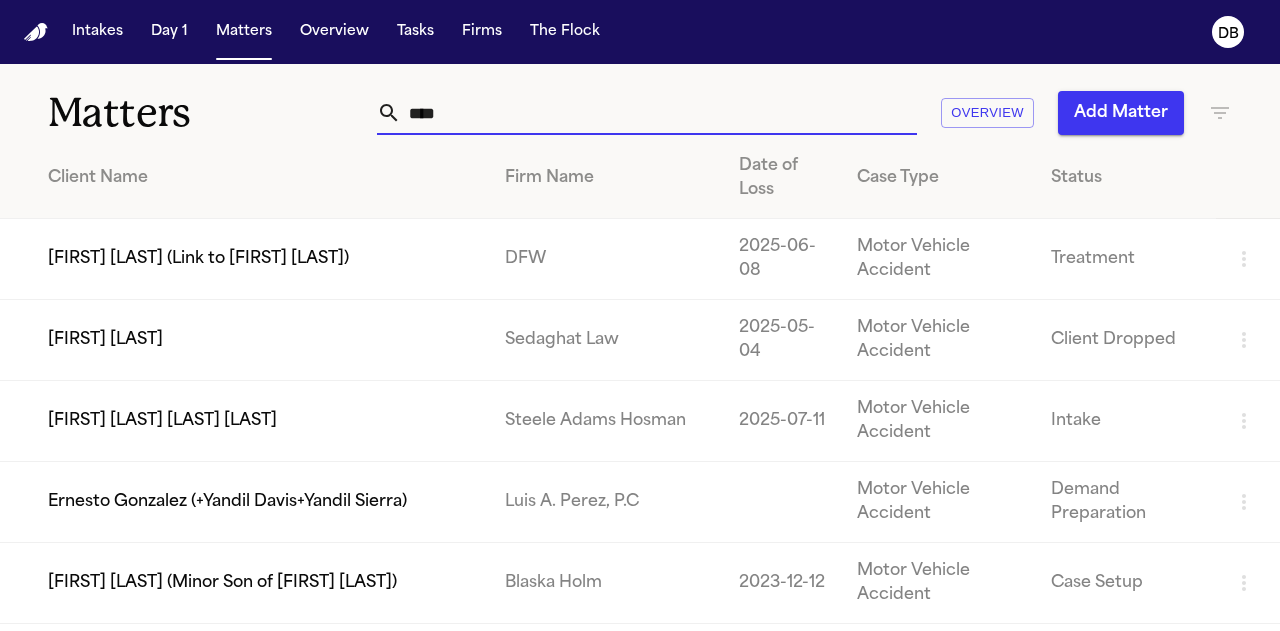 type on "****" 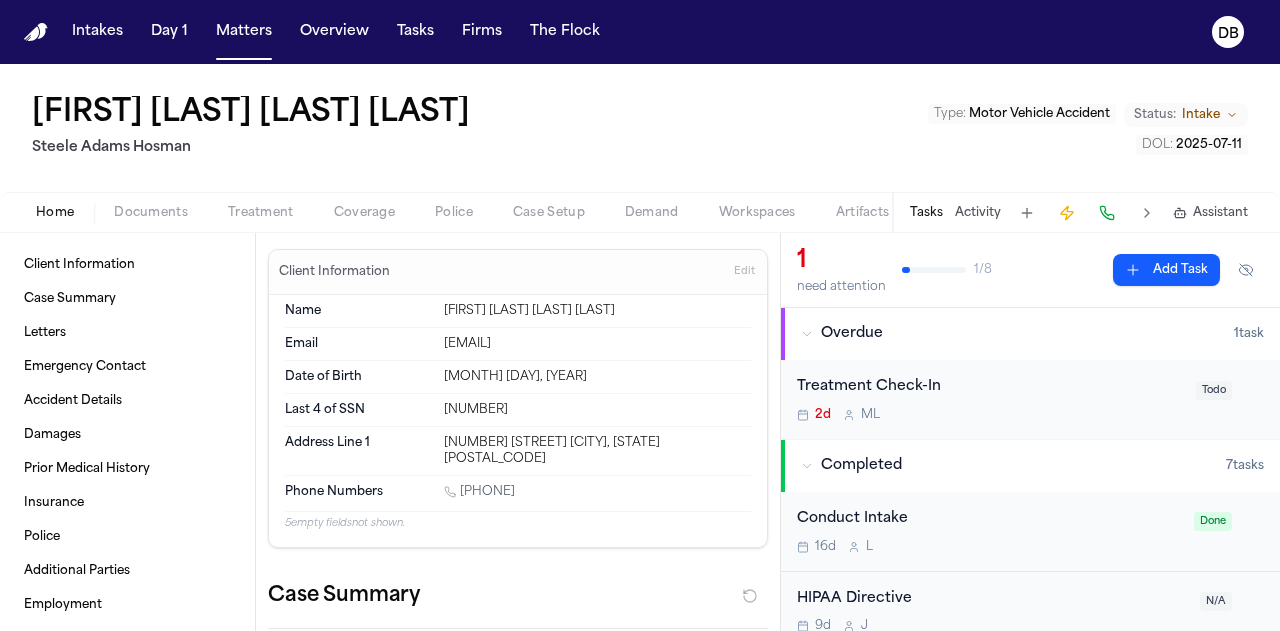 drag, startPoint x: 614, startPoint y: 478, endPoint x: 452, endPoint y: 478, distance: 162 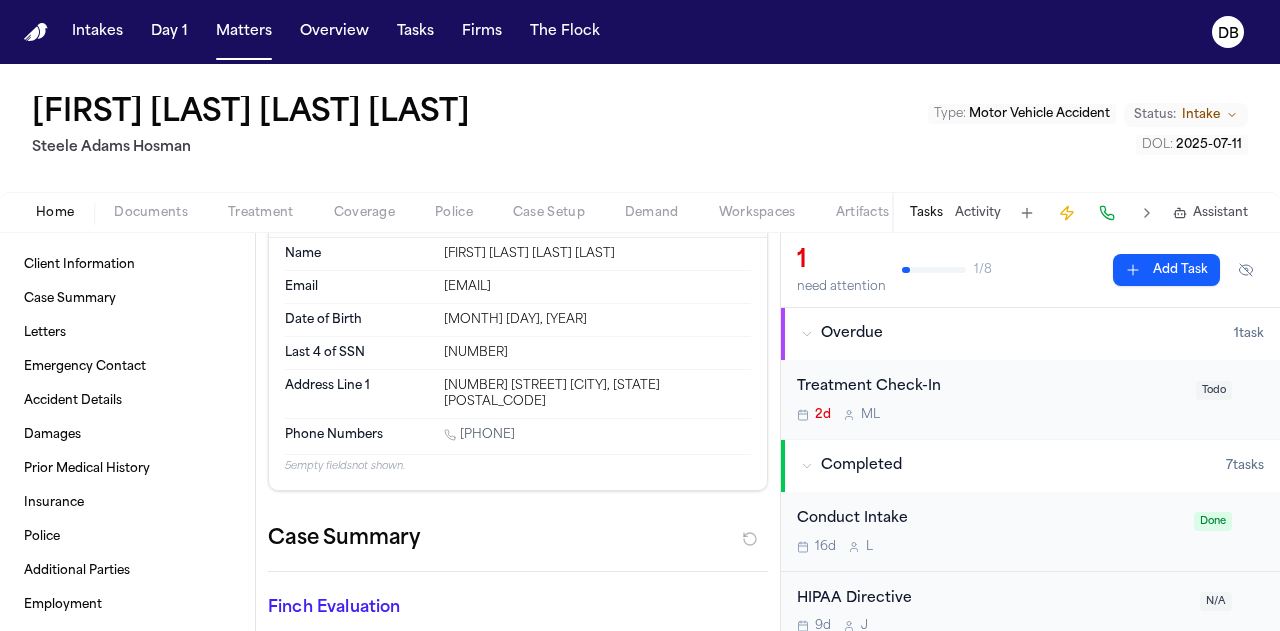 scroll, scrollTop: 0, scrollLeft: 0, axis: both 